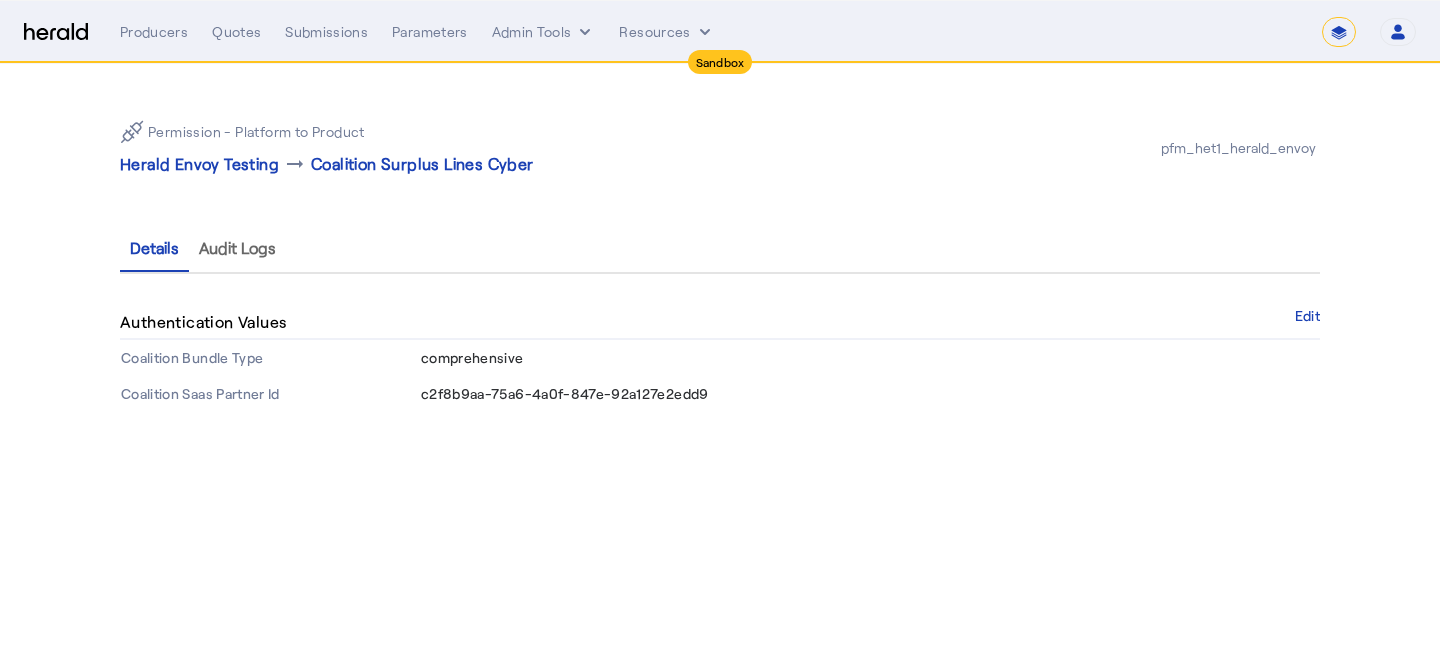 select on "*******" 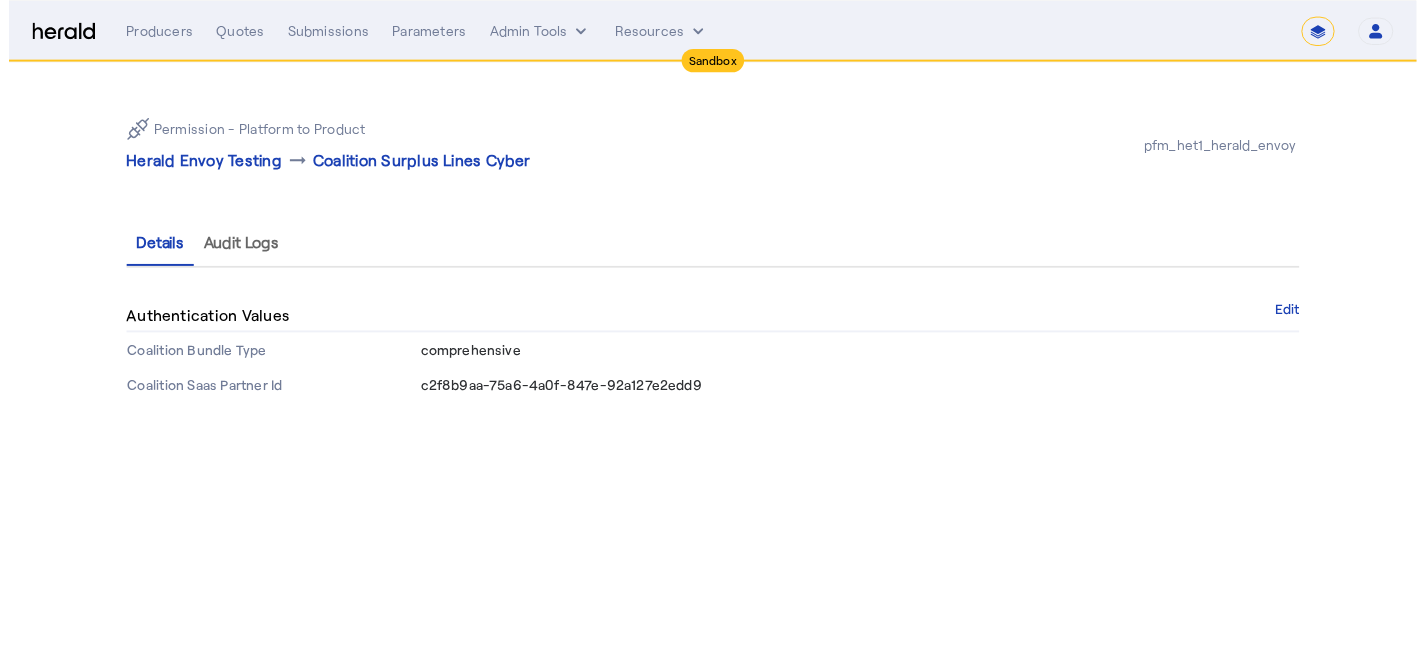 scroll, scrollTop: 0, scrollLeft: 0, axis: both 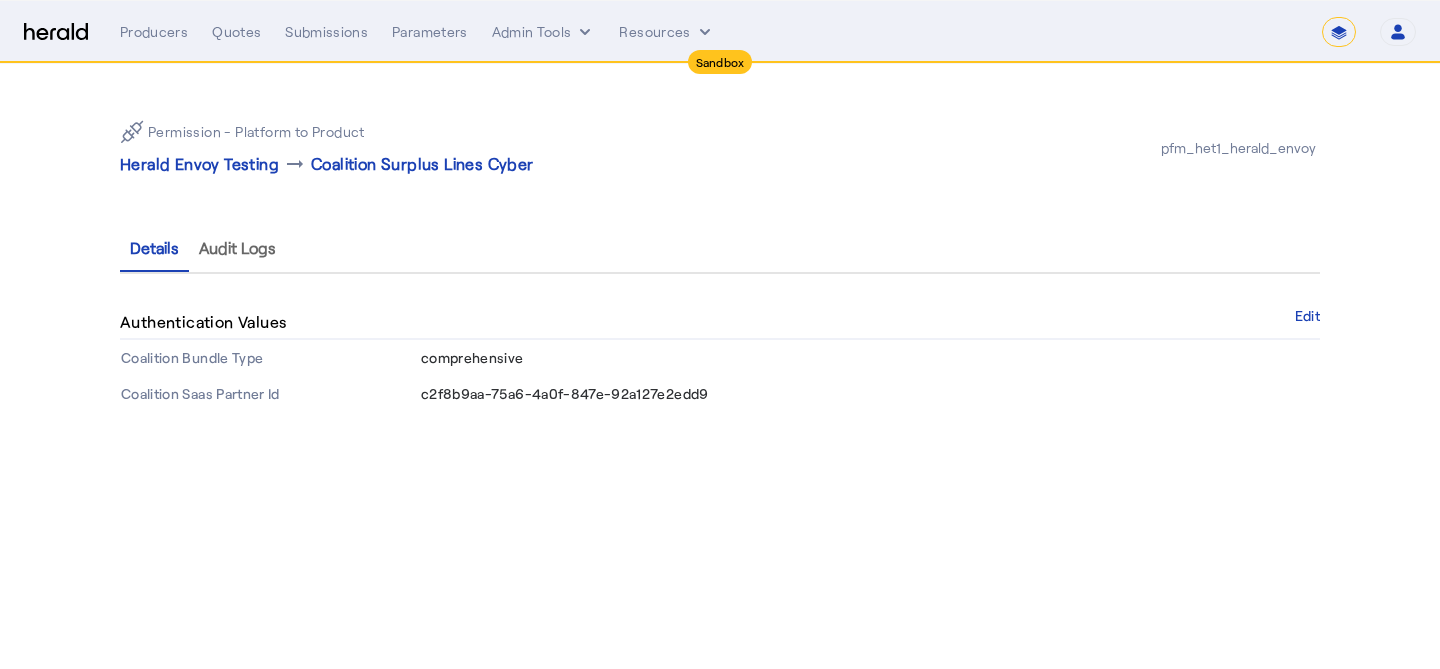 click on "Authentication Values  Edit" at bounding box center [720, 323] 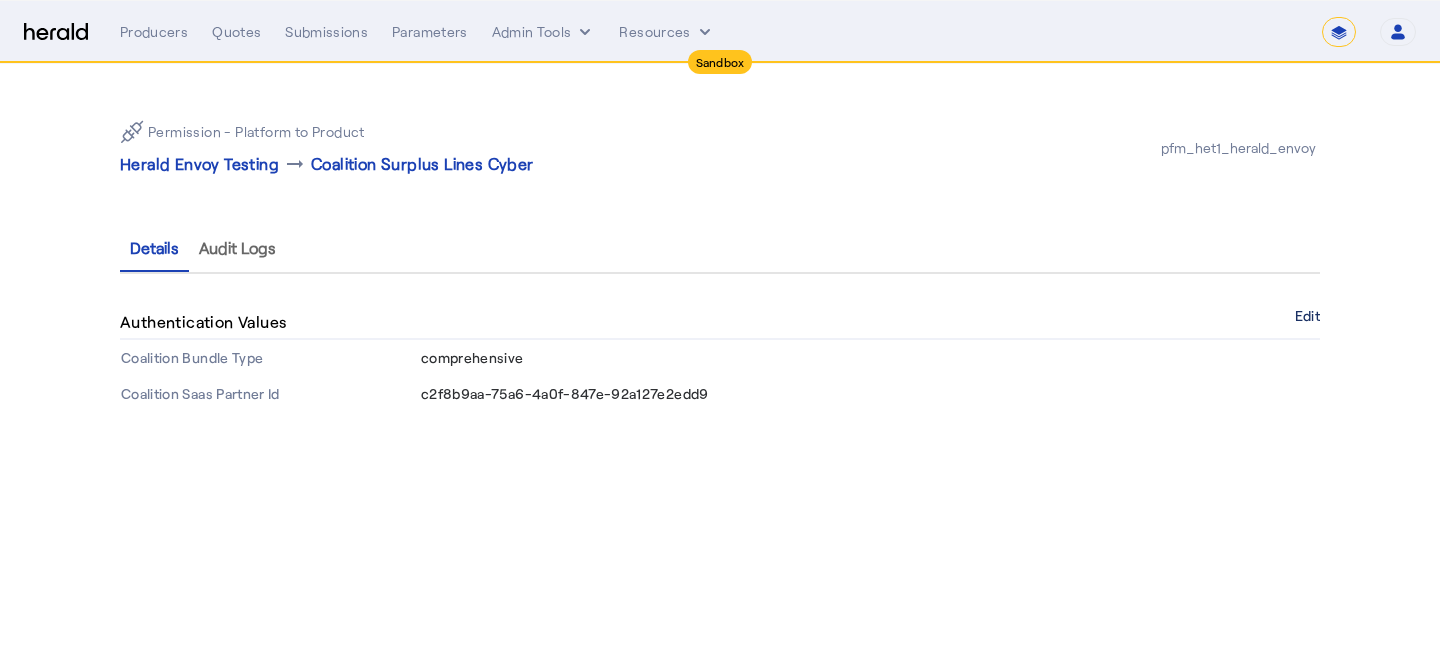 click on "Edit" at bounding box center (1307, 316) 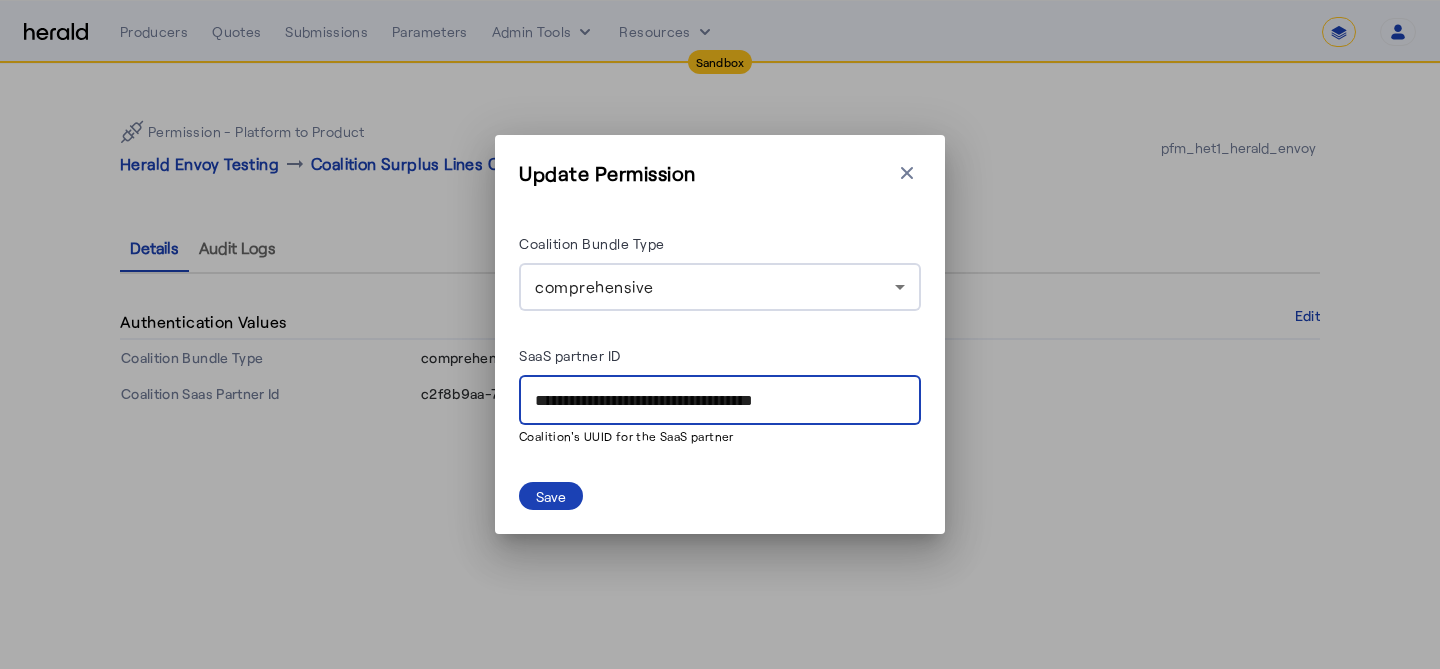 click on "**********" at bounding box center (720, 401) 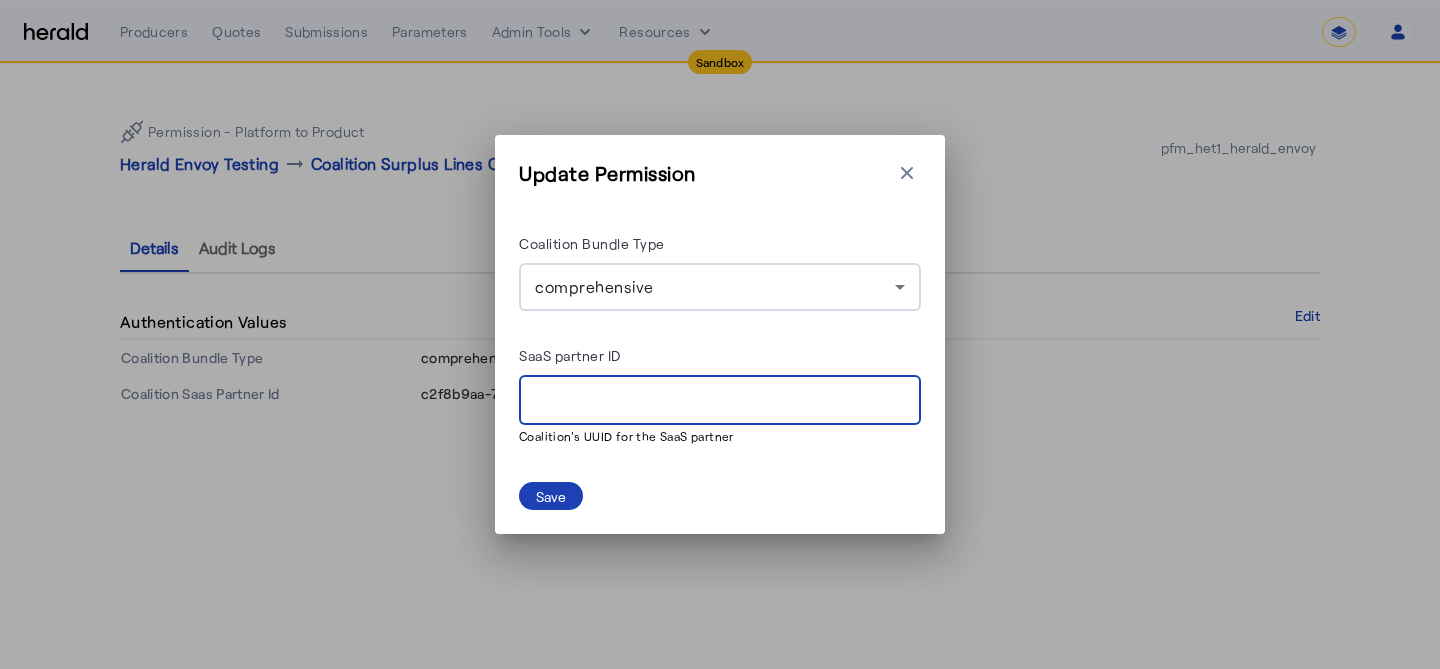 type 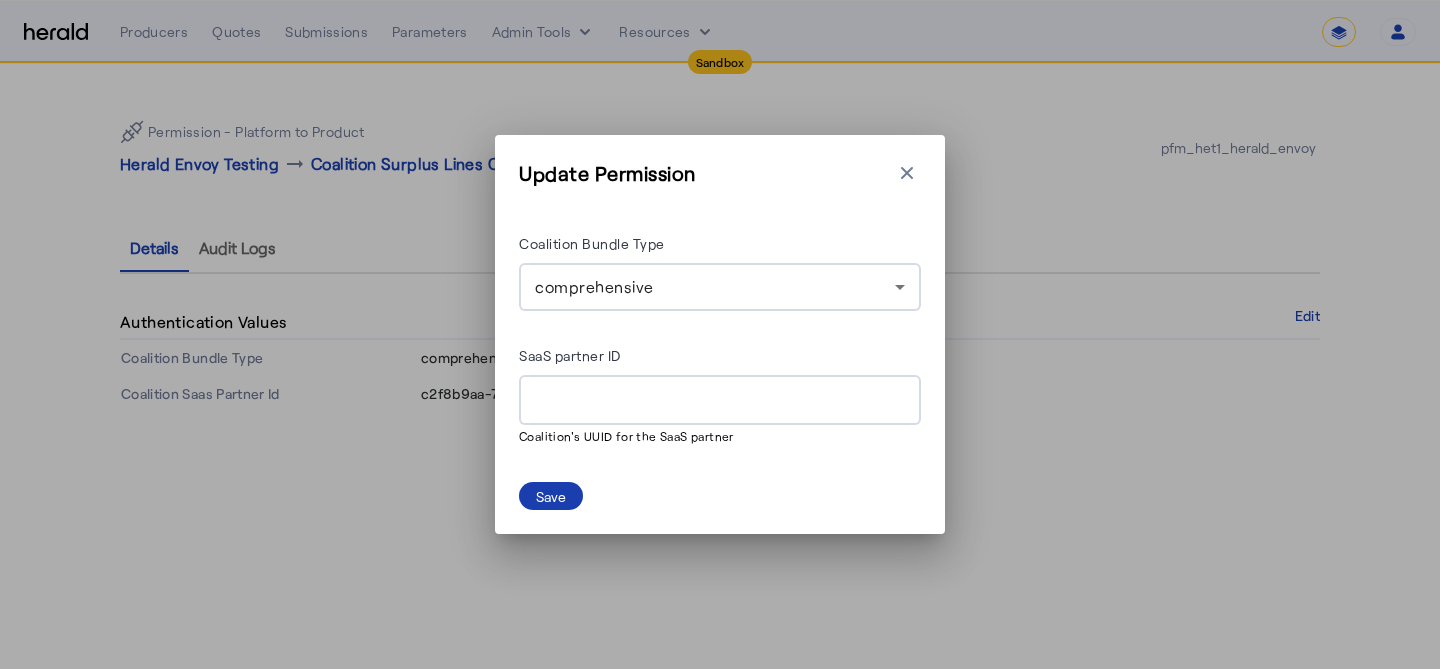 click on "Save" 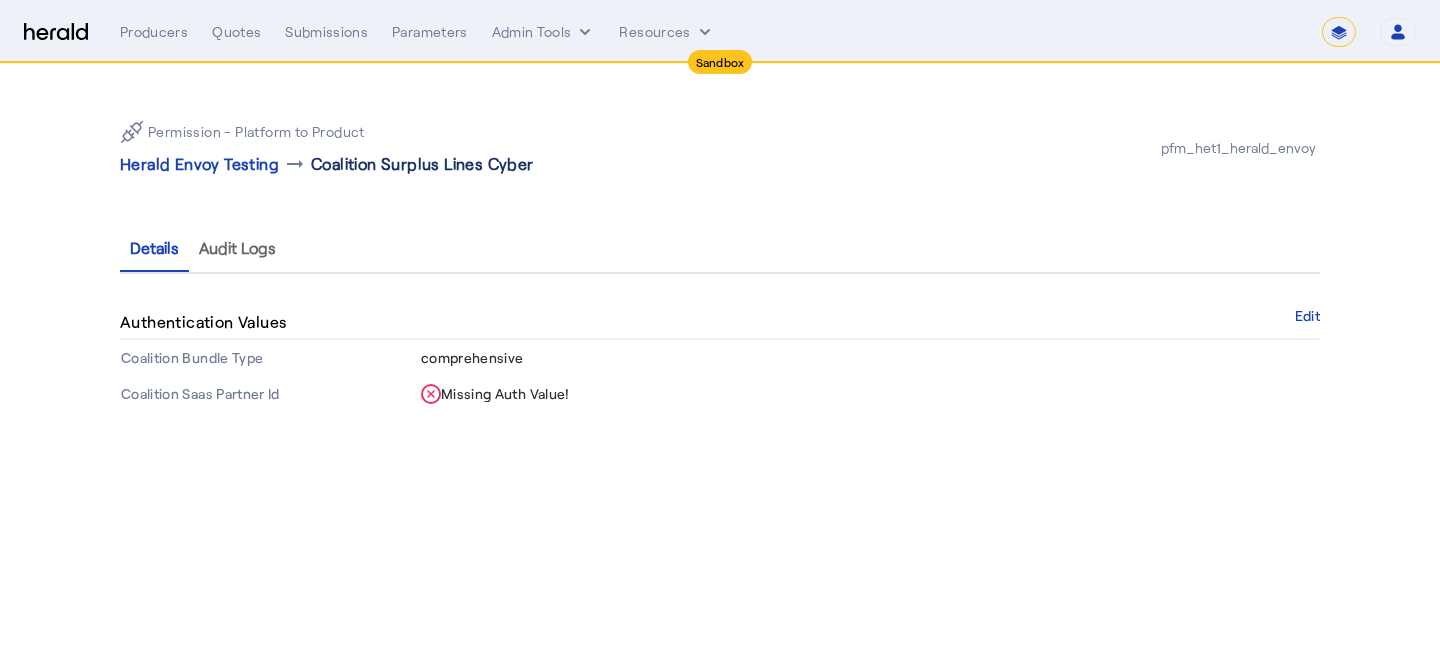 click on "Coalition Surplus Lines Cyber" 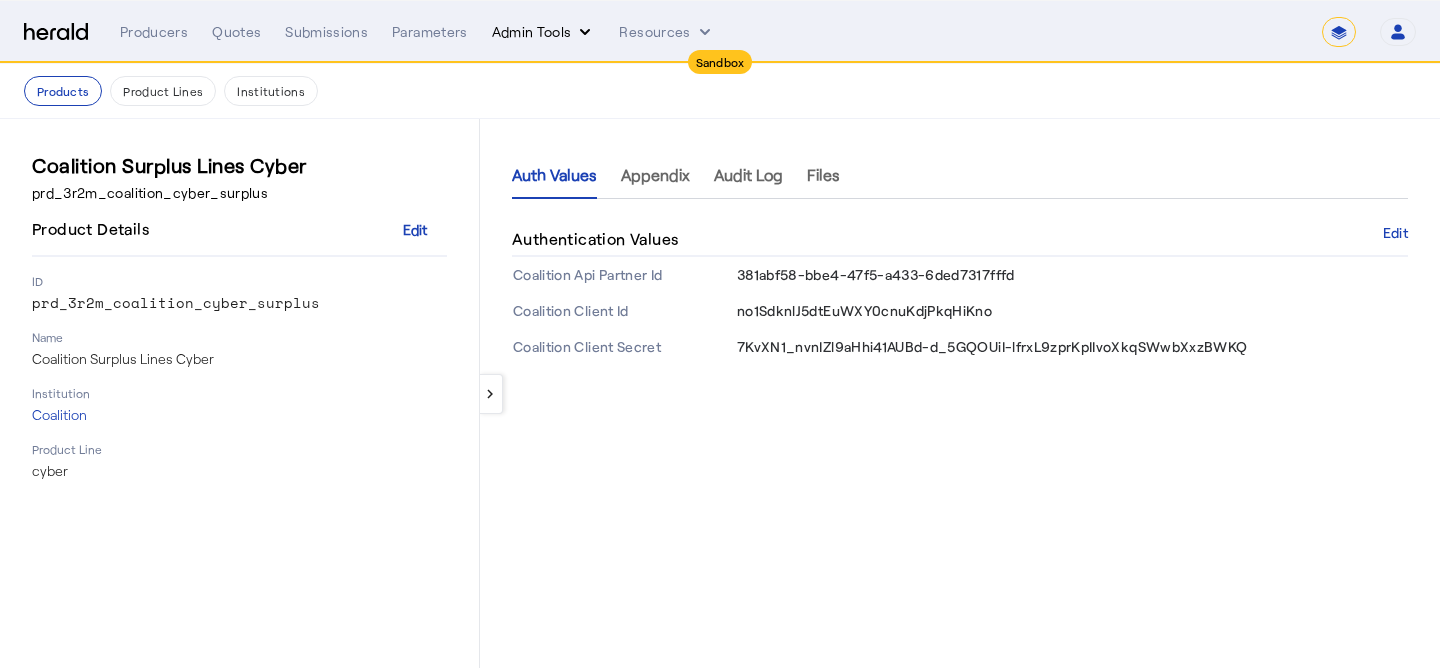 click on "Admin Tools" at bounding box center (544, 32) 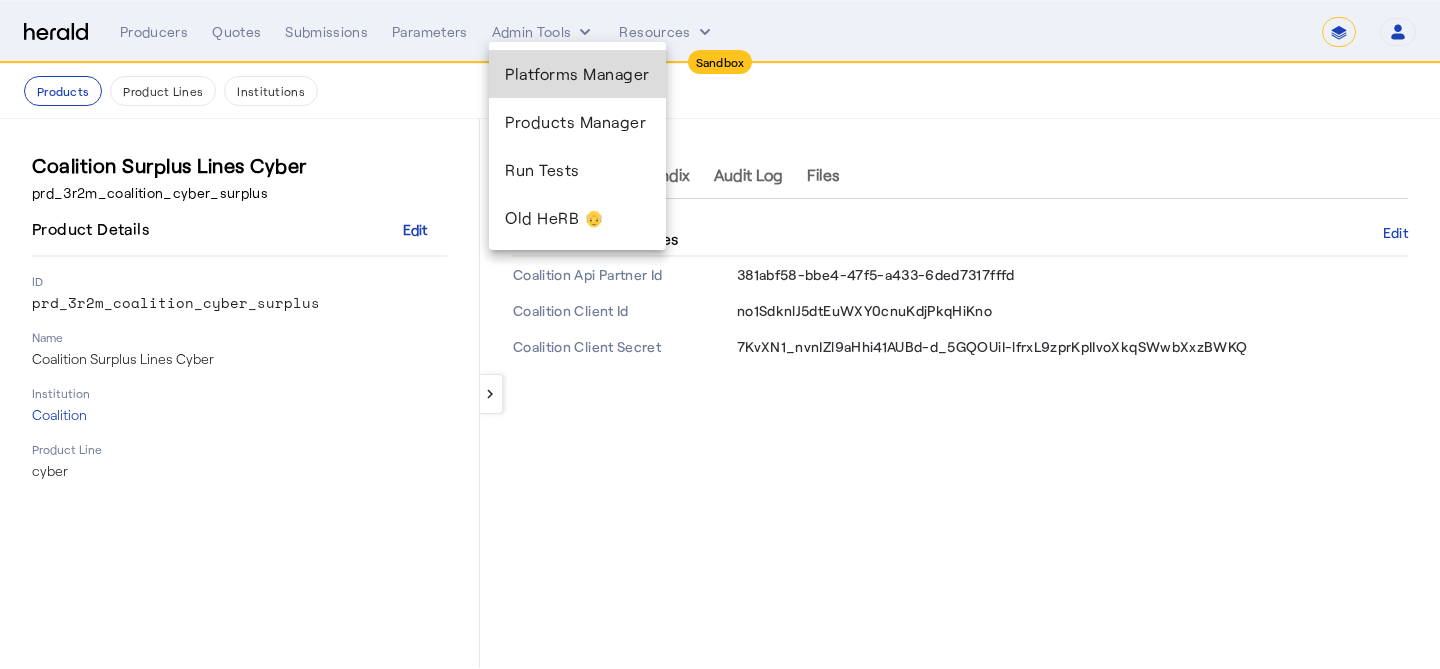 click on "Platforms Manager" at bounding box center [577, 74] 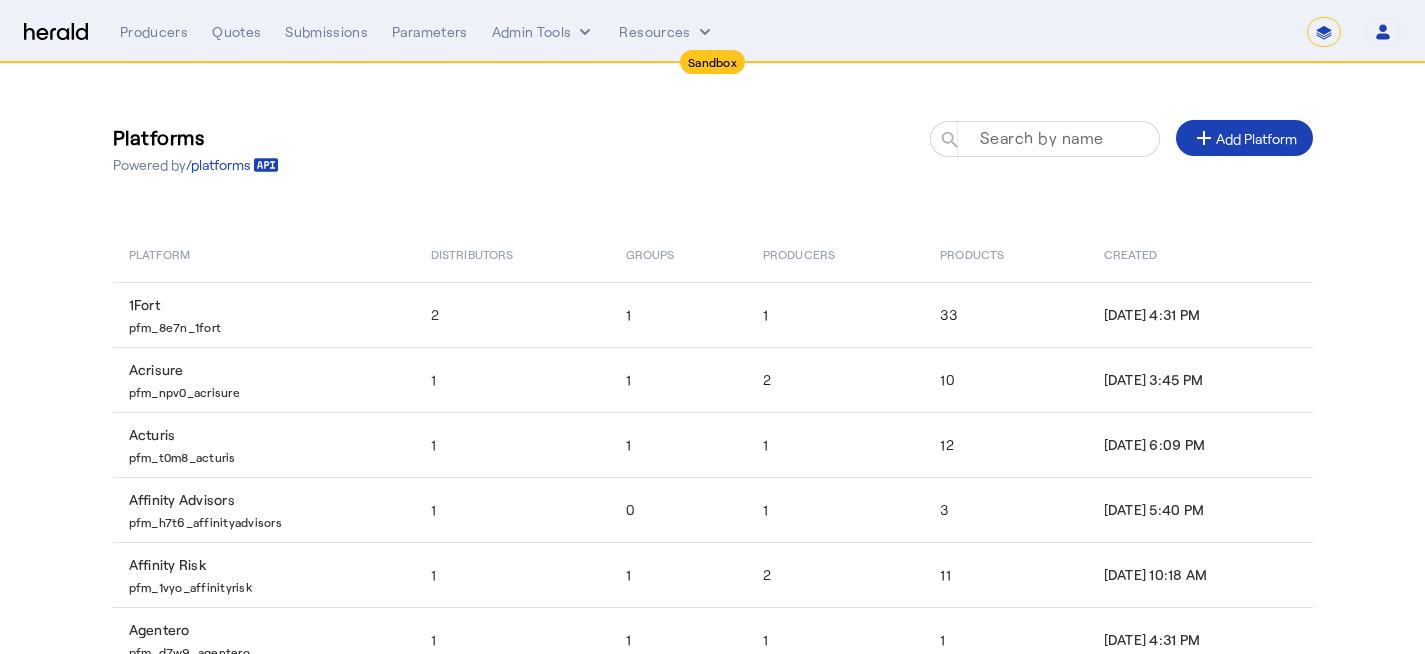 click on "Search by name" at bounding box center (1042, 137) 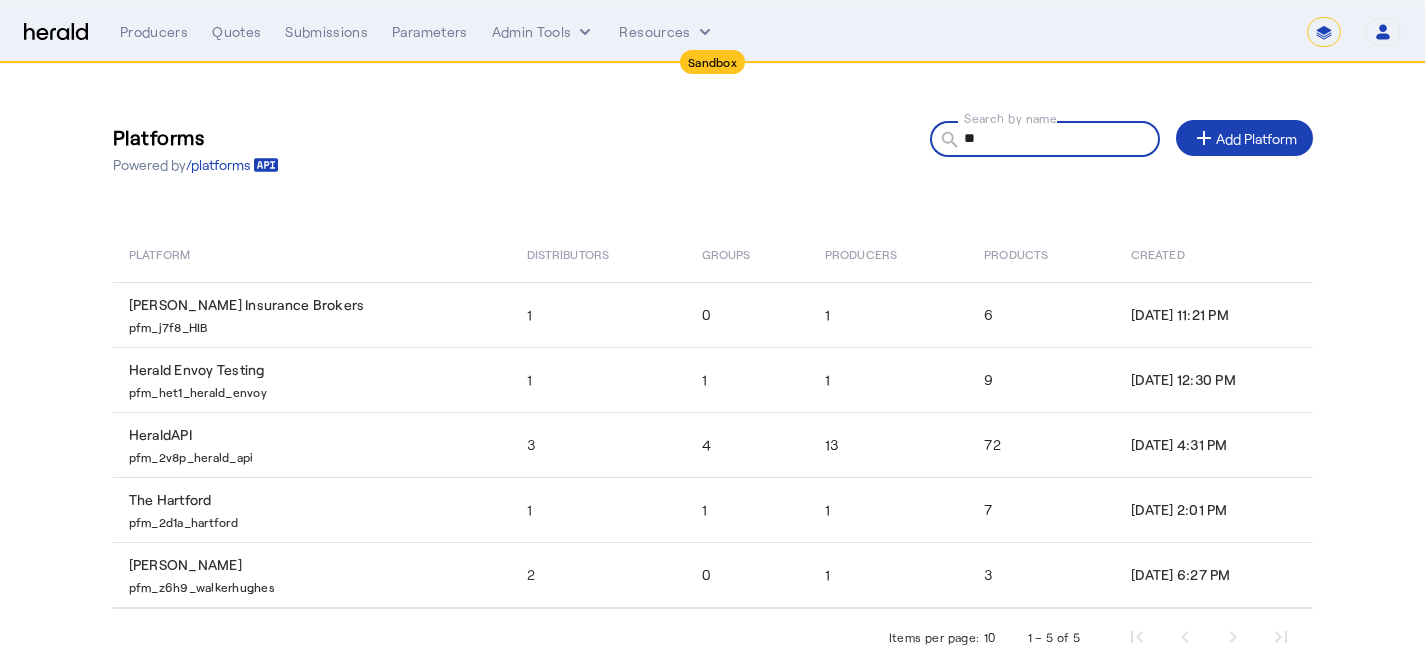 type on "*" 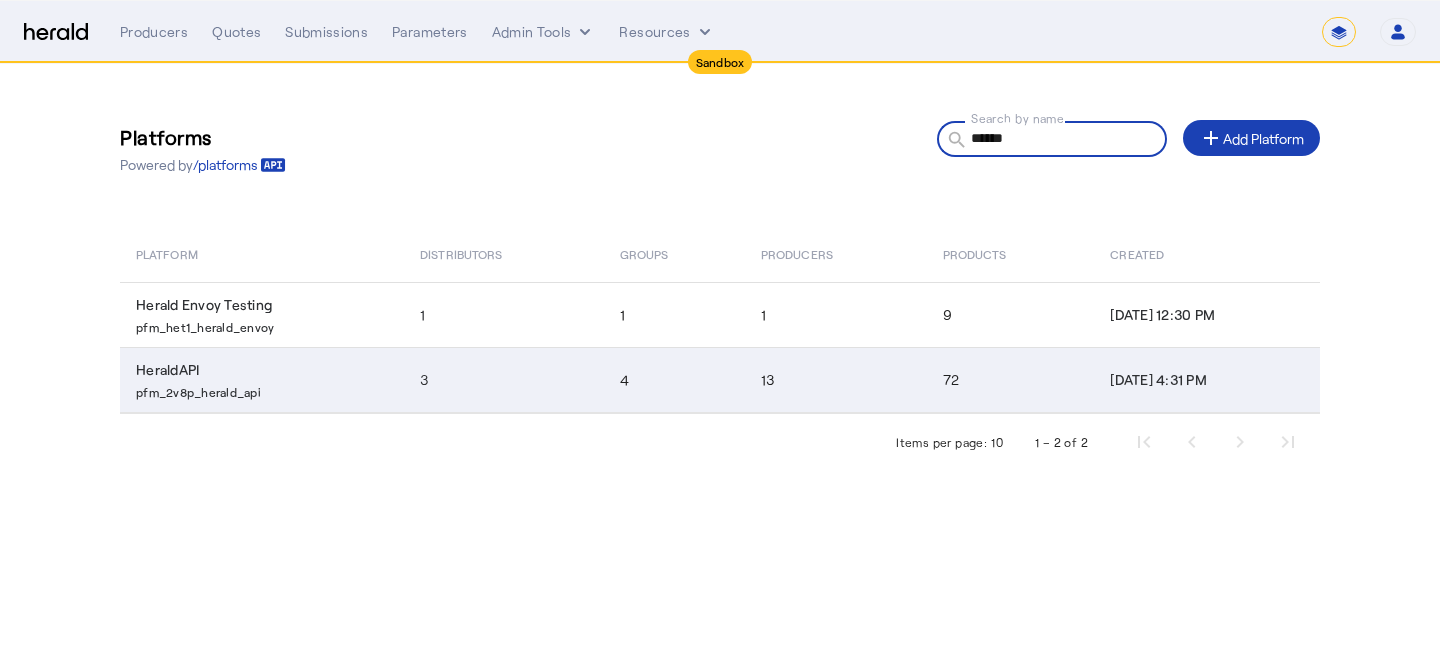 type on "******" 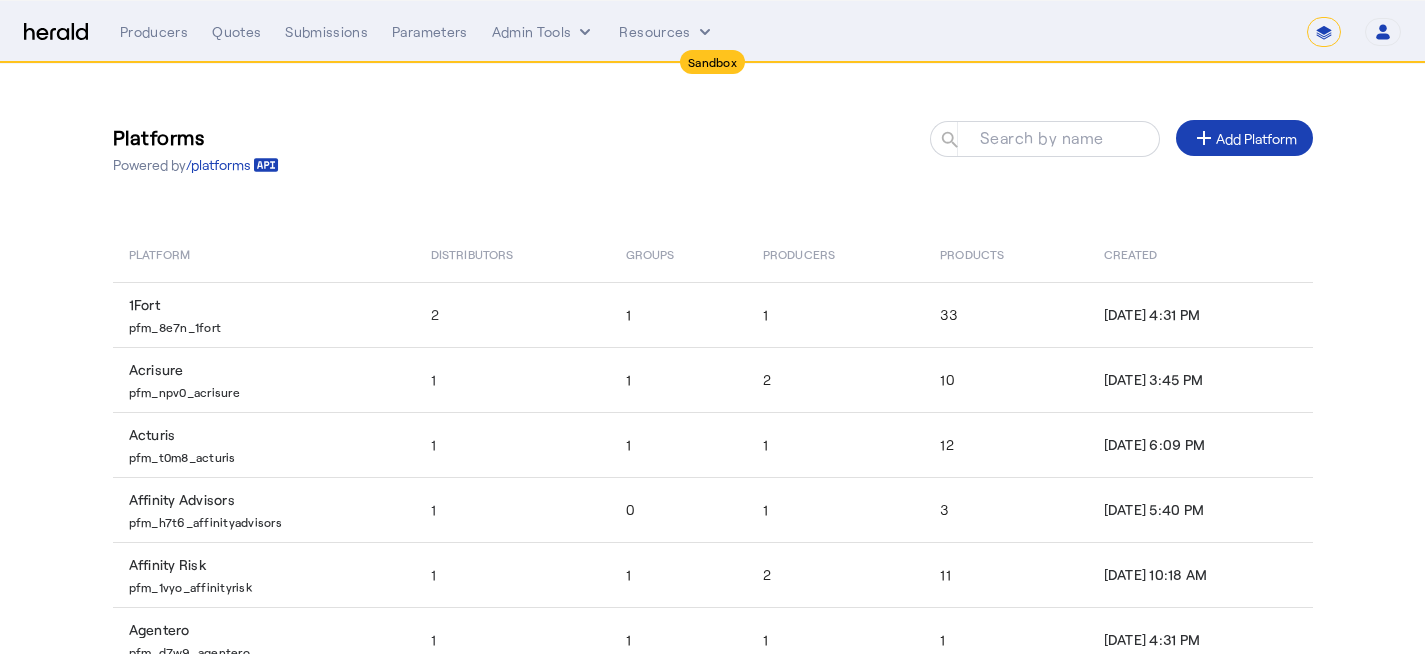 click on "Platforms  Powered by  /platforms
Search by name search add  Add Platform" 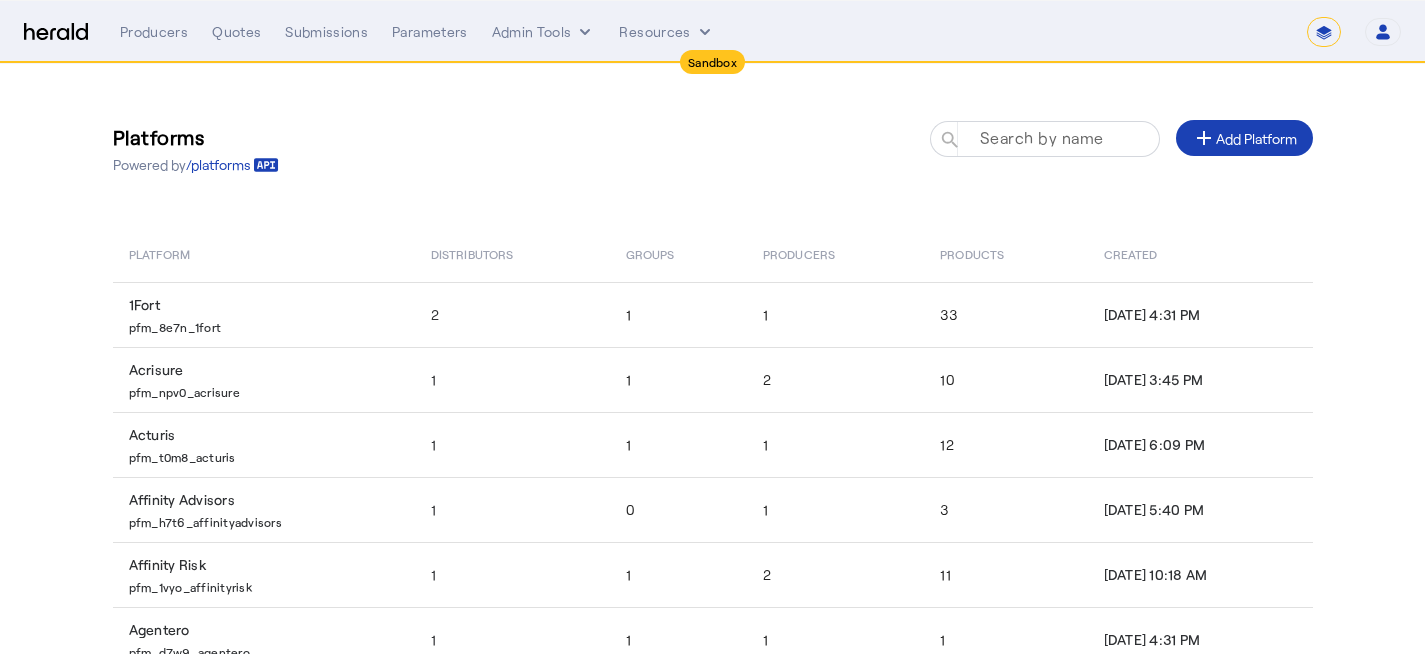 click on "Search by name" at bounding box center [1042, 137] 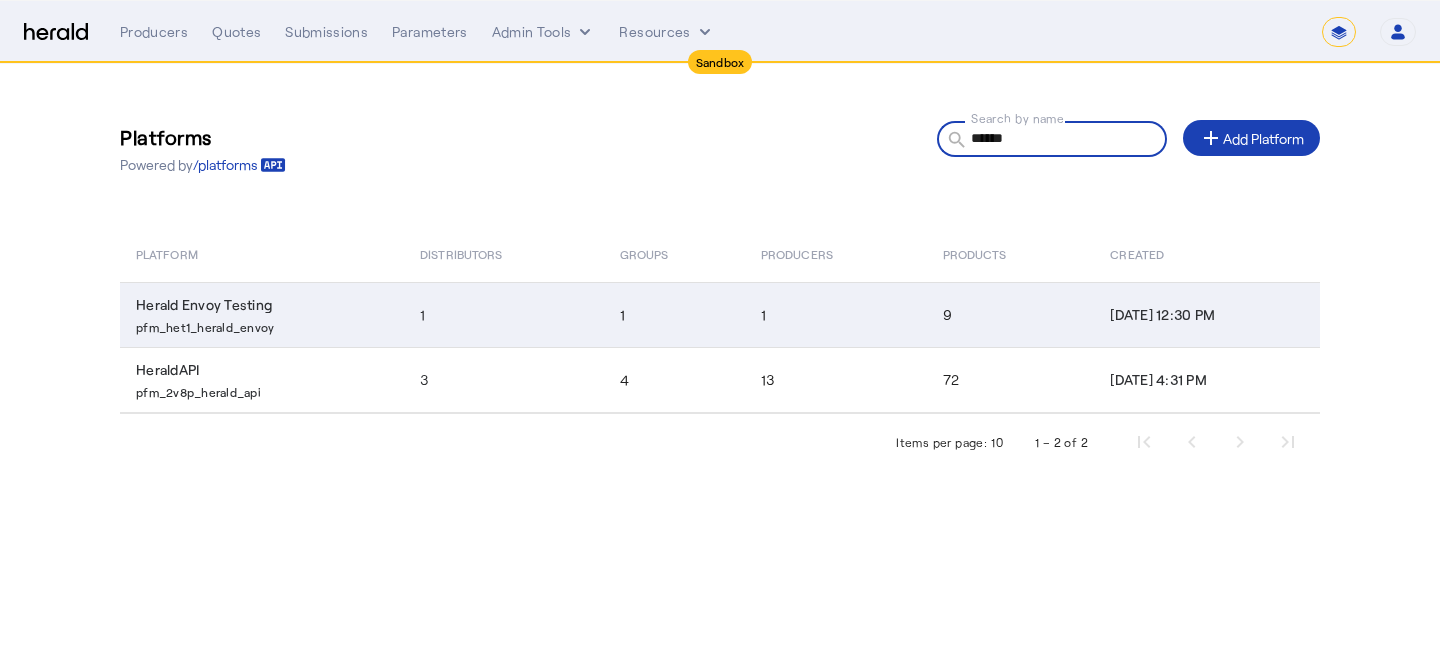 type on "******" 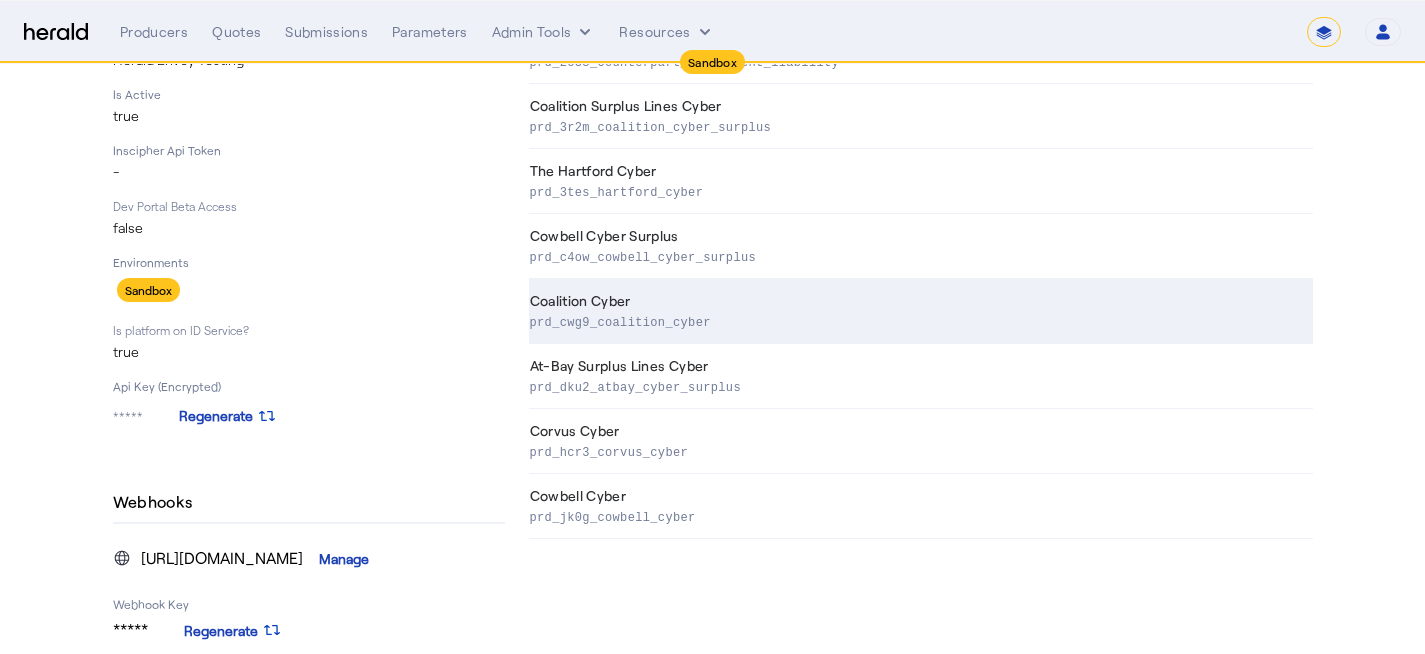 scroll, scrollTop: 296, scrollLeft: 0, axis: vertical 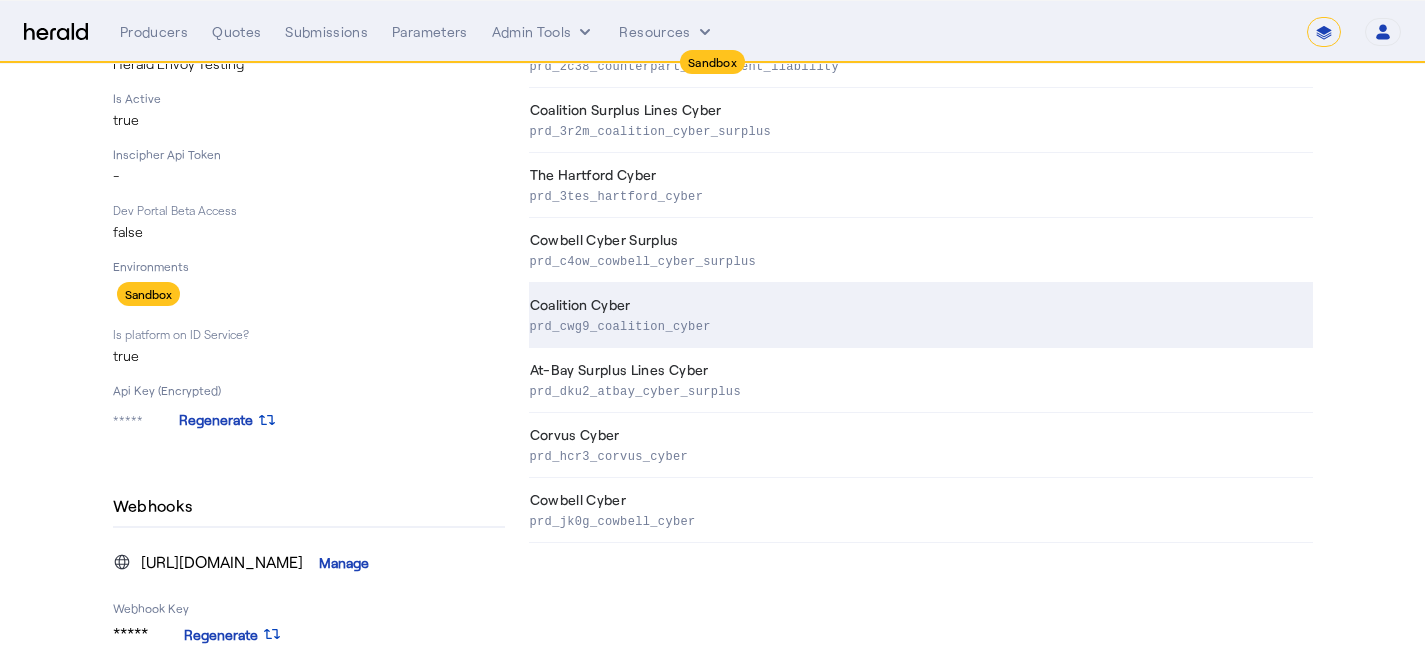 click on "Coalition Cyber  prd_cwg9_coalition_cyber" 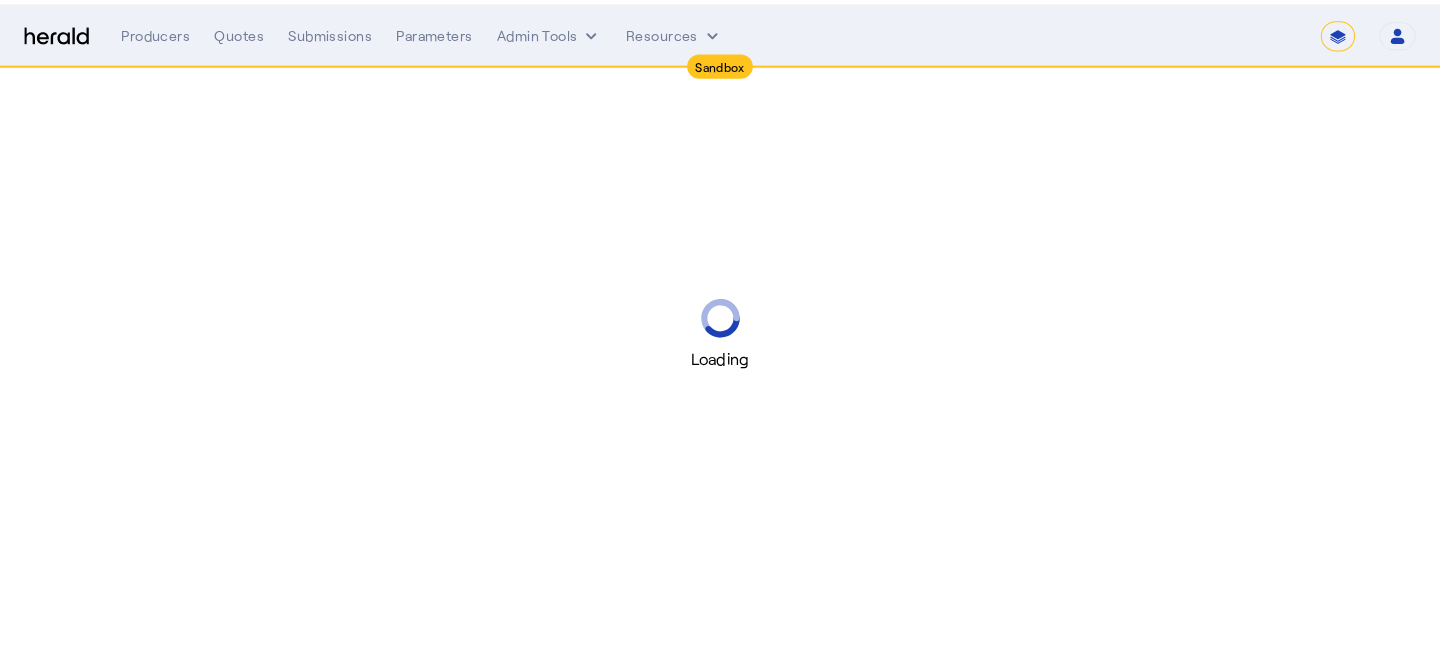 scroll, scrollTop: 0, scrollLeft: 0, axis: both 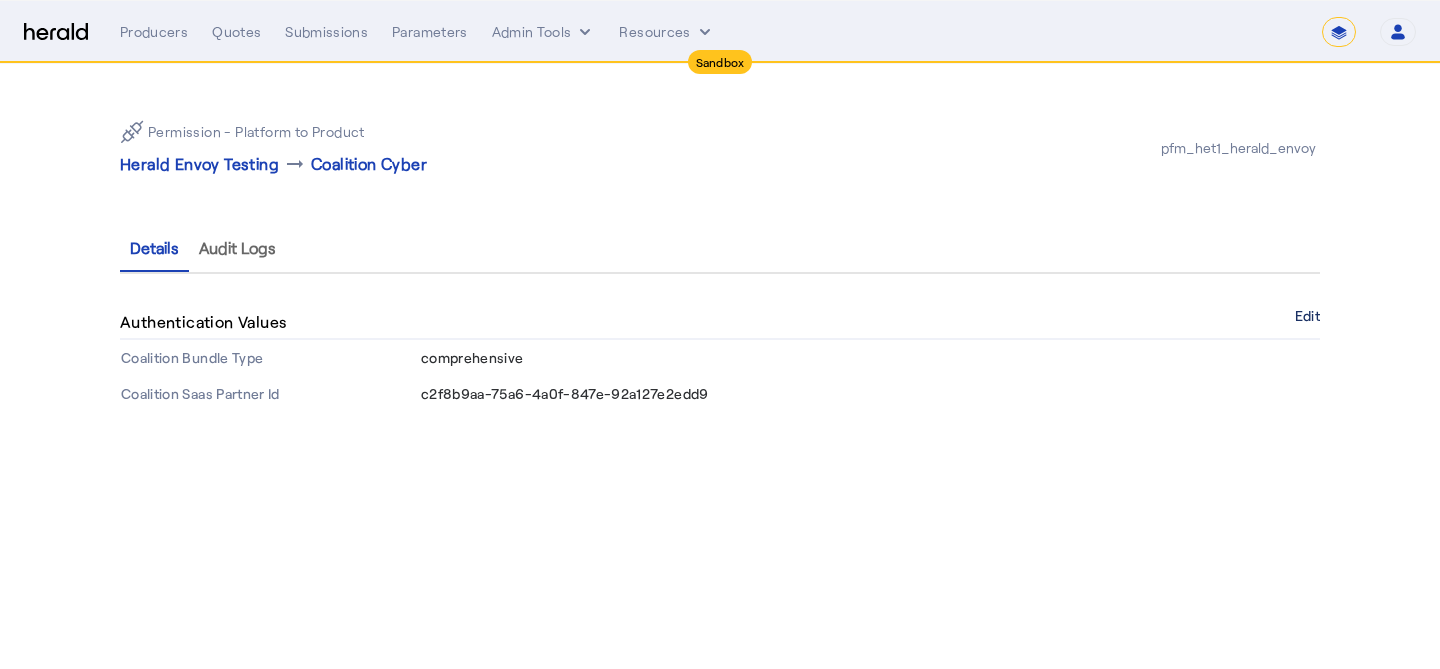 click on "Edit" at bounding box center [1307, 316] 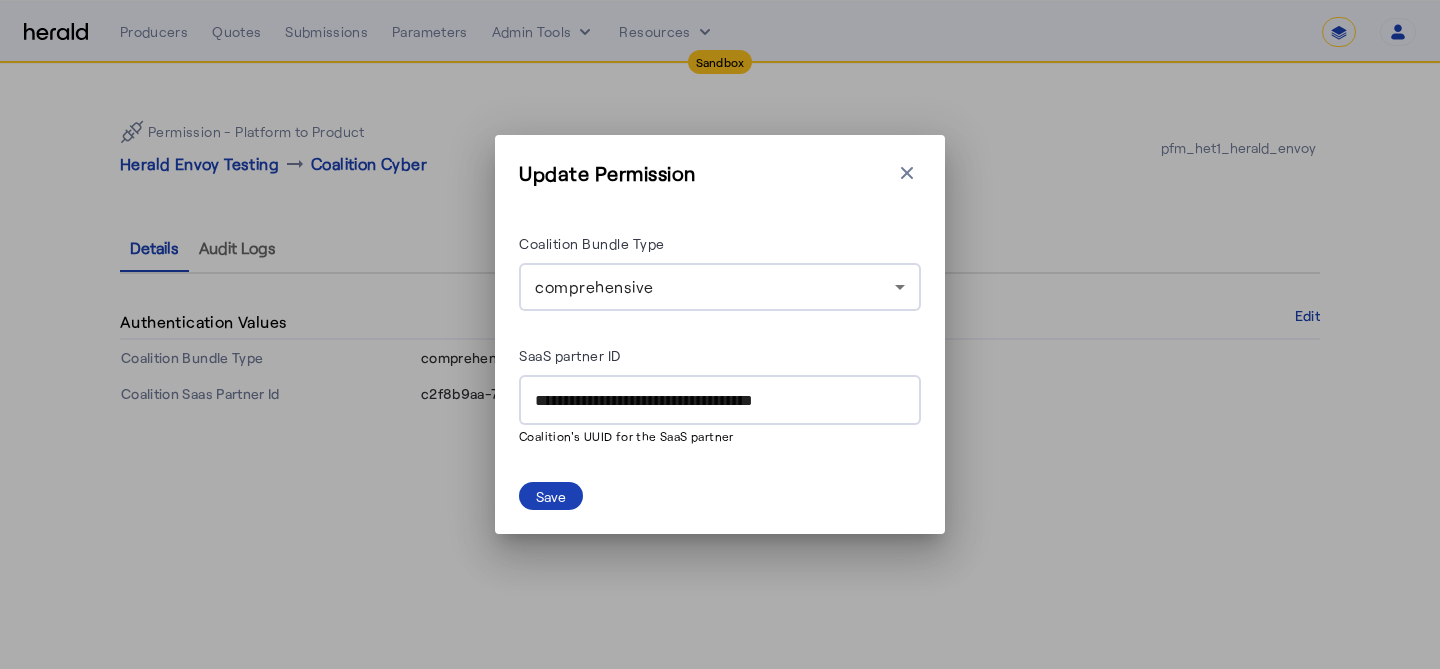 click on "**********" at bounding box center [720, 401] 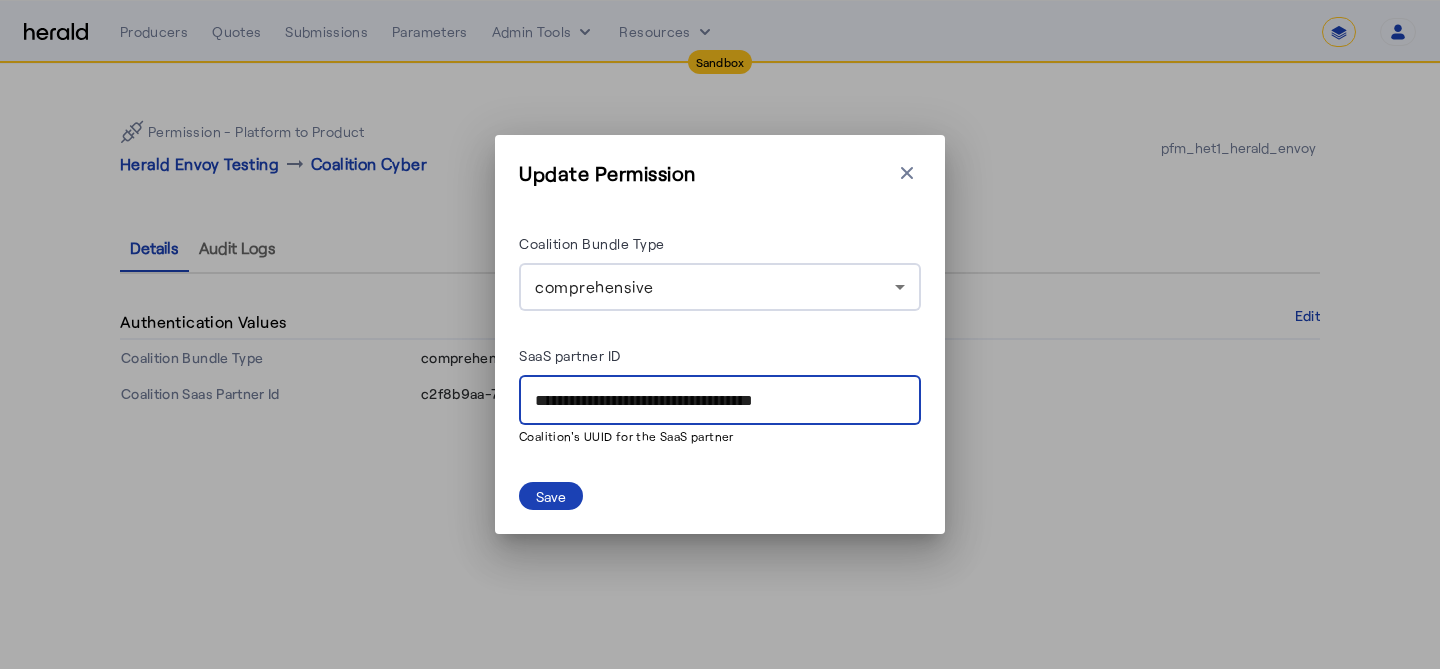 click on "**********" at bounding box center [720, 401] 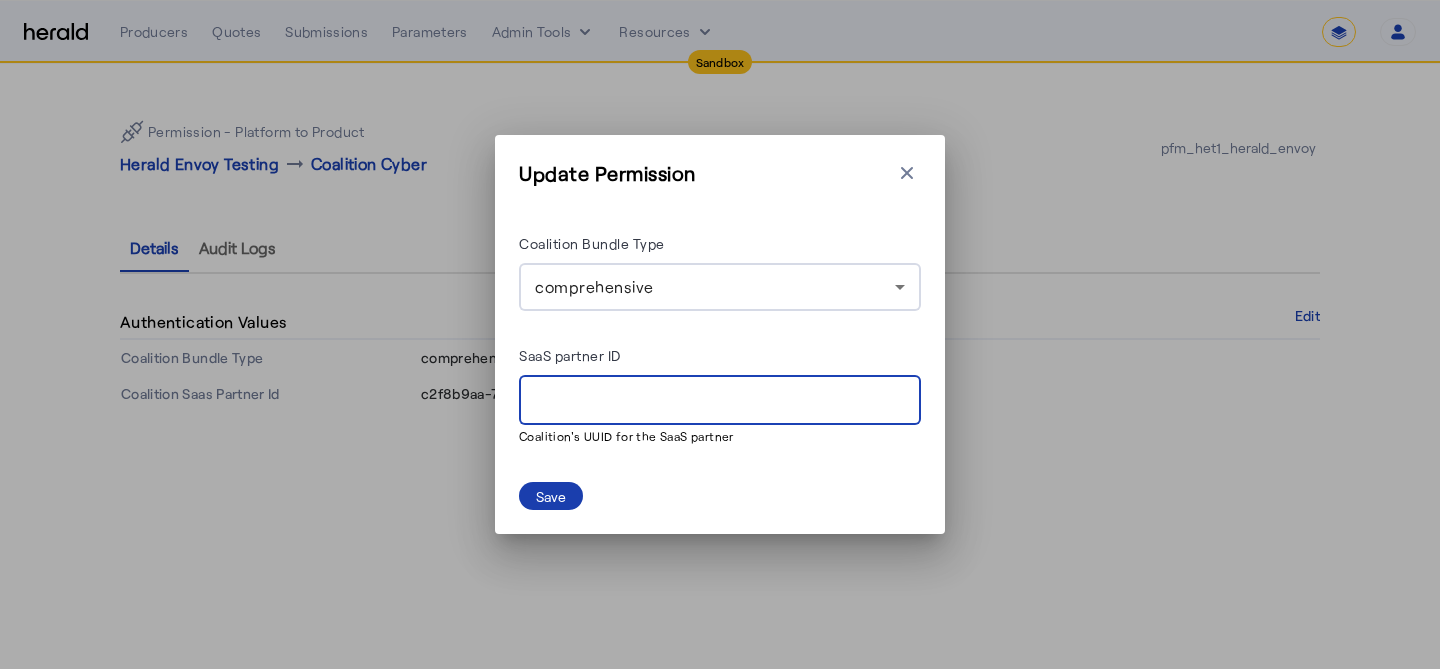 type 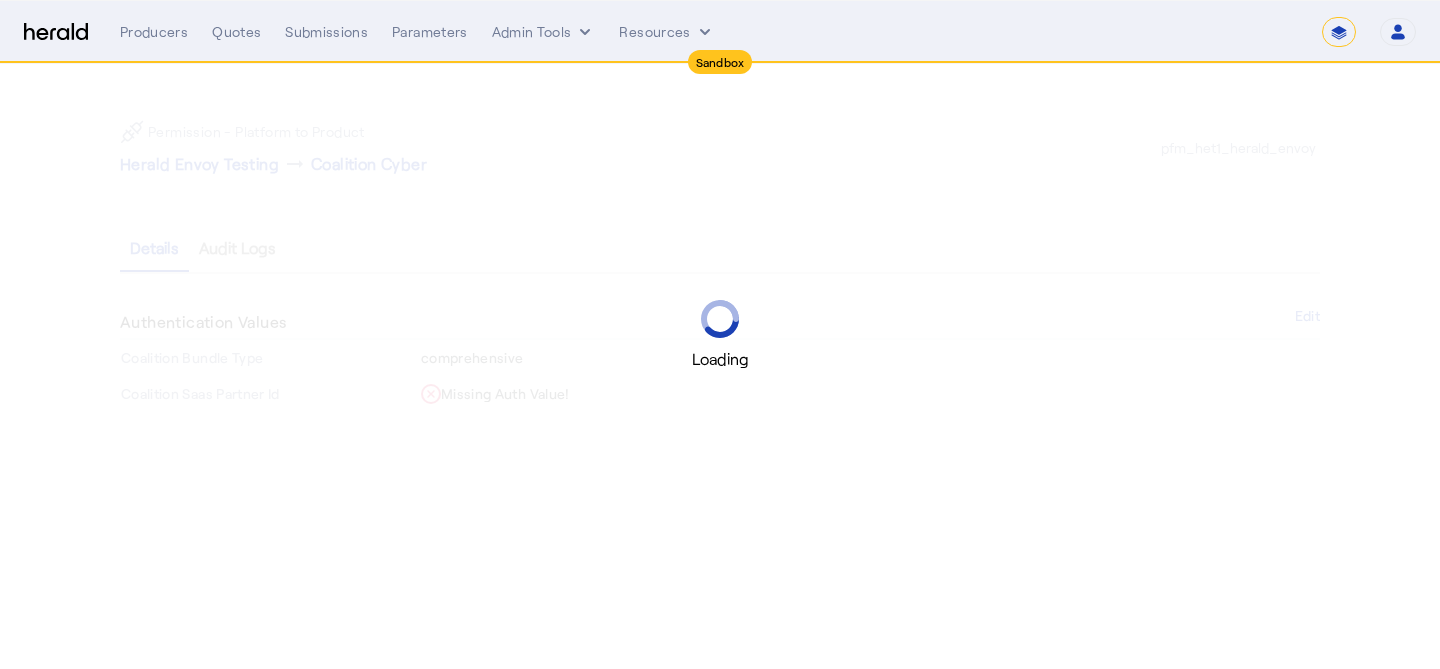 click on "Loading" at bounding box center (720, 334) 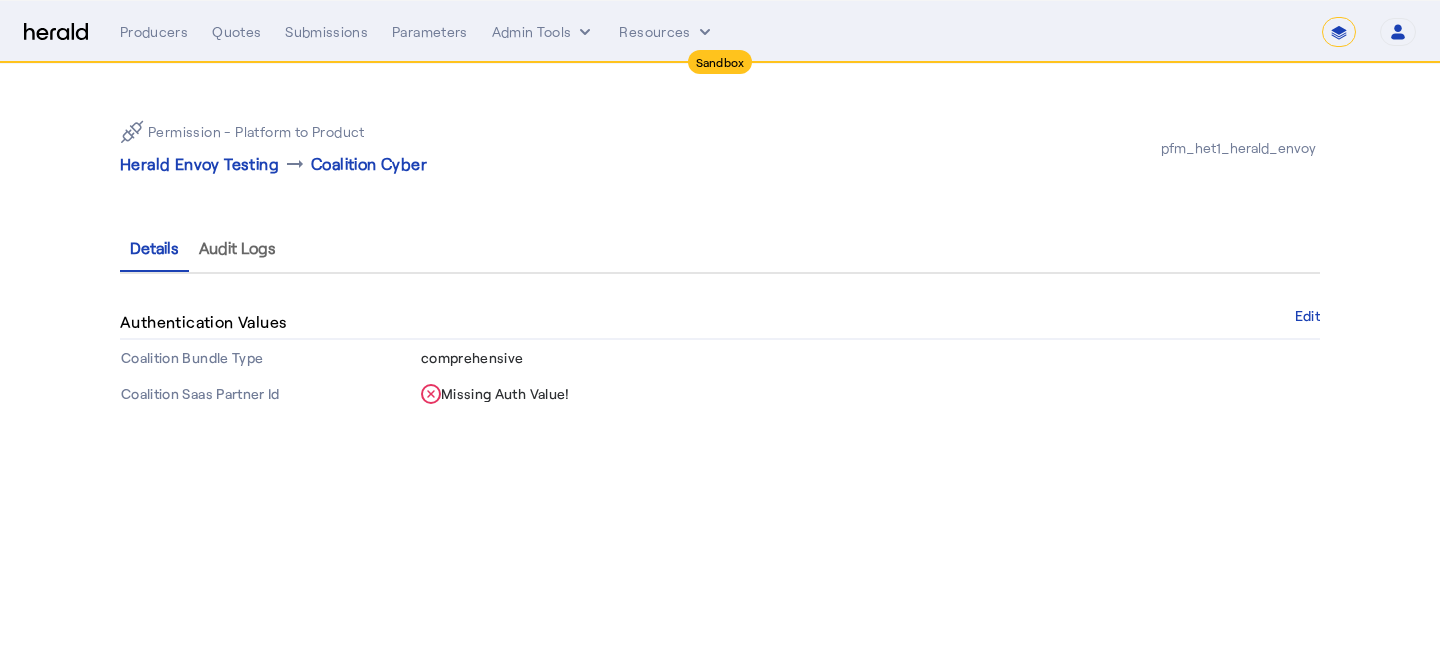 click on "**********" at bounding box center (1339, 32) 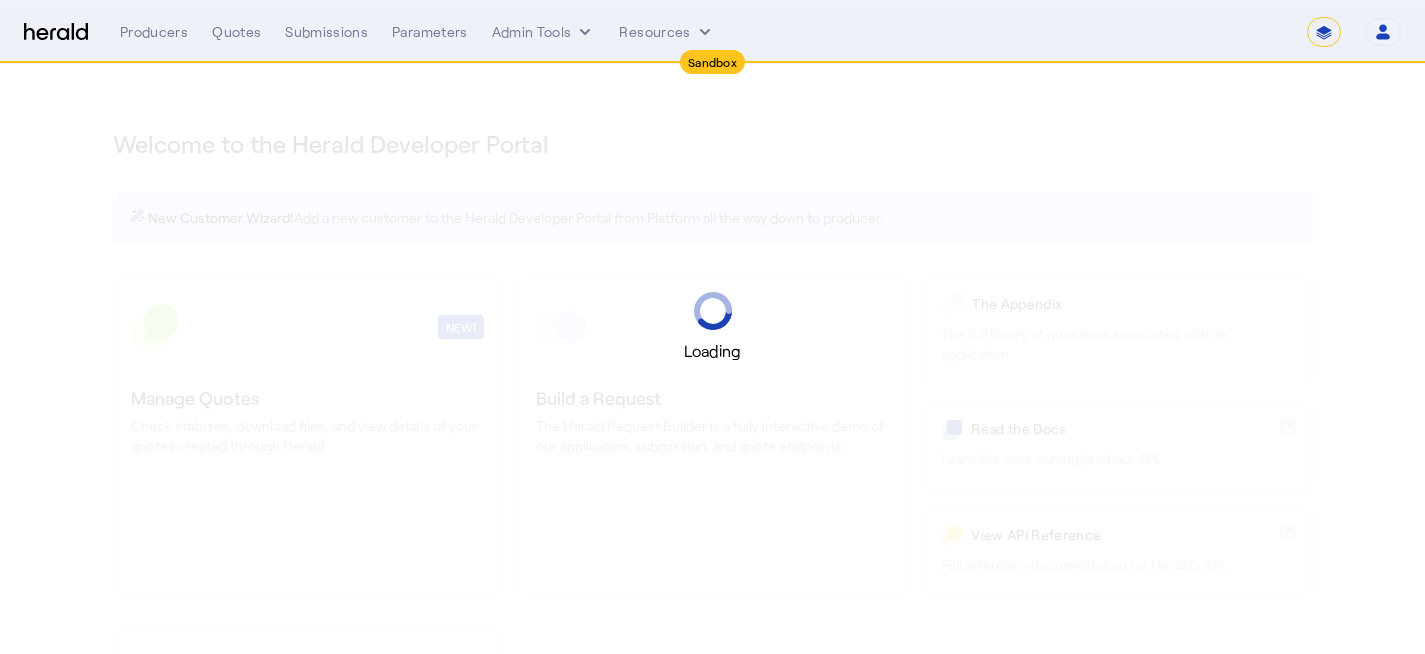 select on "*******" 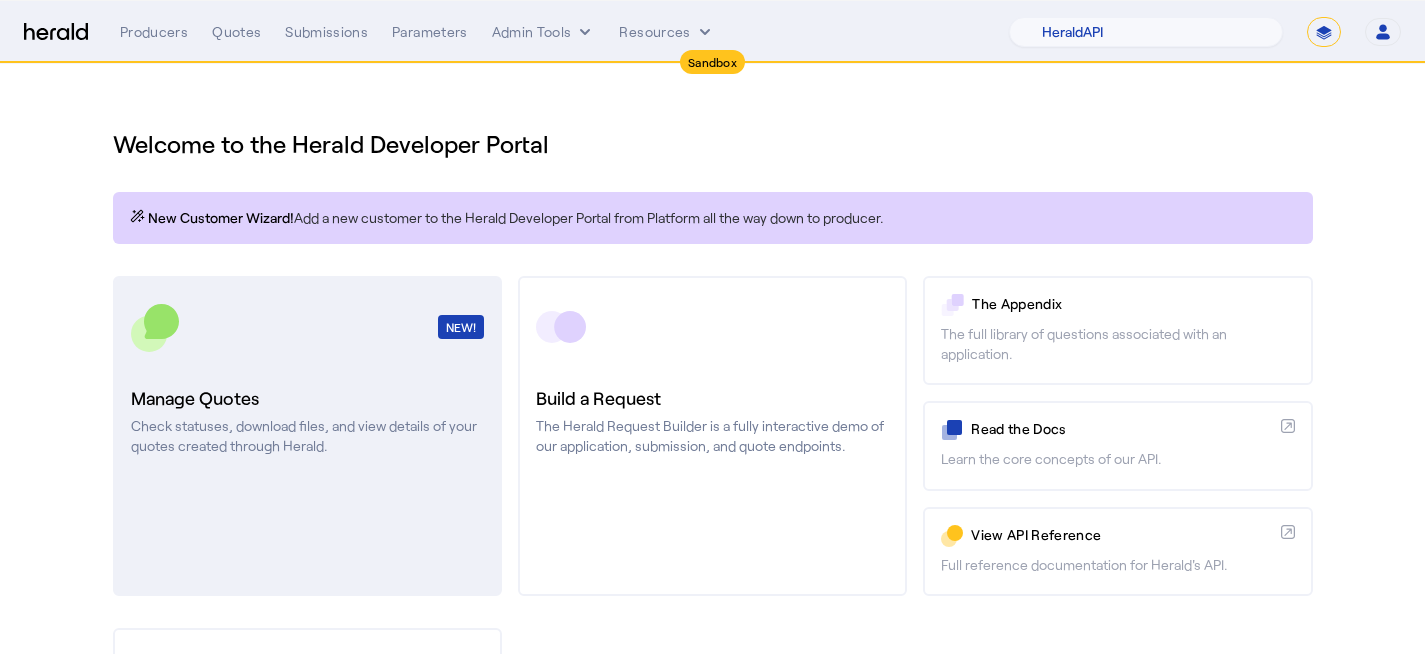 click on "Check statuses, download files, and view details of your quotes created through Herald." 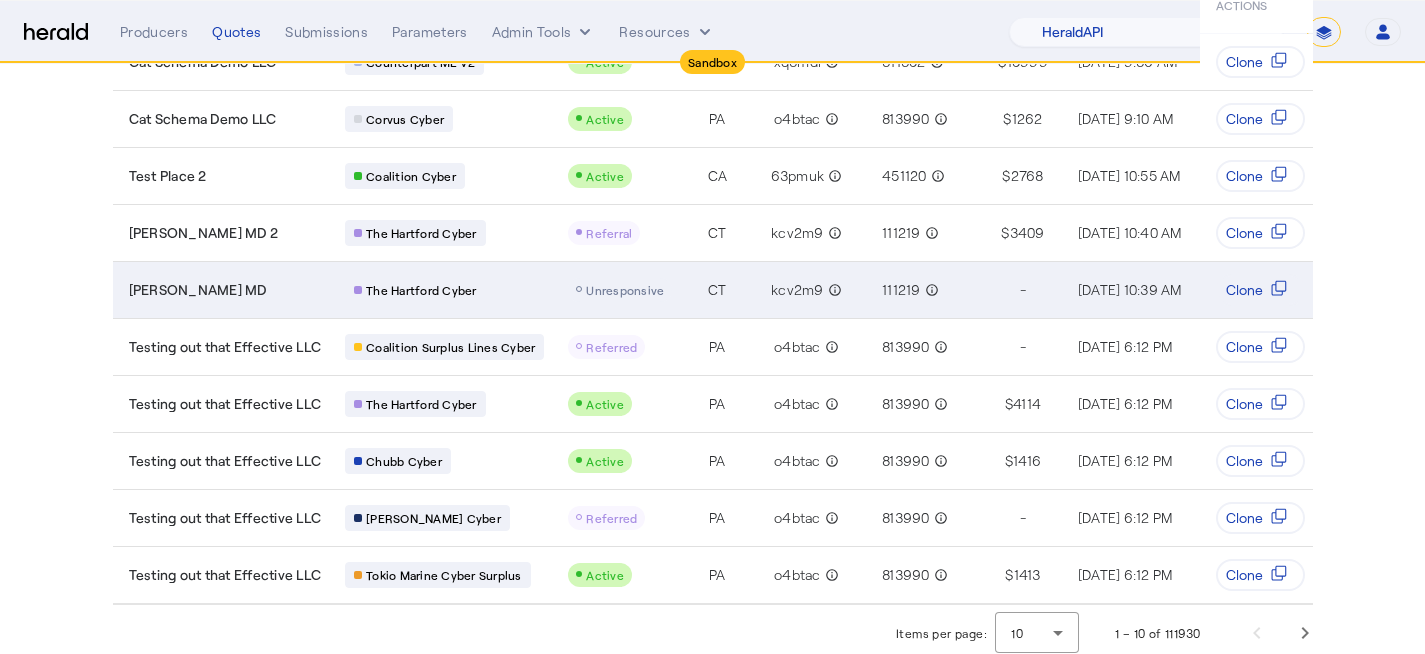scroll, scrollTop: 249, scrollLeft: 0, axis: vertical 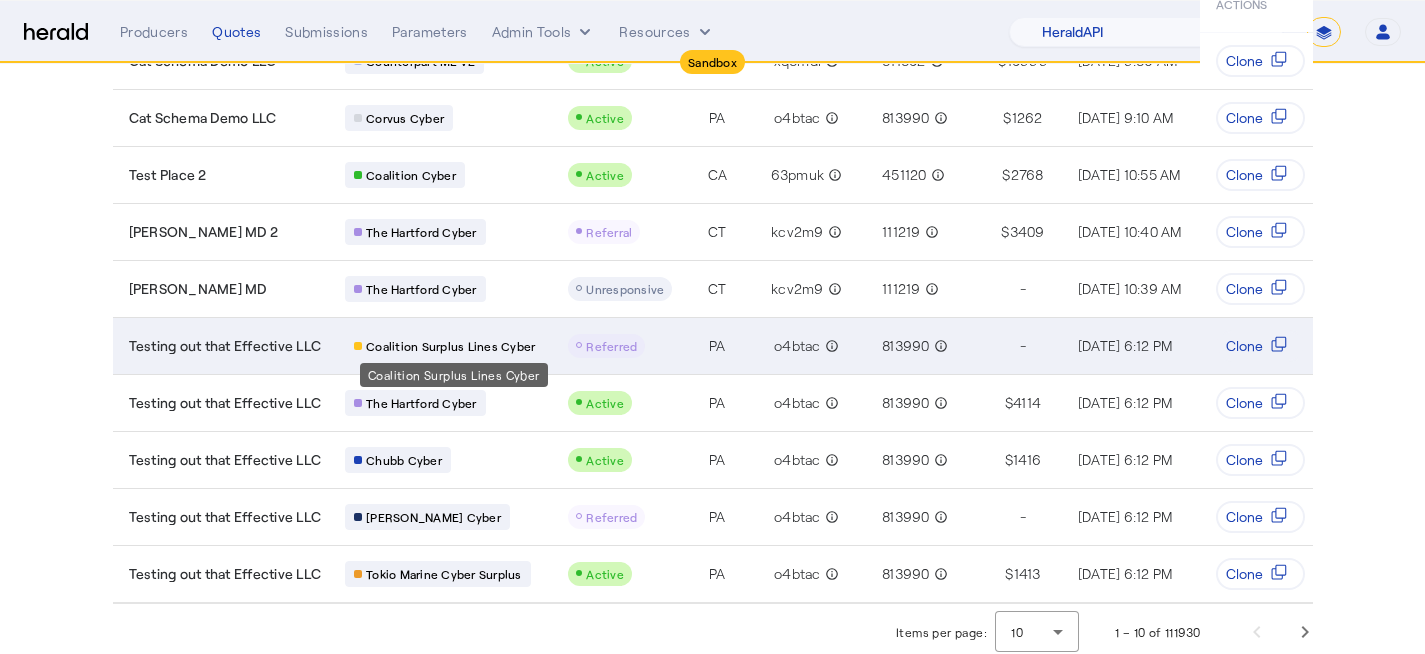 click on "Coalition Surplus Lines Cyber" at bounding box center (450, 346) 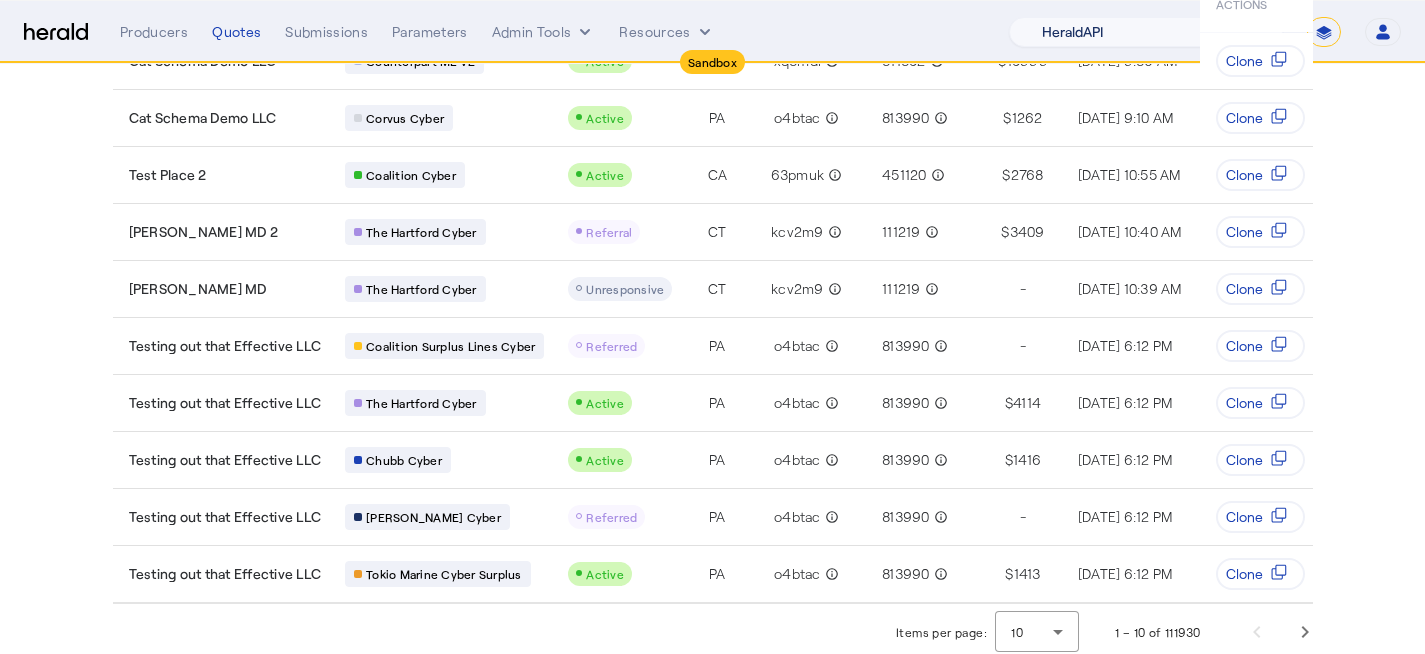 click on "1Fort   Acrisure   Acturis   Affinity Advisors   Affinity Risk   Agentero   AmWins   Anzen   Aon   Appulate   Arch   Assurely   BTIS   Babbix   Berxi   Billy   BindHQ   Bold Penguin    Bolt   Bond   Boxx   Brightway   Brit Demo Sandbox   Broker Buddha   Buddy   Bunker   Burns Wilcox   CNA Test   CRC   CS onboarding test account   Chubb Test   Citadel   Coalition   Coast   Coterie Test   Counterpart    CoverForce   CoverWallet   Coverdash   Coverhound   Cowbell   Cyber Example Platform   CyberPassport   Defy Insurance   Draftrs   ESpecialty   Embroker   Equal Parts   Exavalu   Ezyagent   Federacy Platform   FifthWall   Flow Speciality (Capitola)   Foundation   Founder Shield   Gaya   Gerent   GloveBox   Glow   Growthmill   HW Kaufman   Hartford Steam Boiler   Hawksoft   Heffernan Insurance Brokers   Herald Envoy Testing   HeraldAPI   Hypergato   Inchanted   Indemn.ai   Infinity   Insured.io   Insuremo   Insuritas   Irys   Jencap   Kamillio   Kayna   LTI Mindtree   Layr   Limit   Markel Test   Marsh   Novidea" at bounding box center (1146, 32) 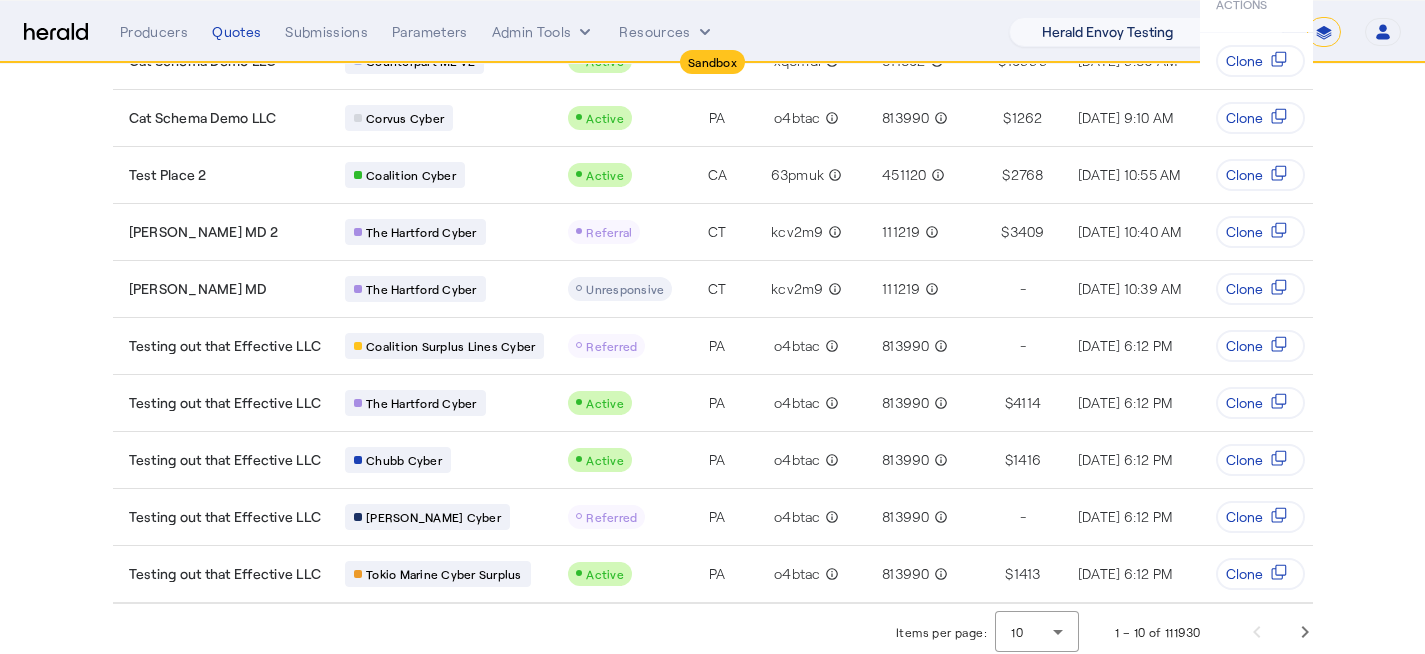 scroll, scrollTop: 0, scrollLeft: 0, axis: both 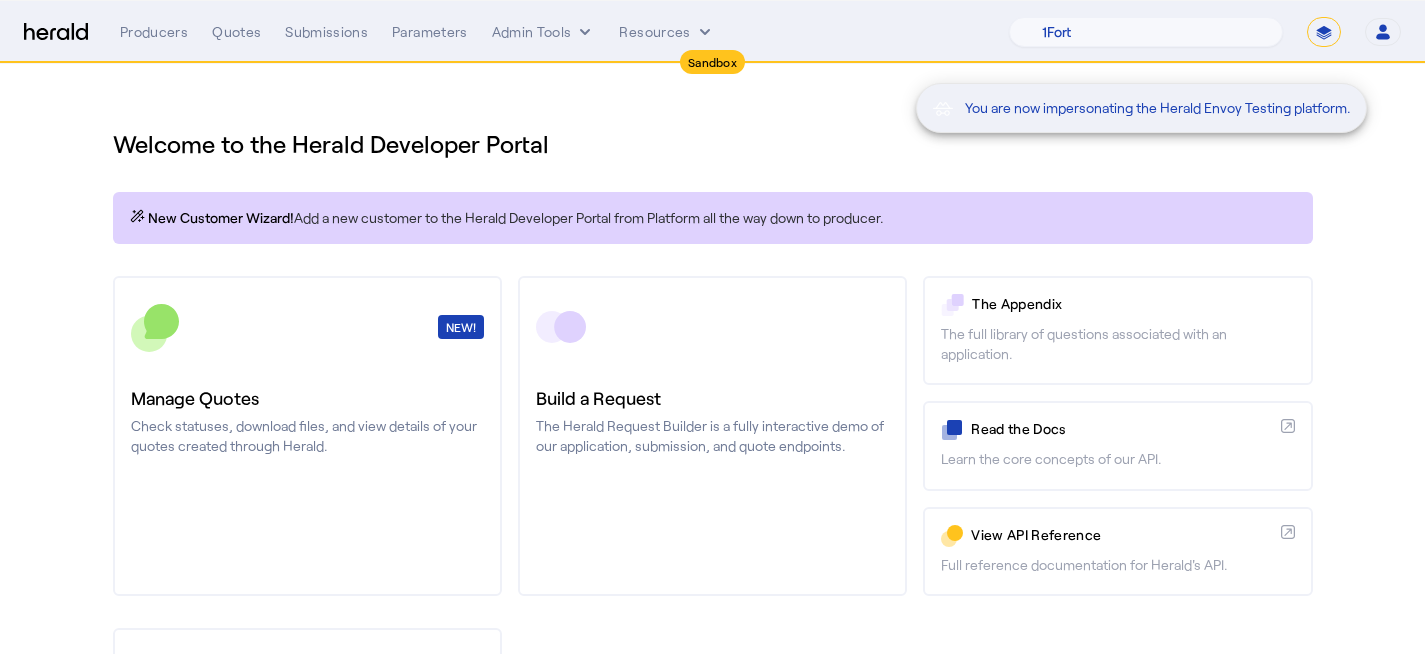 click on "You are now impersonating the Herald Envoy Testing platform." at bounding box center [712, 327] 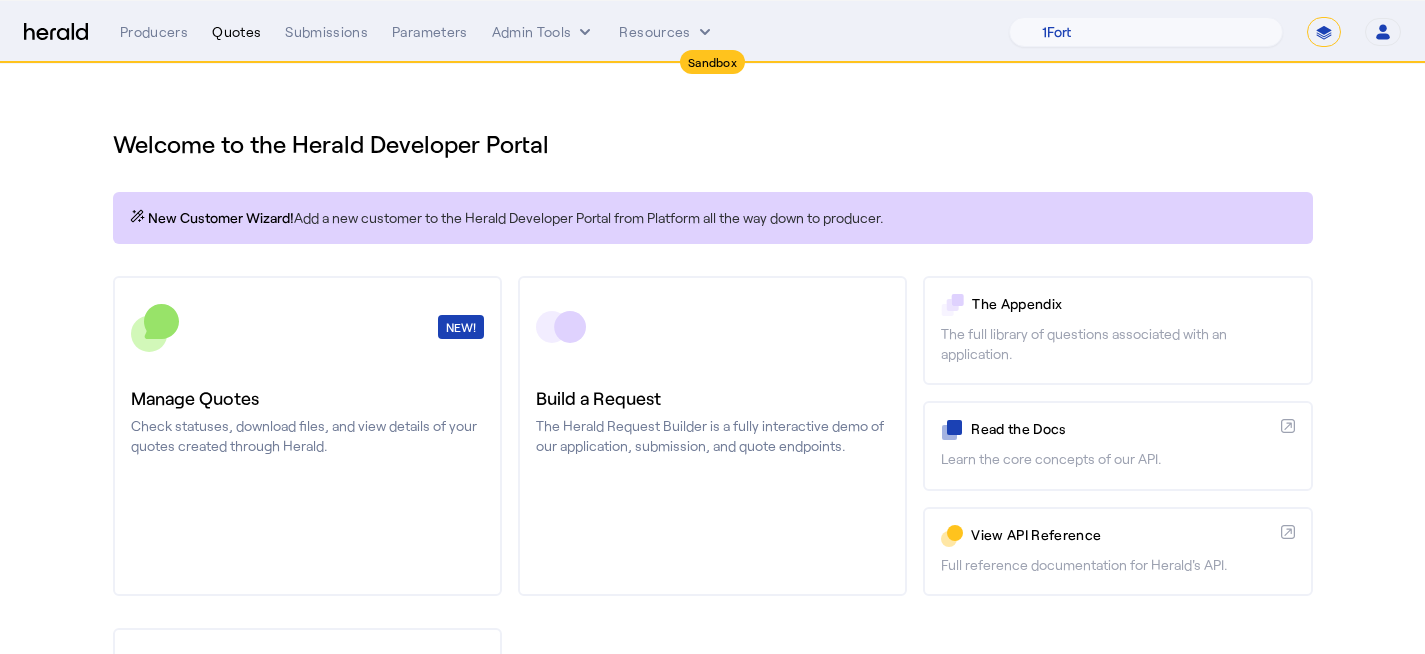 click on "Quotes" at bounding box center (236, 32) 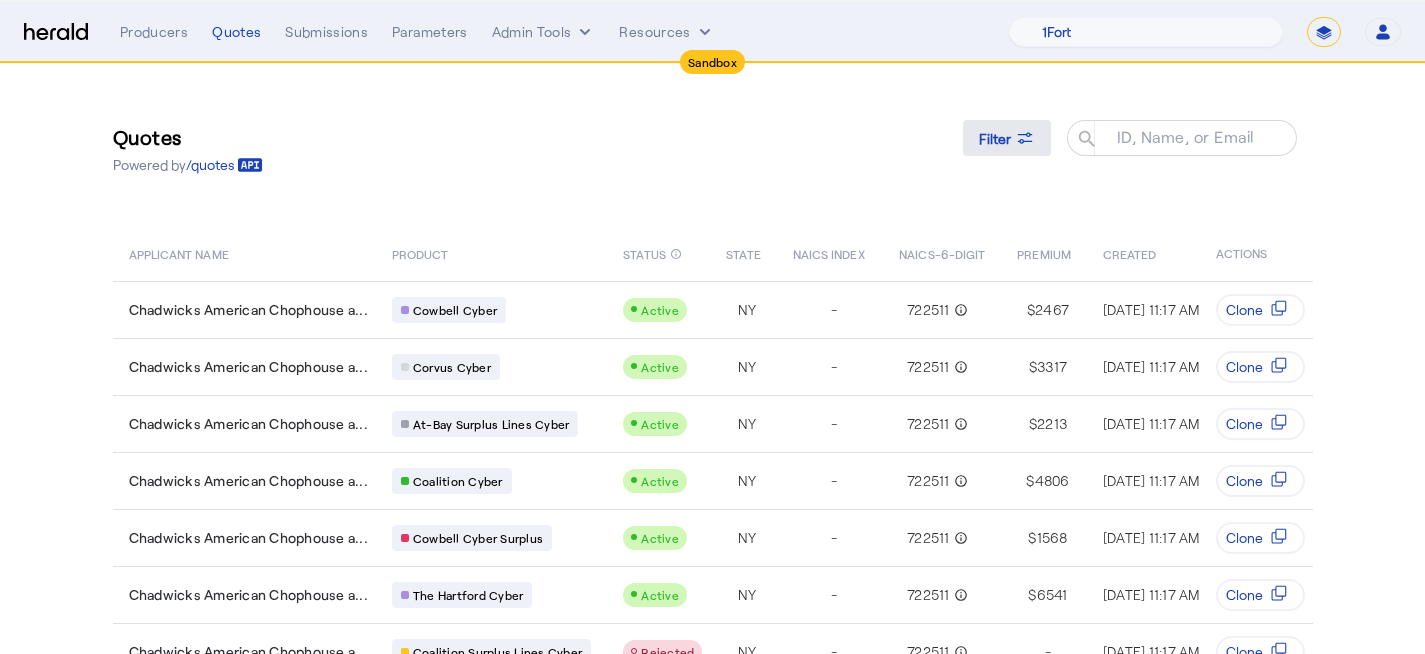 click 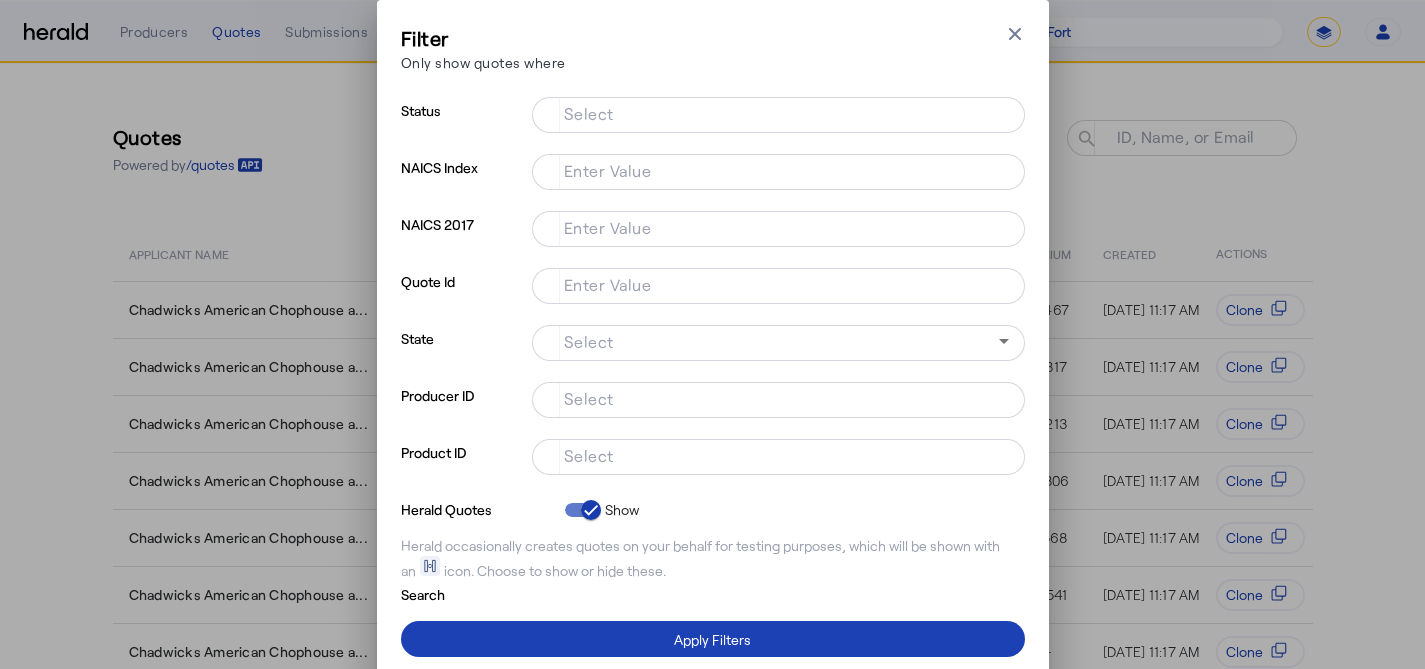 click on "Select" at bounding box center [589, 455] 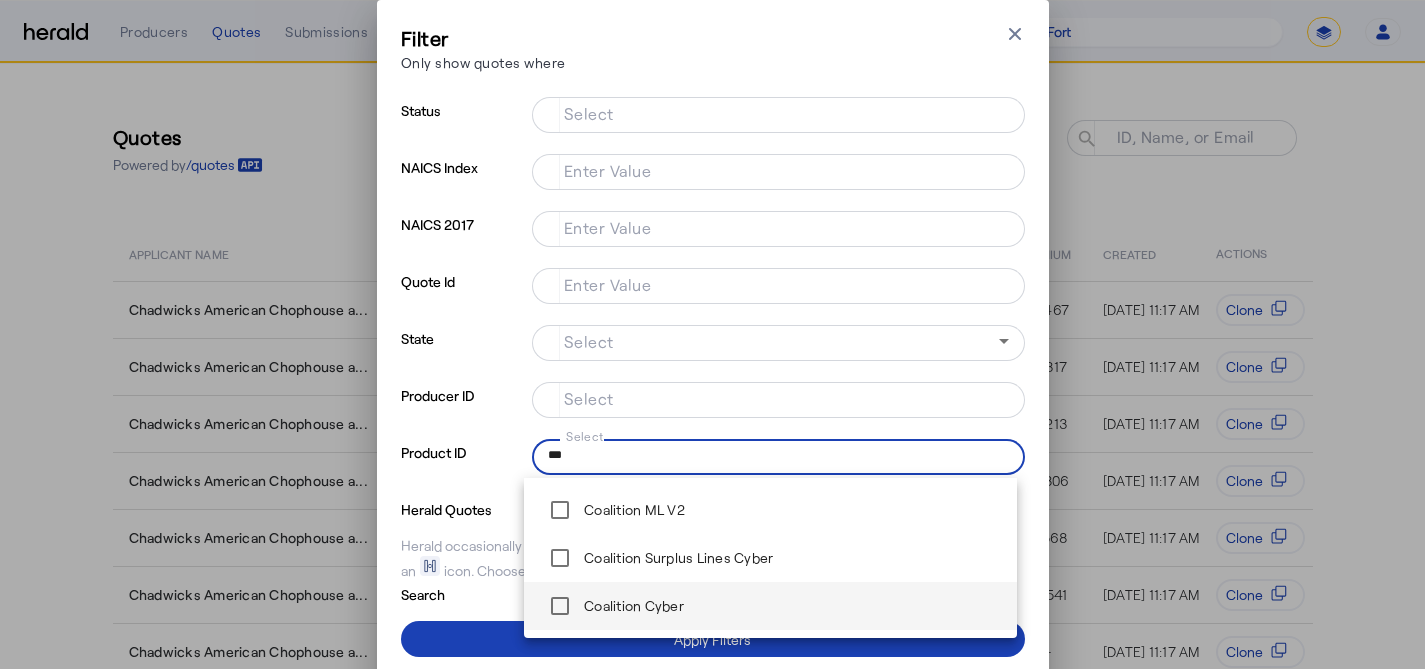 type on "***" 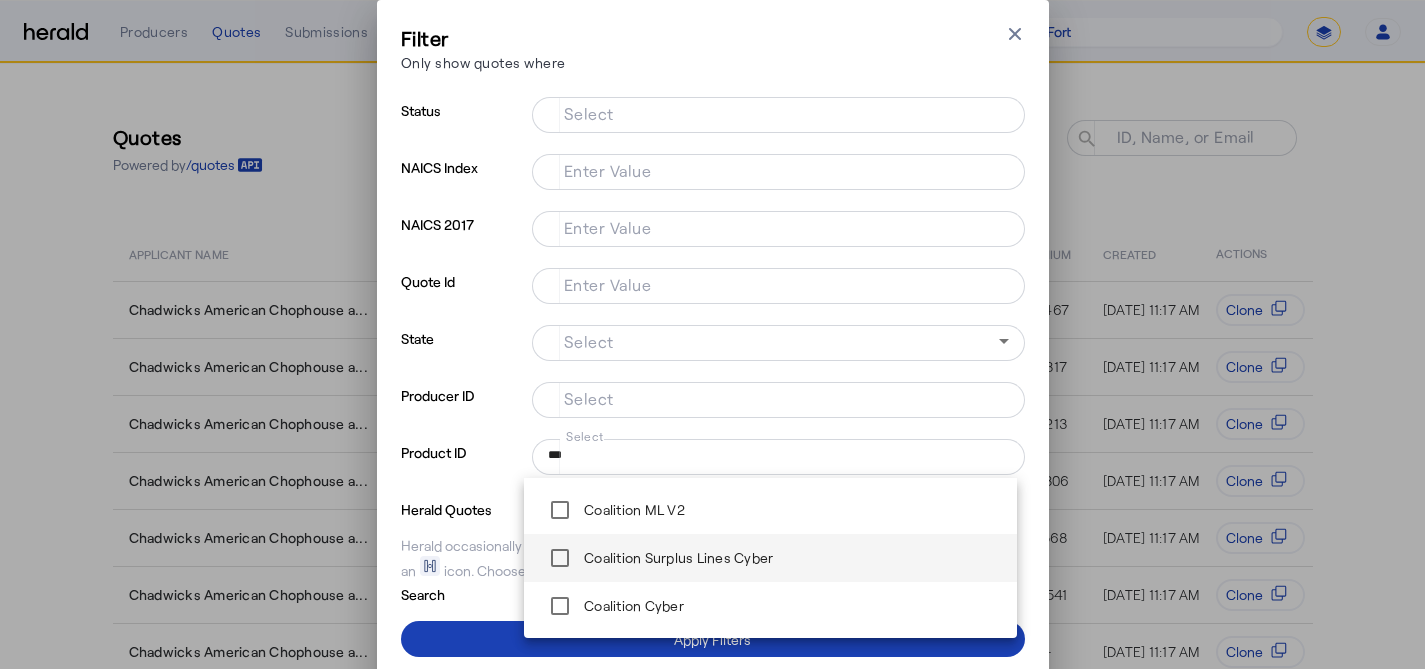 click on "Coalition Surplus Lines Cyber" at bounding box center [676, 558] 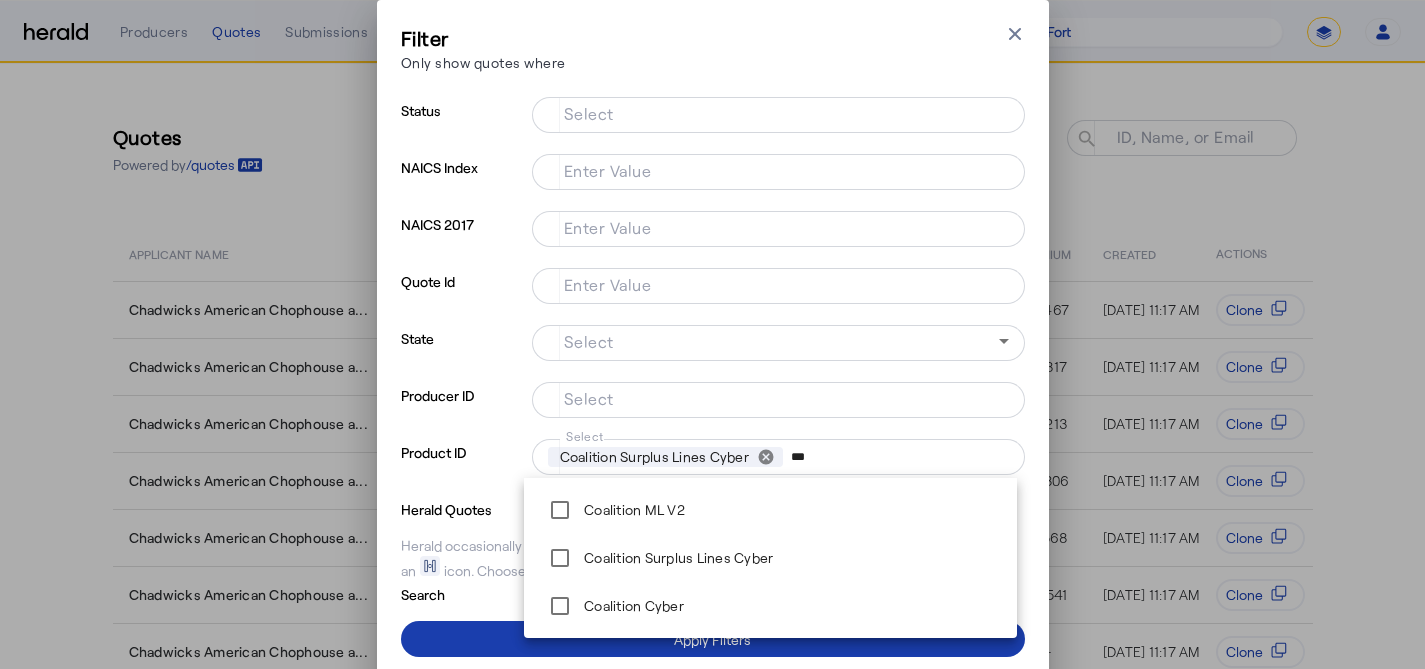 click at bounding box center [713, 639] 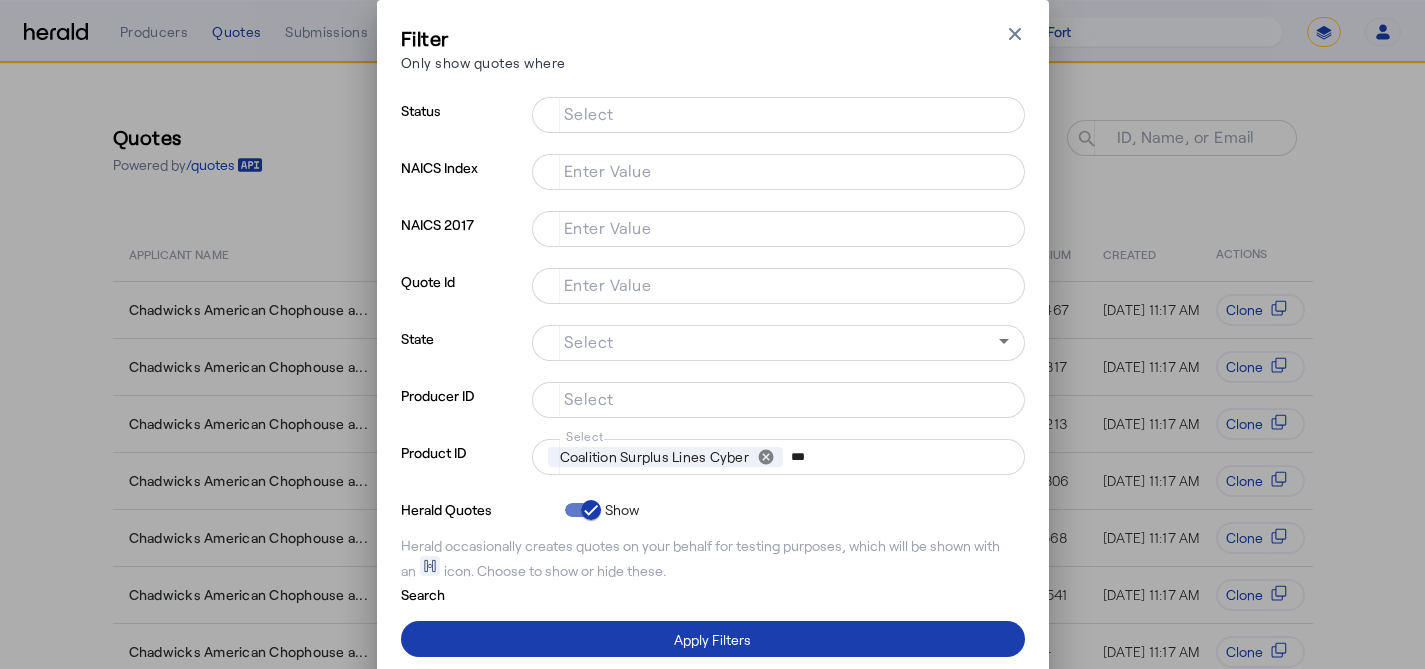 type 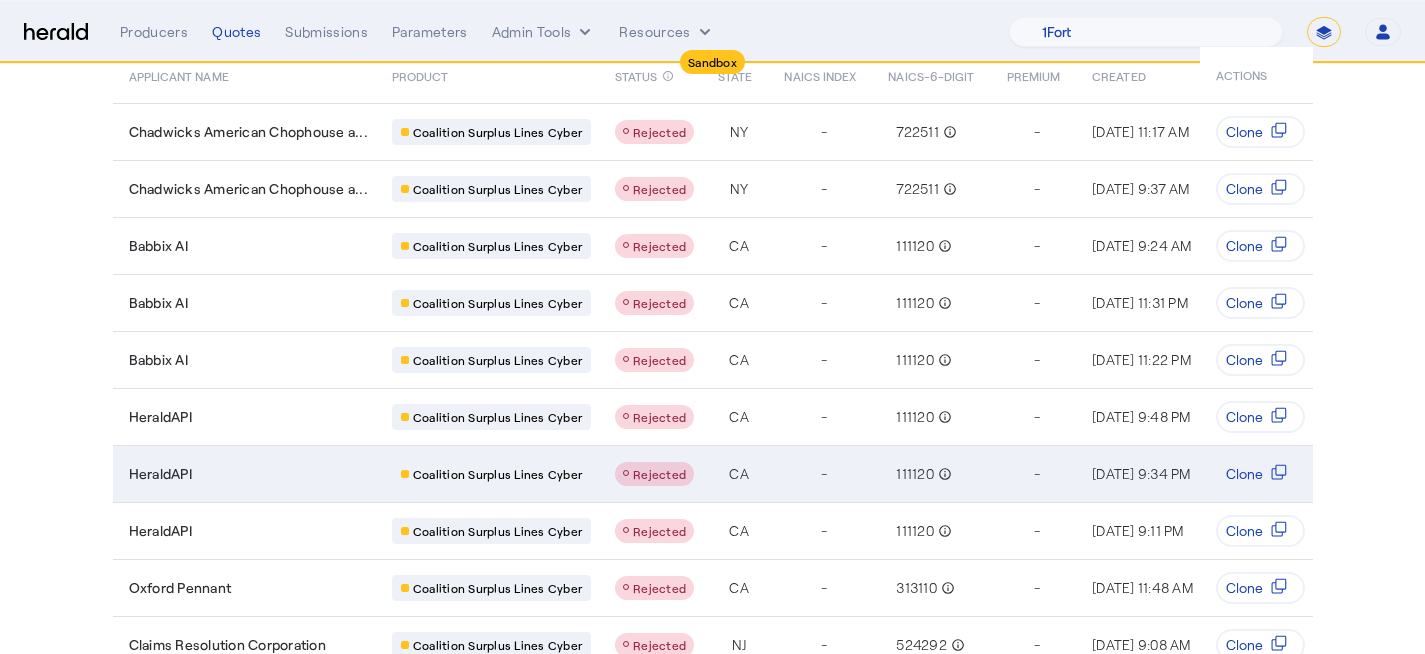 scroll, scrollTop: 182, scrollLeft: 0, axis: vertical 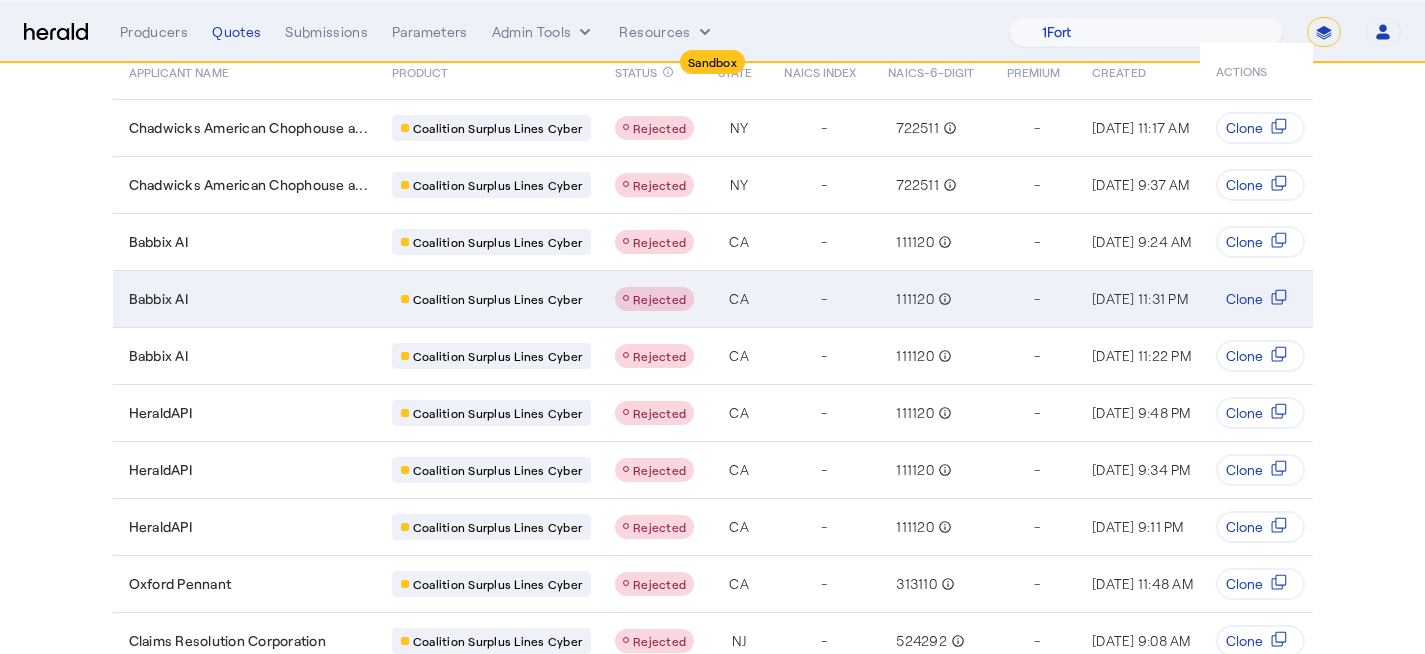 type 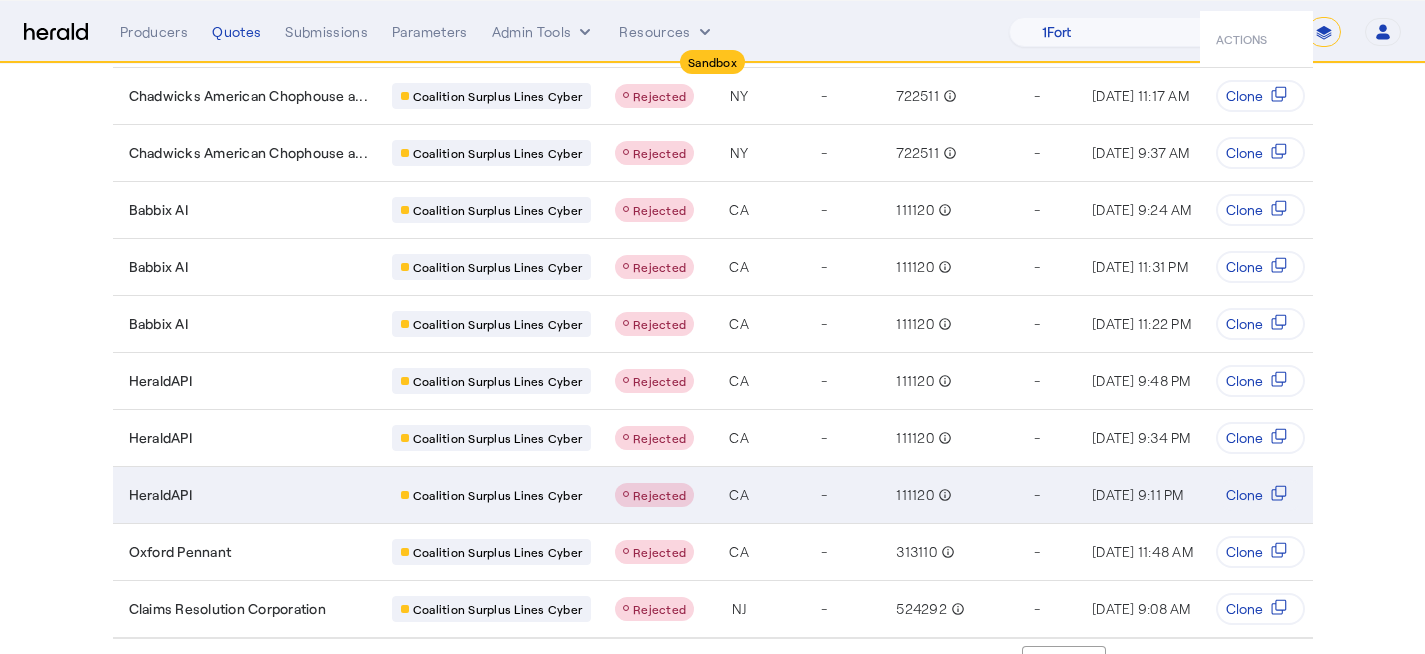 scroll, scrollTop: 270, scrollLeft: 0, axis: vertical 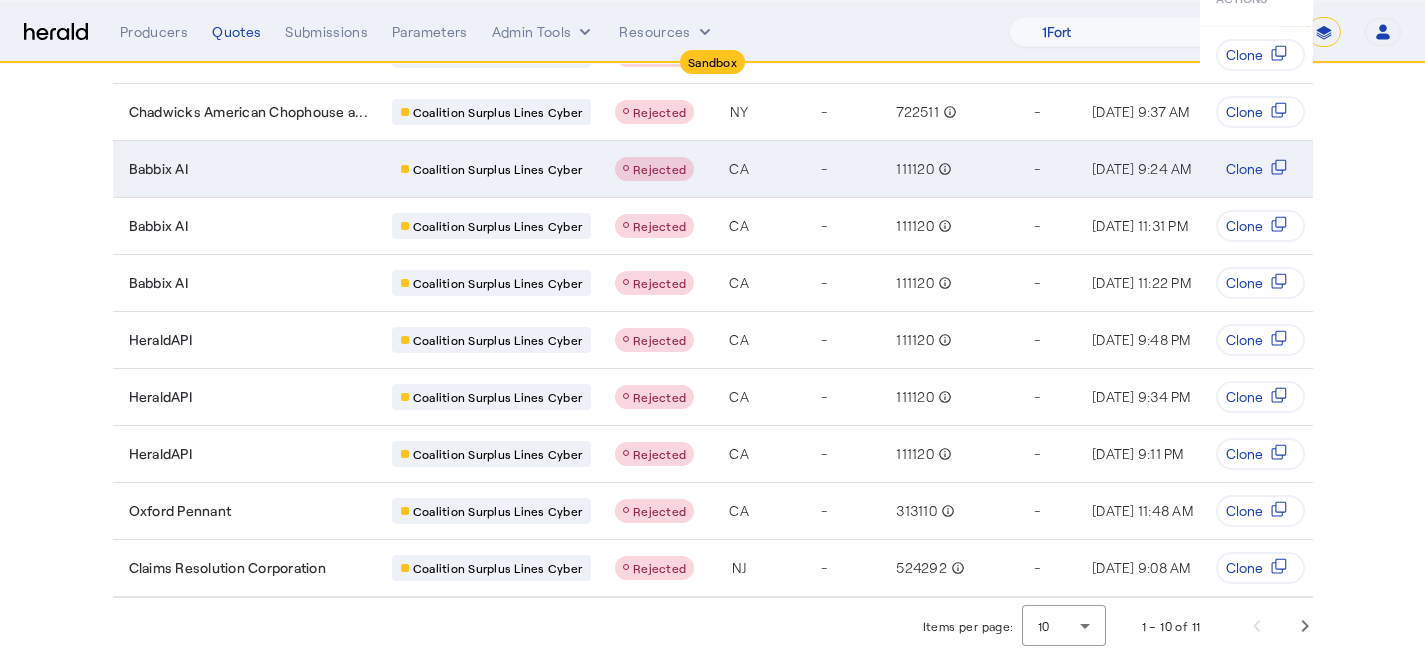 click on "Babbix AI" at bounding box center [244, 168] 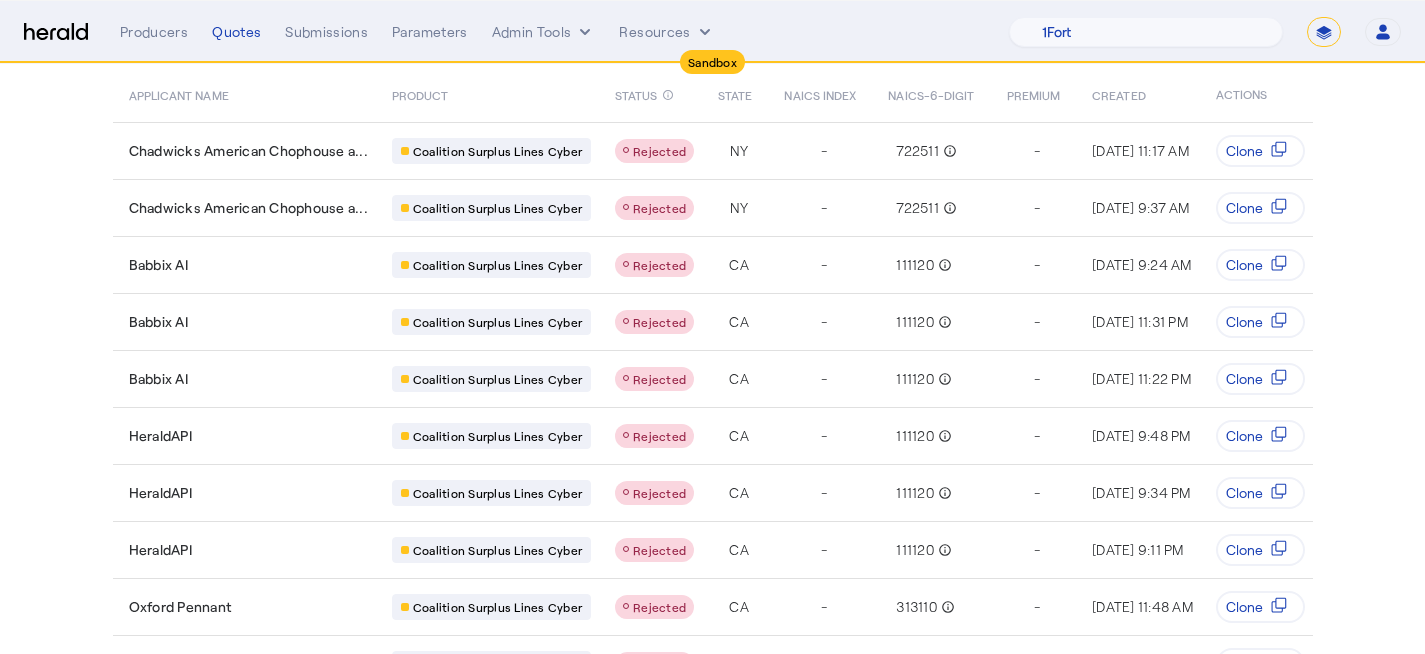 scroll, scrollTop: 0, scrollLeft: 0, axis: both 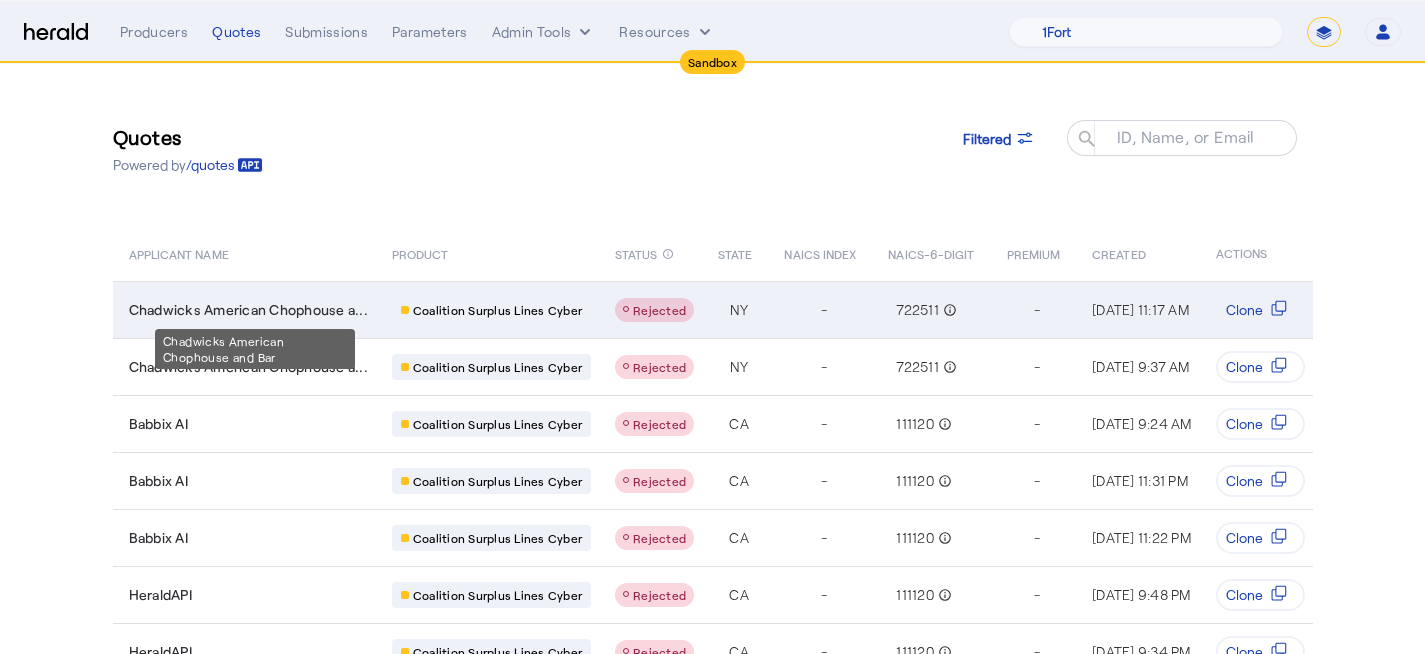 click on "Chadwicks American Chophouse a..." at bounding box center [248, 310] 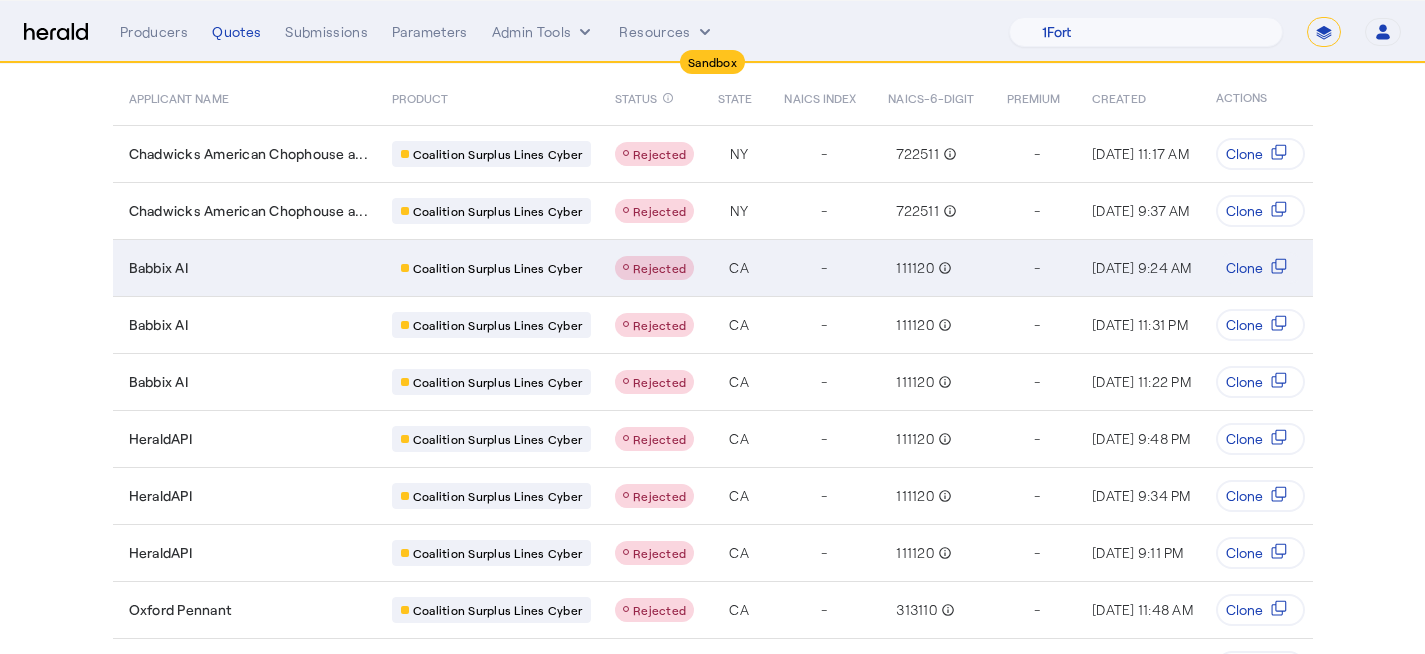 scroll, scrollTop: 0, scrollLeft: 0, axis: both 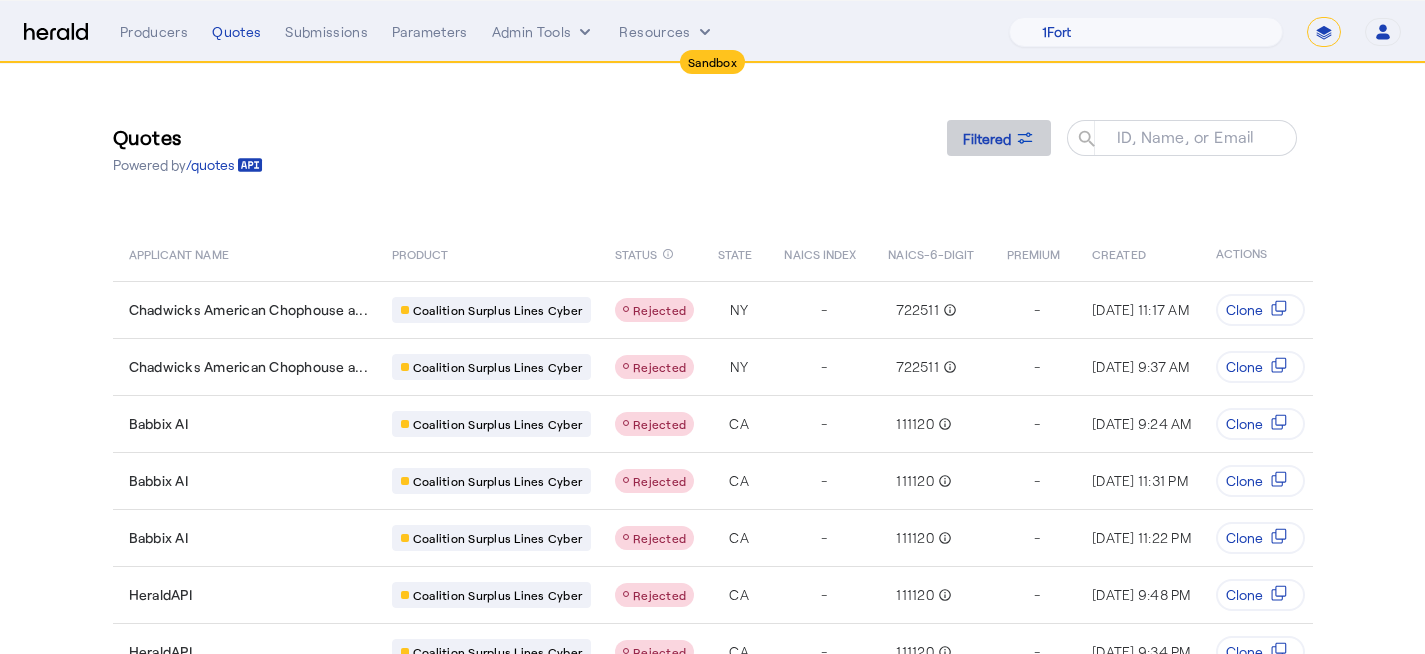 click at bounding box center [999, 138] 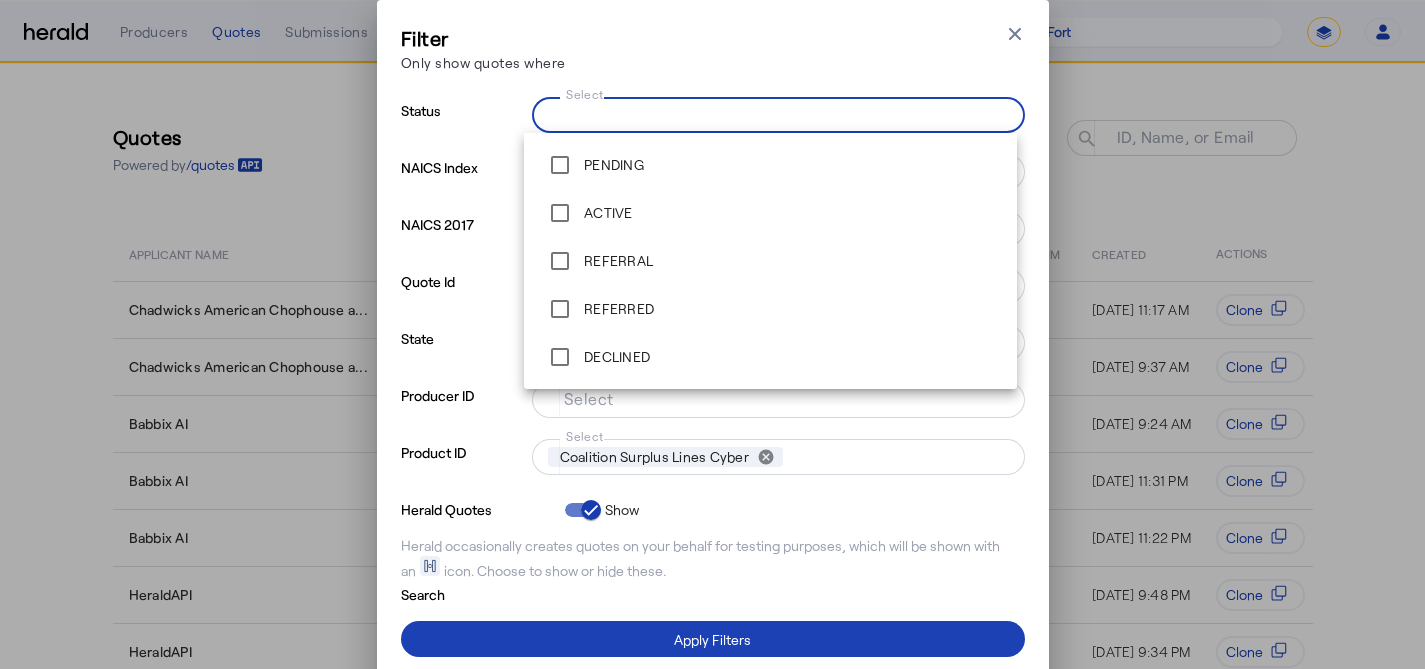 click on "Select" at bounding box center [774, 113] 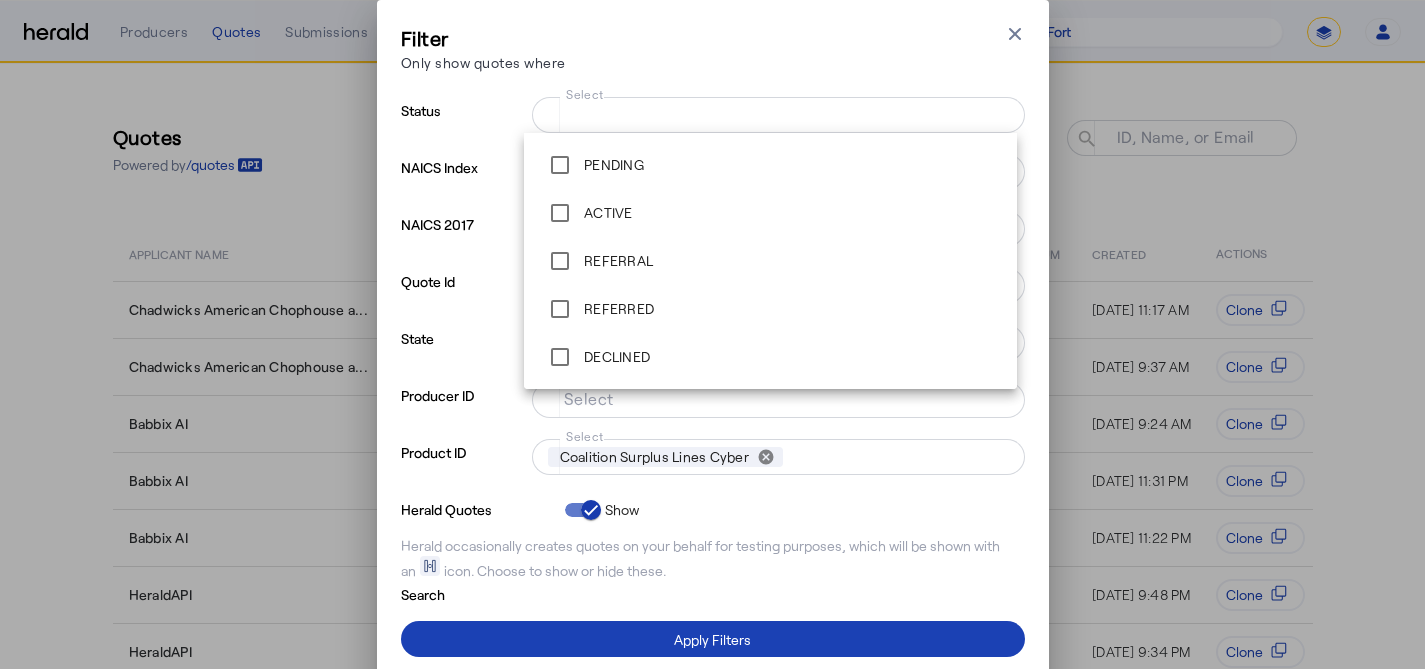 click on "Filter  Only show quotes where  Close modal" at bounding box center (713, 52) 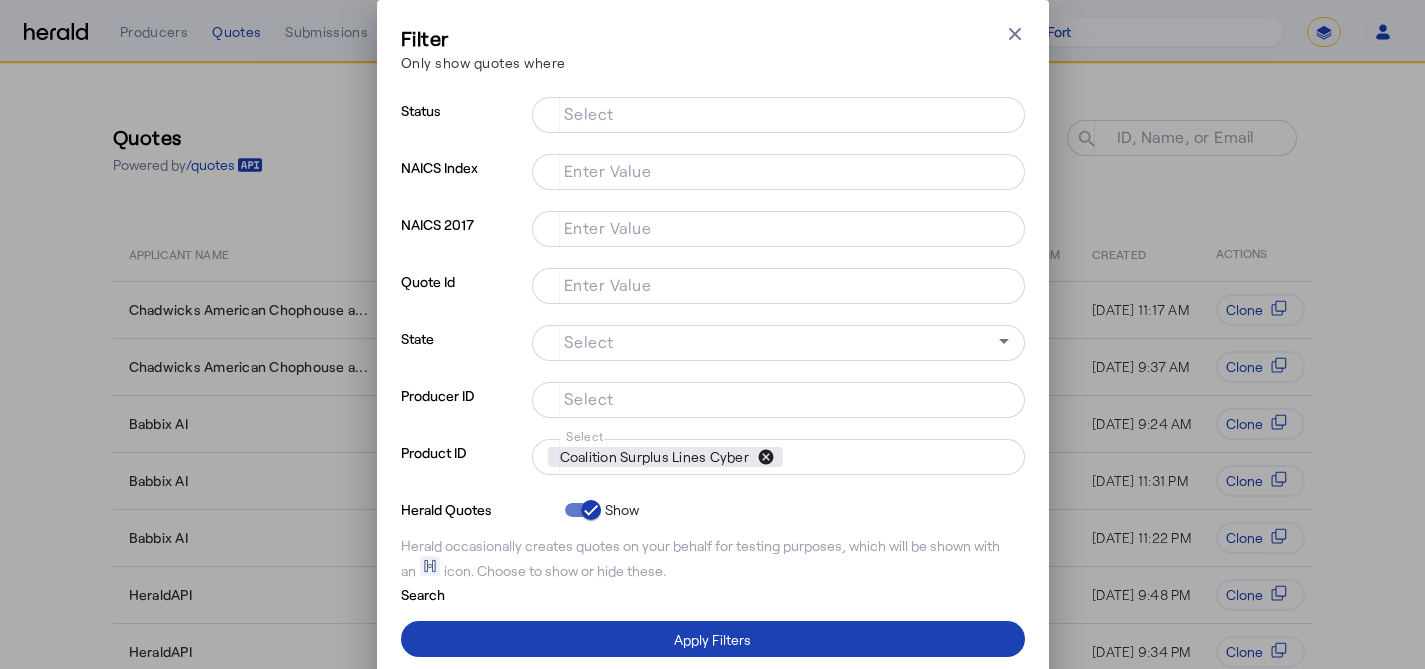 click on "cancel" at bounding box center (766, 457) 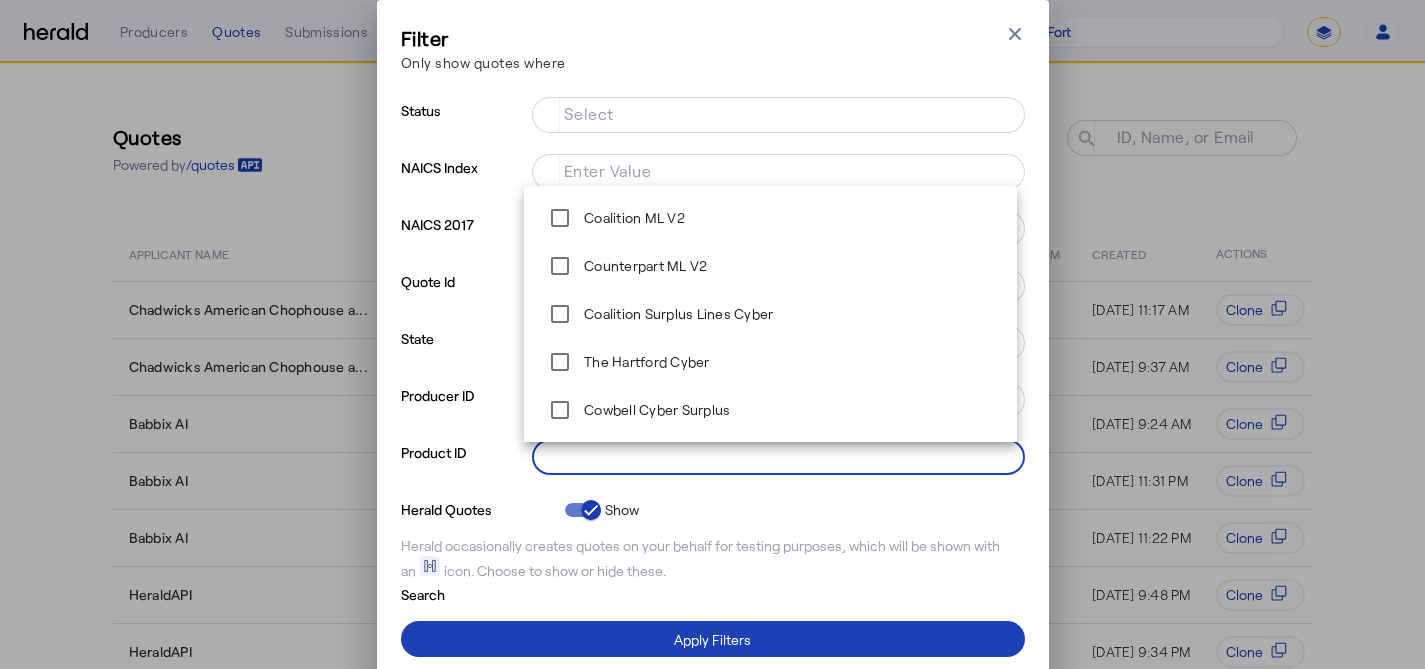 click on "Select" at bounding box center [774, 455] 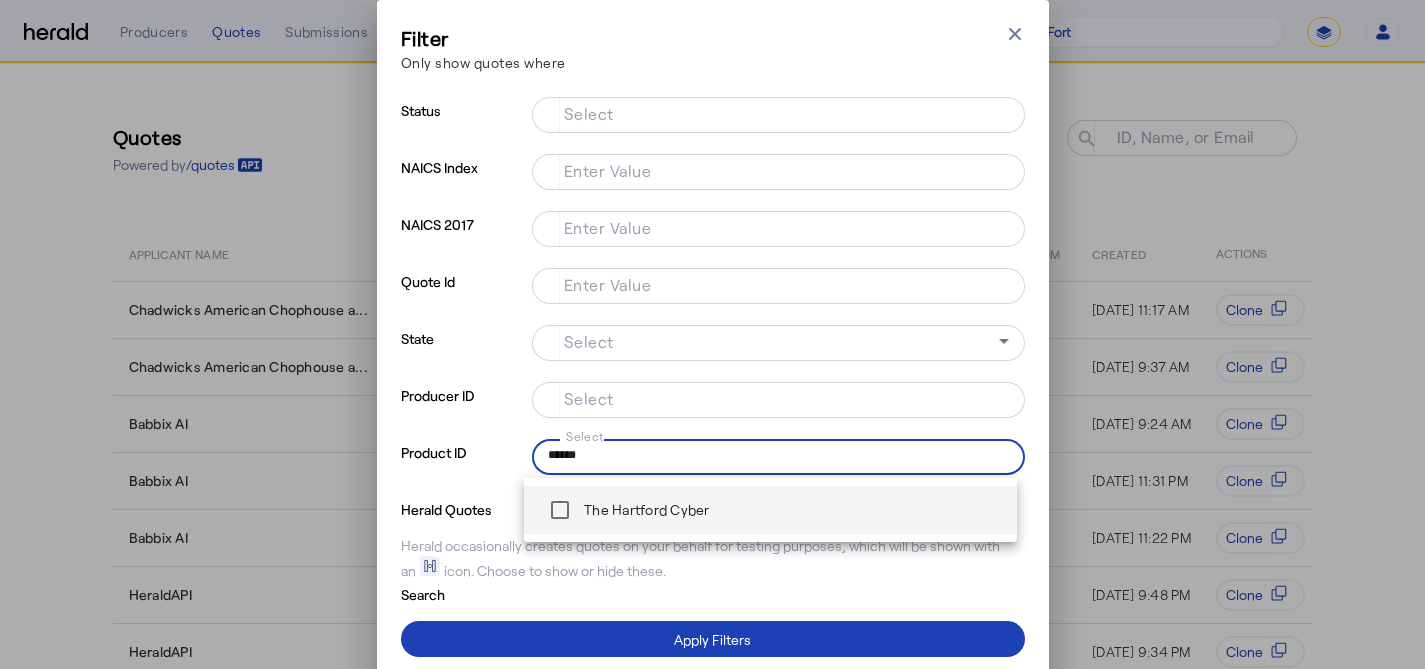 type on "******" 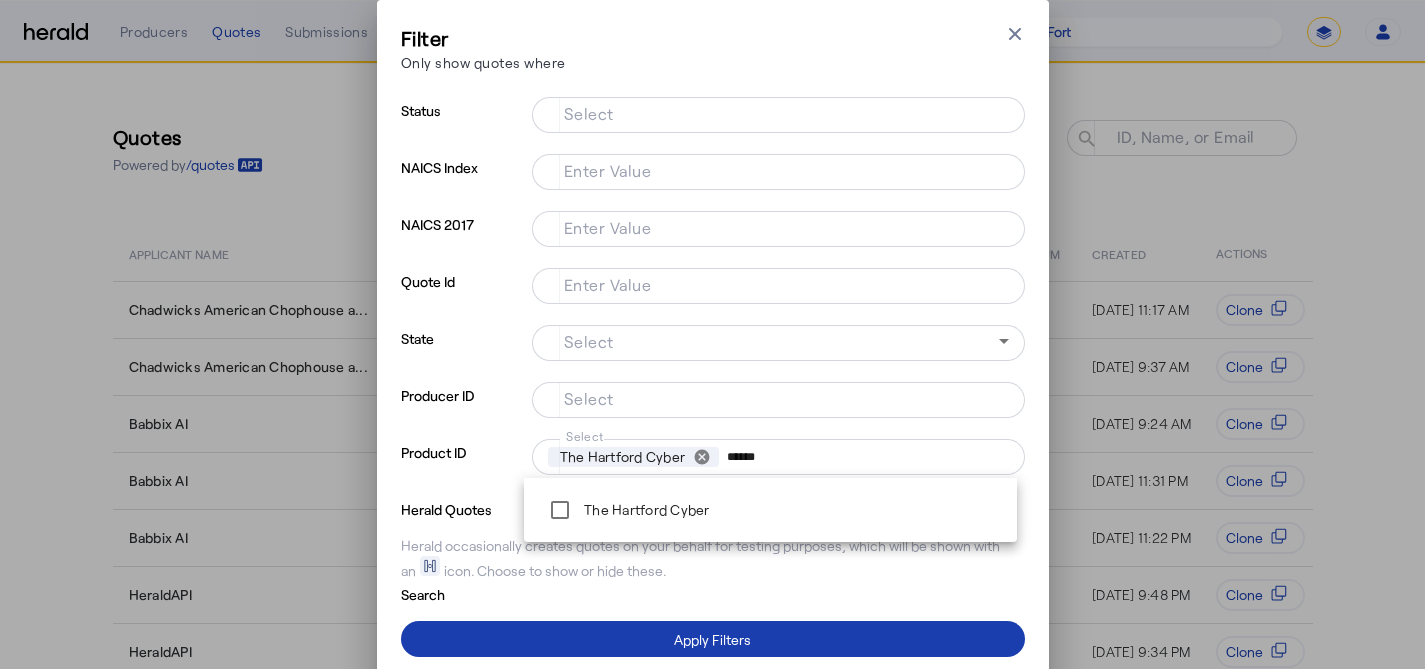 click at bounding box center (713, 639) 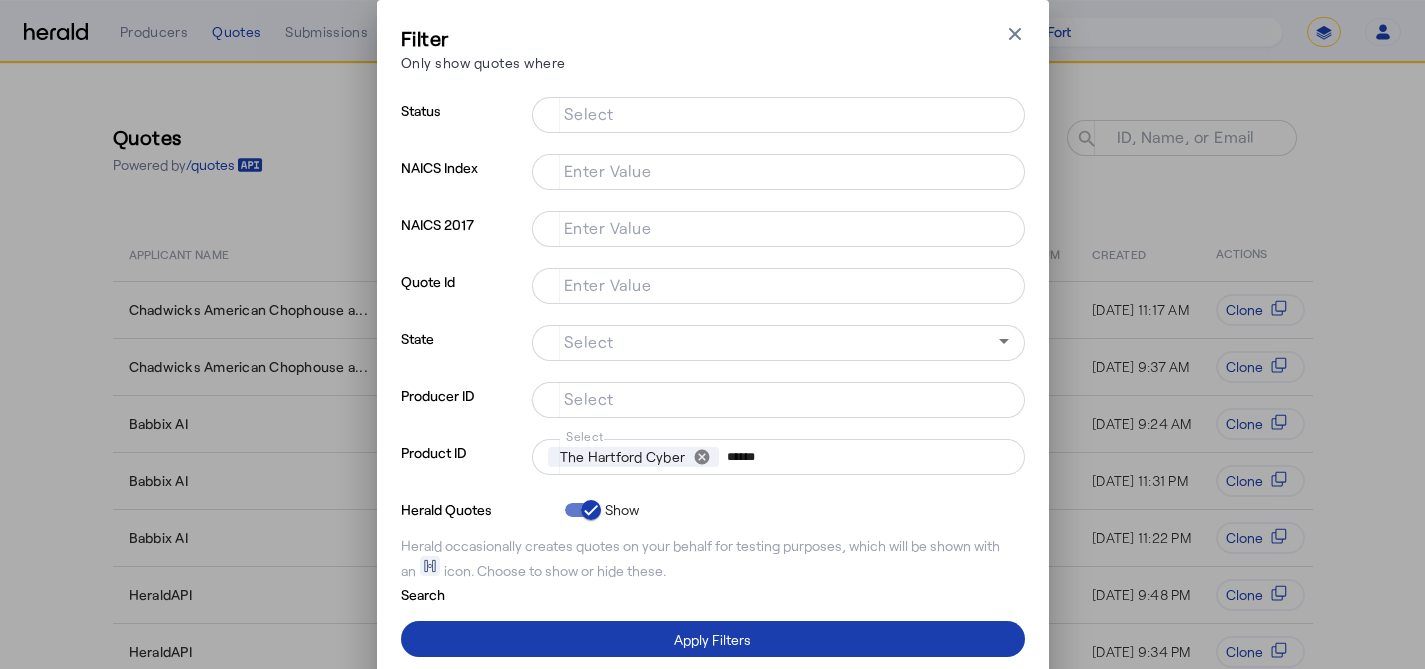type 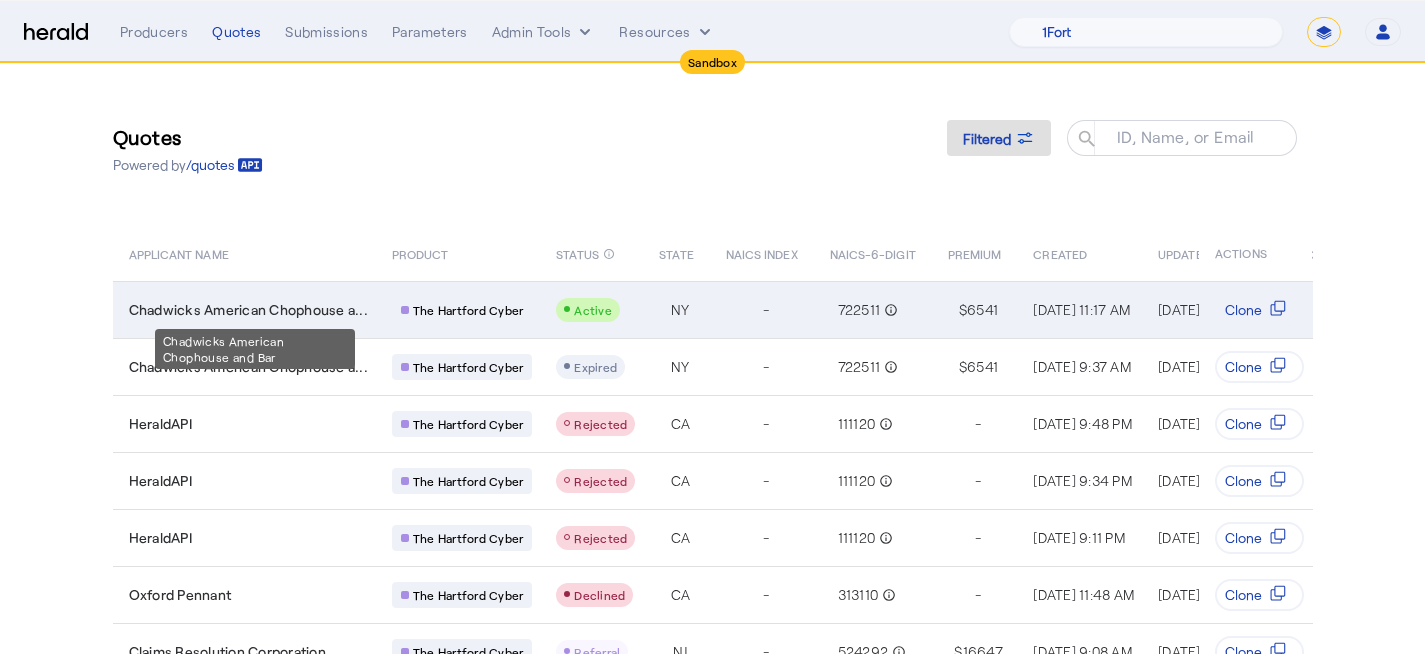 click on "Chadwicks American Chophouse a..." at bounding box center (248, 310) 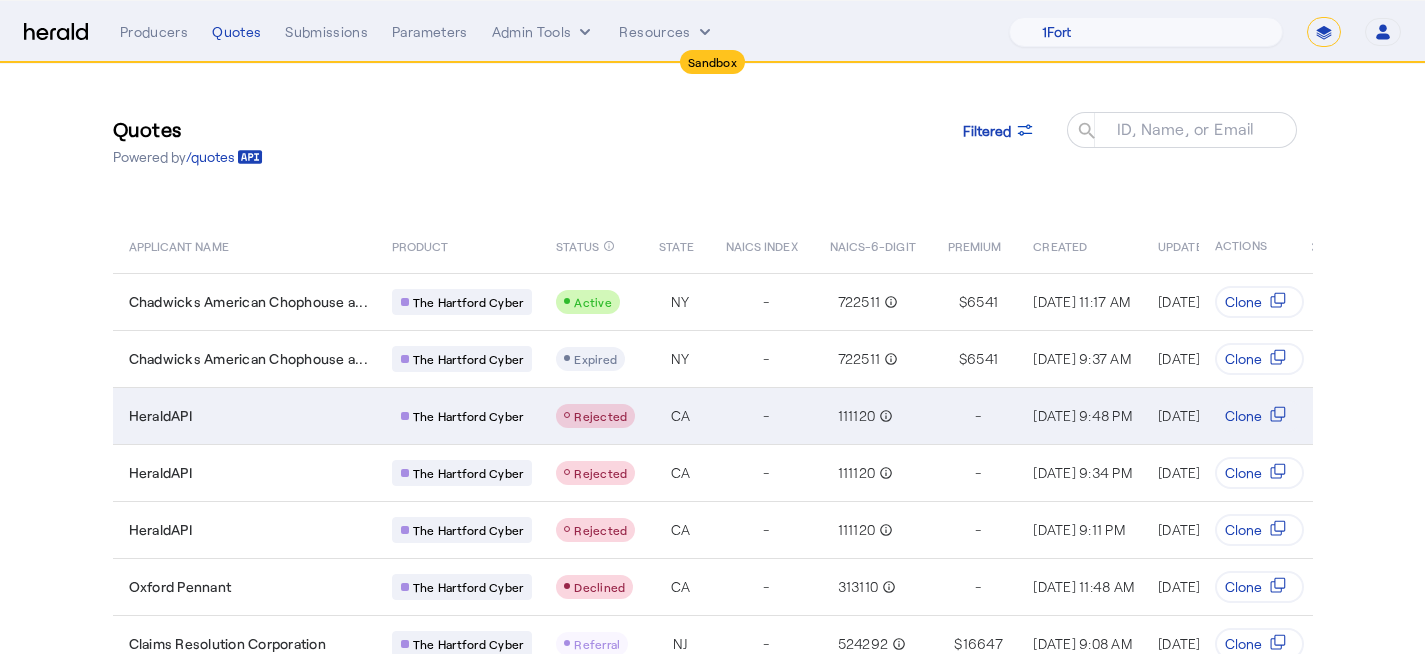 scroll, scrollTop: 0, scrollLeft: 0, axis: both 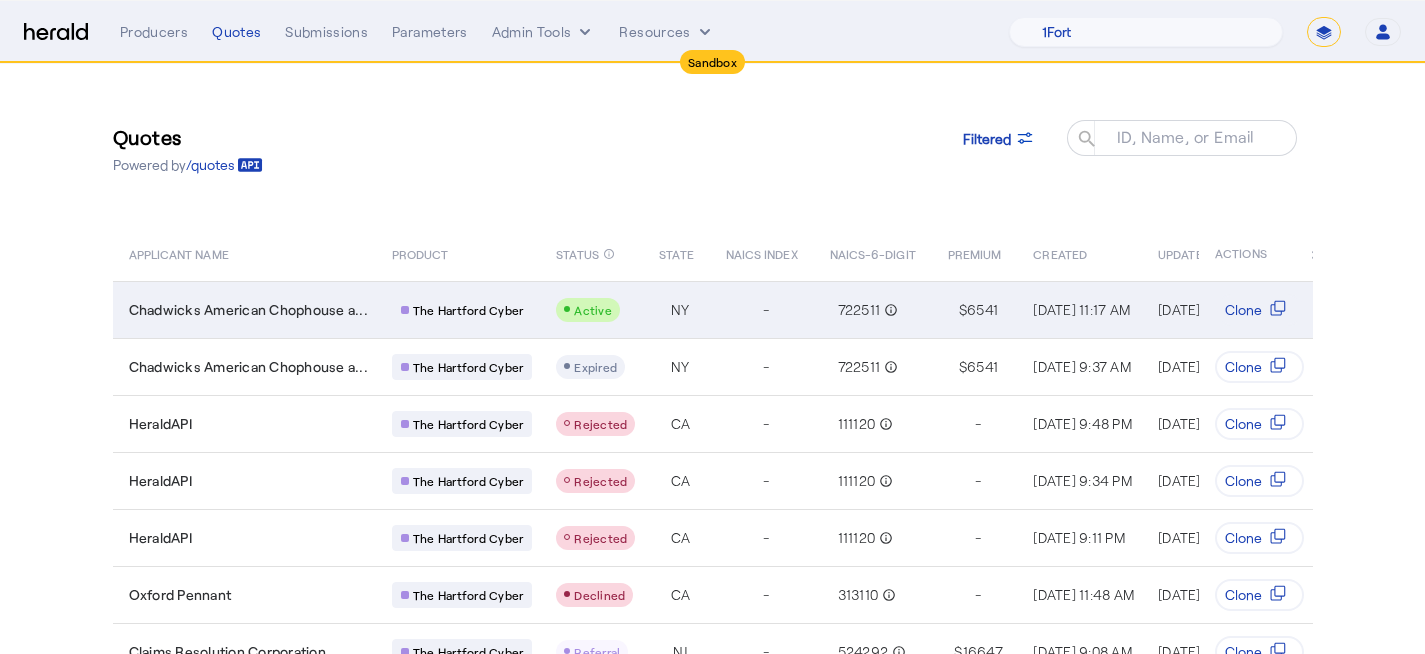 click on "Chadwicks American Chophouse a..." at bounding box center (244, 309) 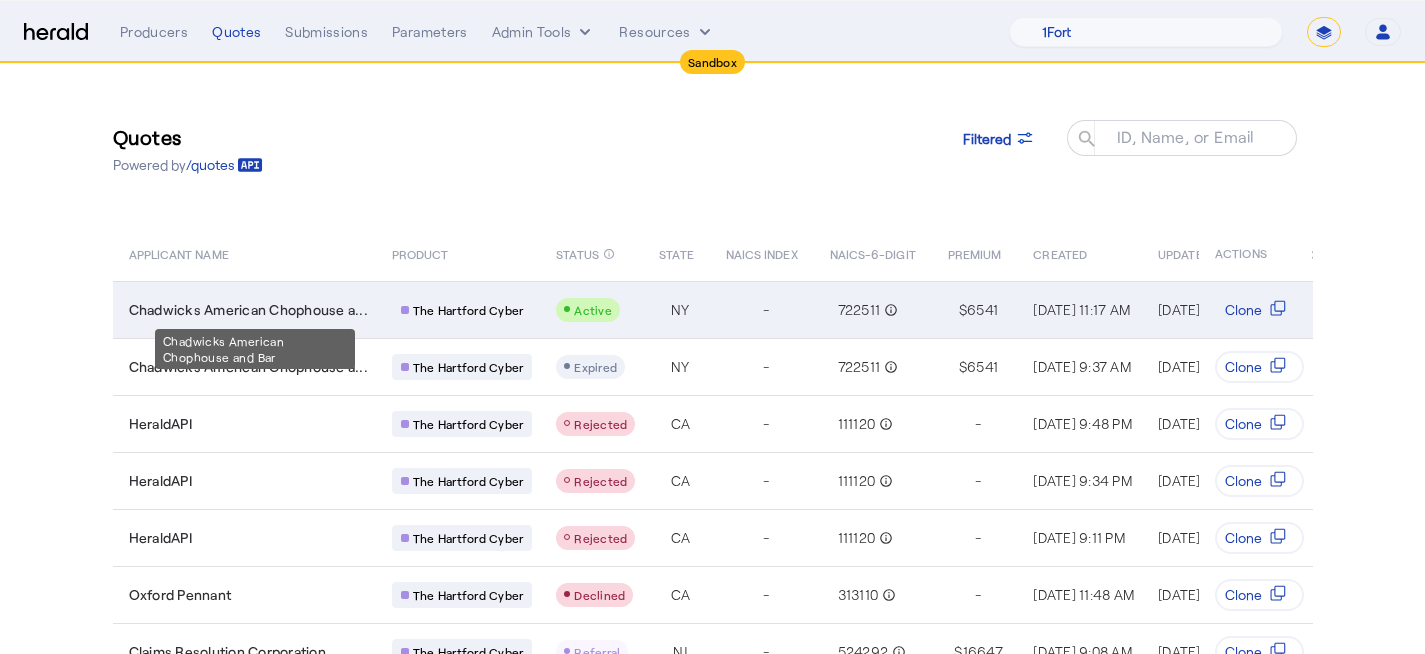 click on "Chadwicks American Chophouse a..." at bounding box center [248, 310] 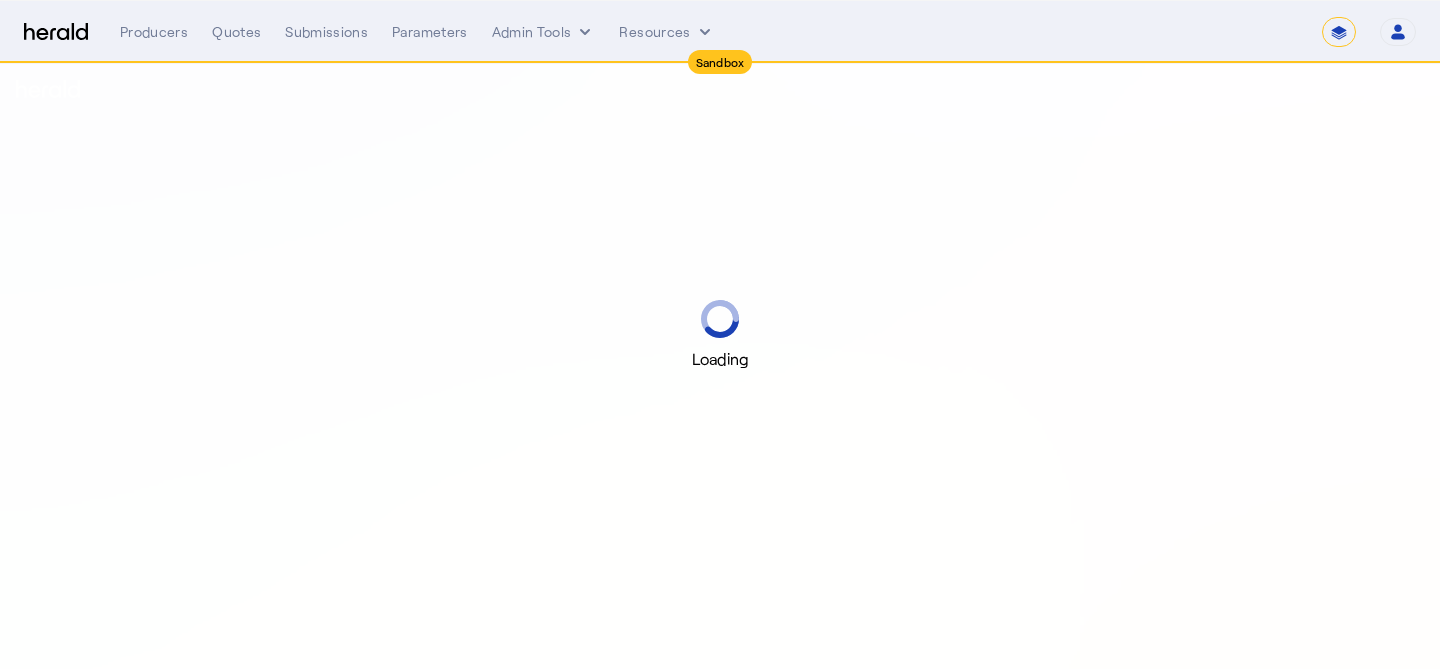 select on "*******" 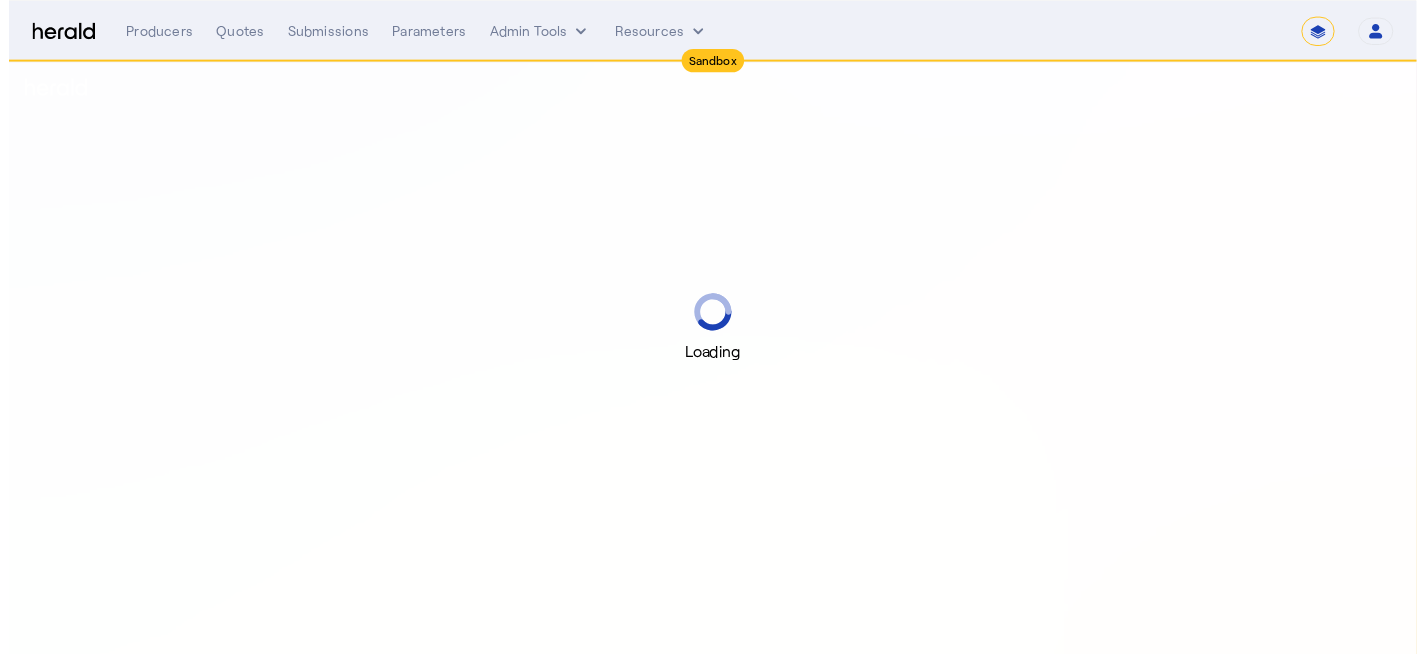 scroll, scrollTop: 0, scrollLeft: 0, axis: both 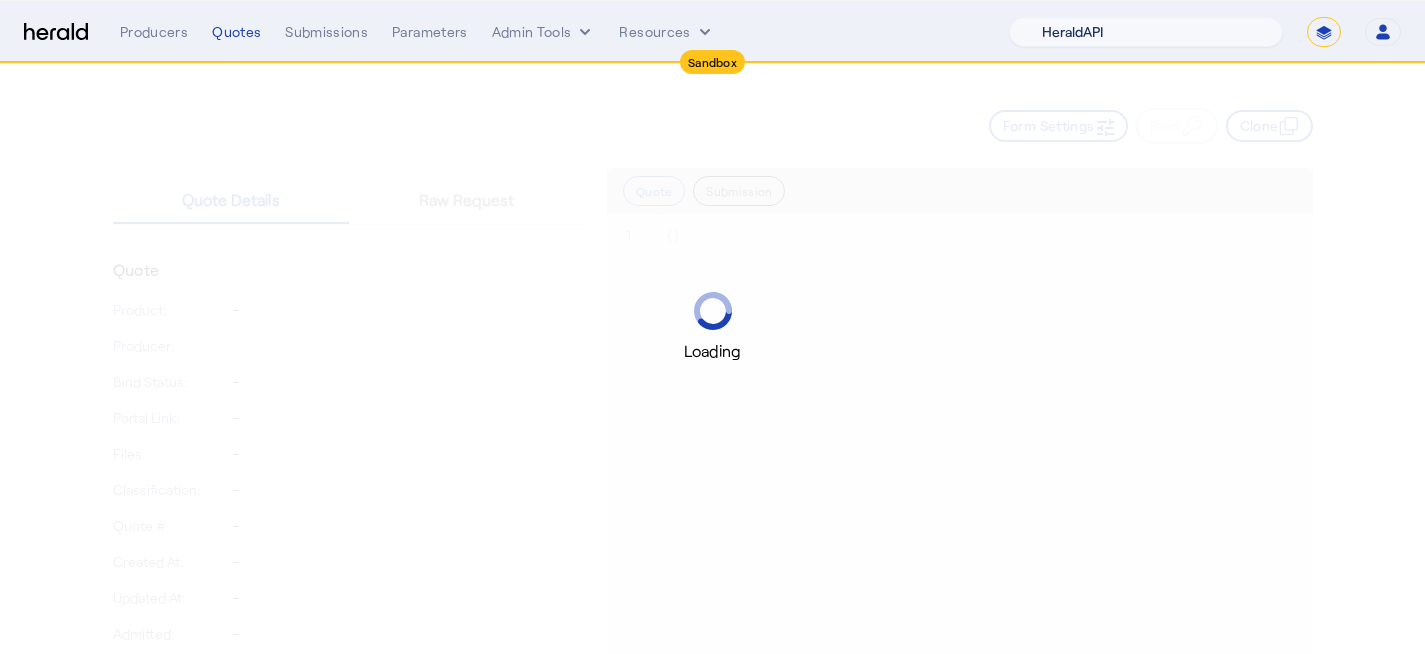click on "1Fort   Acrisure   Acturis   Affinity Advisors   Affinity Risk   Agentero   AmWins   Anzen   Aon   Appulate   Arch   Assurely   BTIS   Babbix   Berxi   [PERSON_NAME]   BindHQ   Bold Penguin    Bolt   Bond   Boxx   Brightway   Brit Demo Sandbox   Broker Buddha   [PERSON_NAME]   Burns [PERSON_NAME]   CNA Test   CRC   CS onboarding test account   Chubb Test   Citadel   Coalition   Coast   Coterie Test   Counterpart    CoverForce   CoverWallet   Coverdash   Coverhound   Cowbell   Cyber Example Platform   CyberPassport   Defy Insurance   Draftrs   ESpecialty   Embroker   Equal Parts   Exavalu   Ezyagent   Federacy Platform   FifthWall   Flow Speciality (Capitola)   Foundation   Founder Shield   Gaya   Gerent   GloveBox   Glow   Growthmill   [PERSON_NAME]   Hartford Steam Boiler   Hawksoft   [PERSON_NAME] Insurance Brokers   Herald Envoy Testing   HeraldAPI   Hypergato   Inchanted   [URL]   Infinity   [DOMAIN_NAME]   Insuremo   Insuritas   Irys   Jencap   [PERSON_NAME]   LTI Mindtree   Layr   Limit   [PERSON_NAME] Test   [PERSON_NAME]   Novidea" at bounding box center [1146, 32] 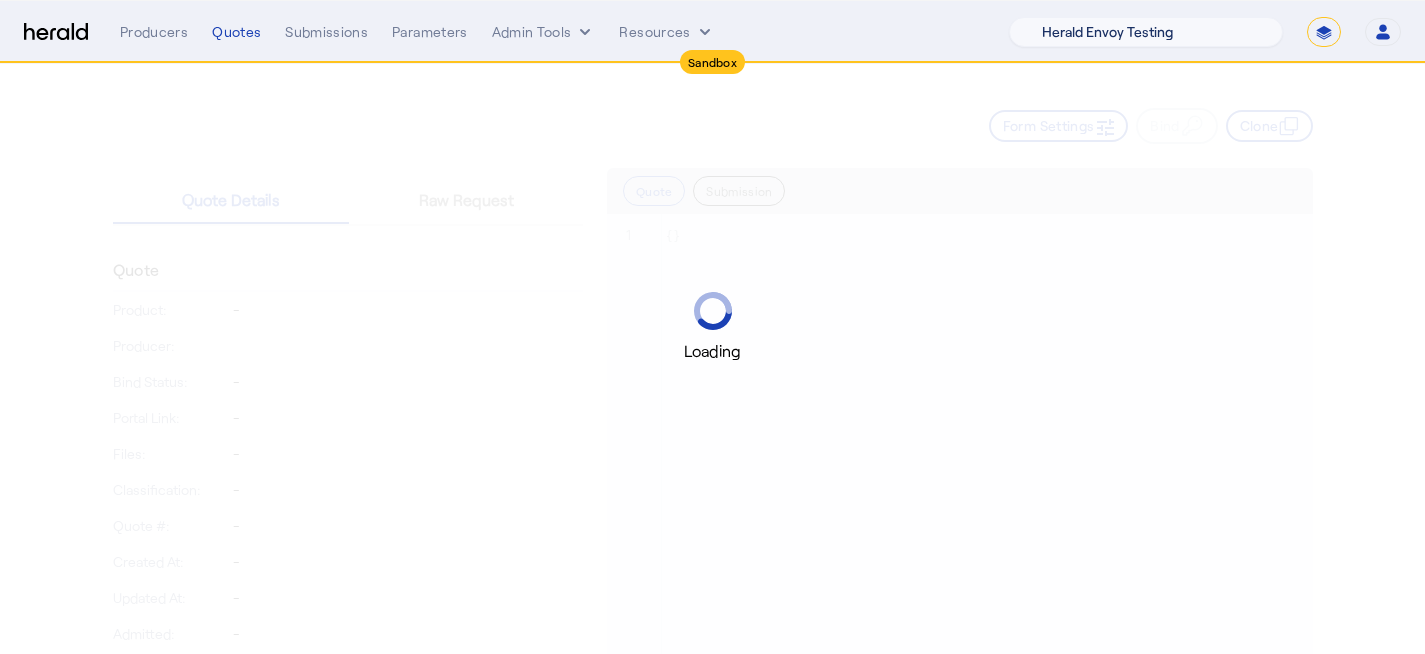 select on "pfm_2v8p_herald_api" 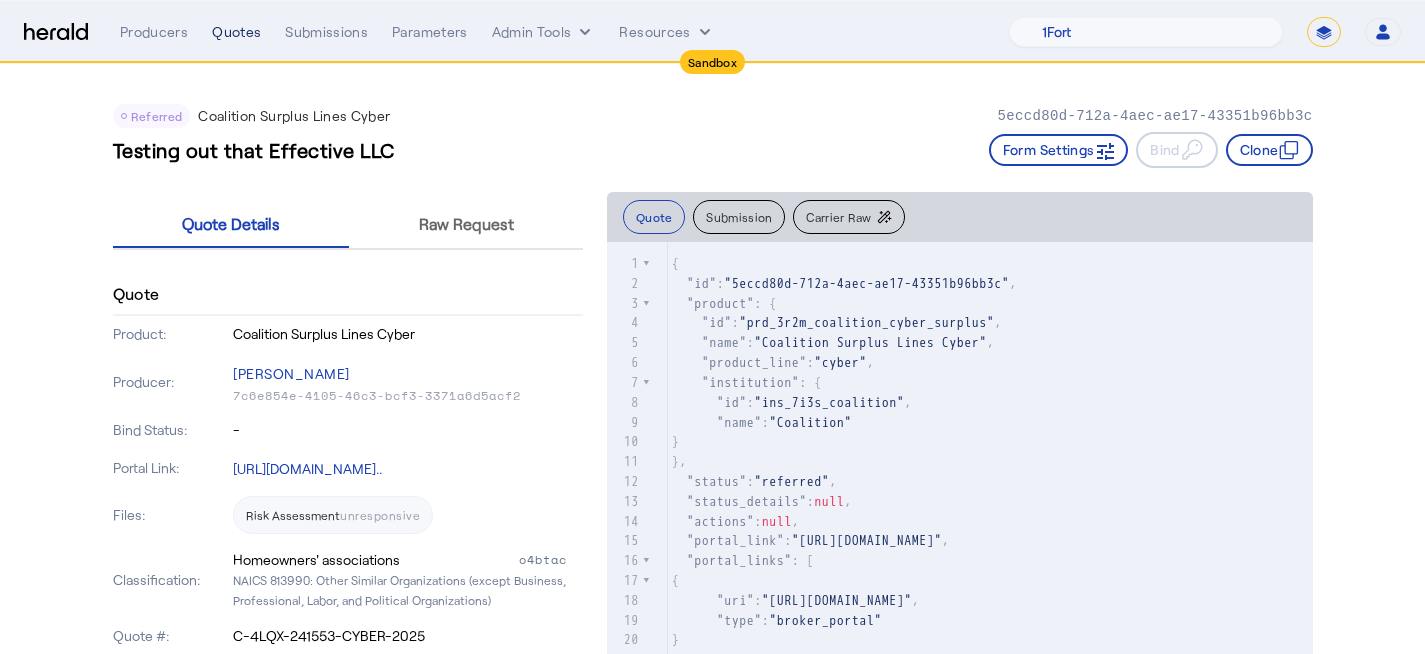 click on "Quotes" at bounding box center (236, 32) 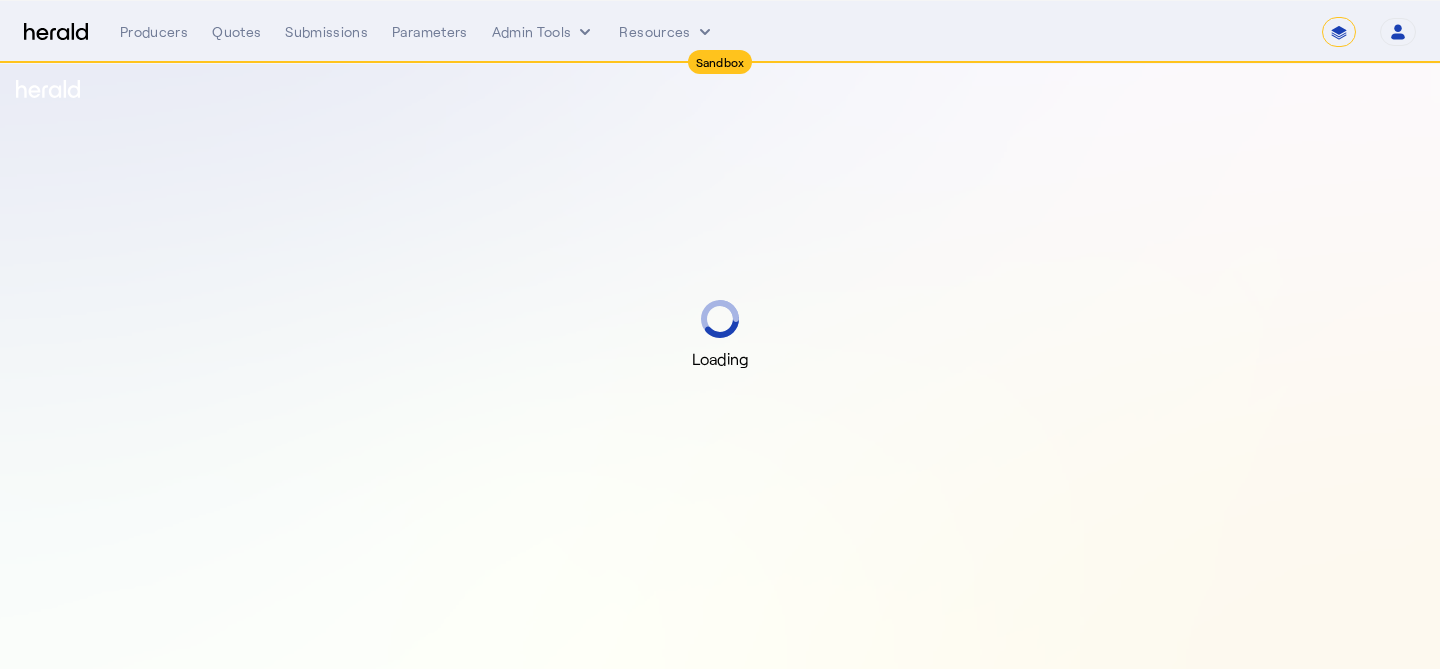 select on "*******" 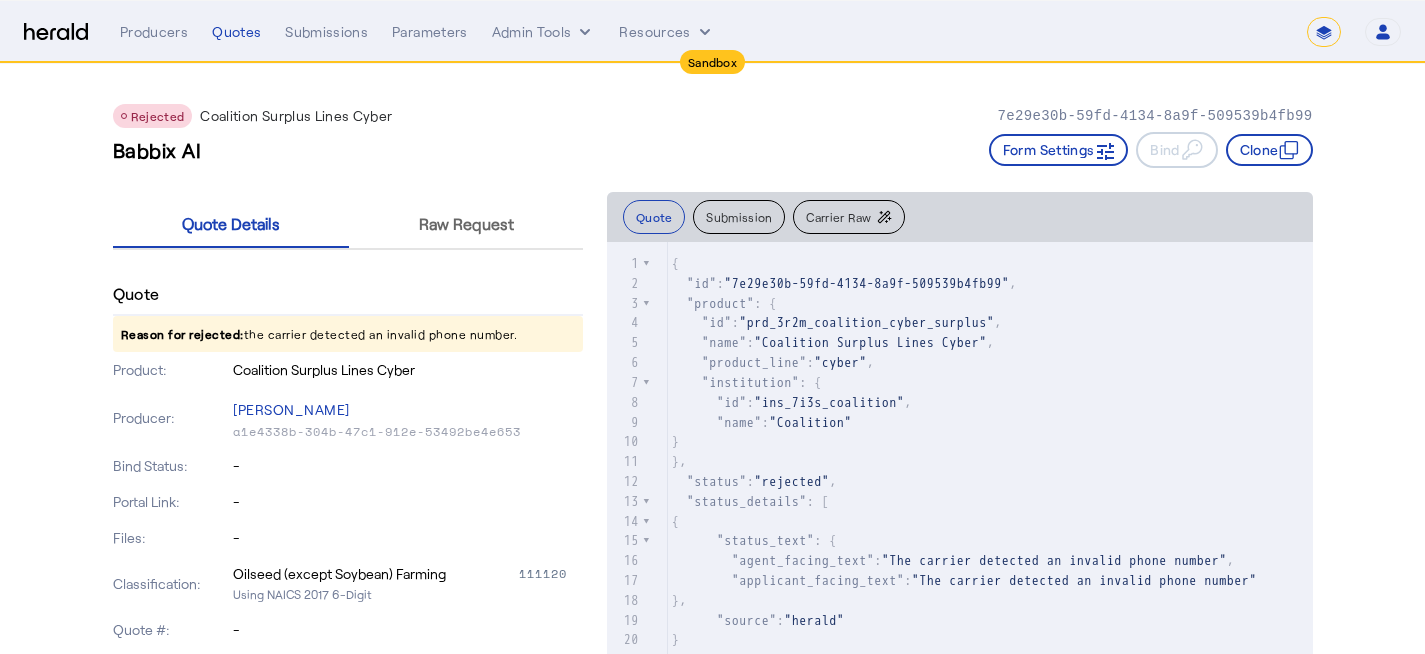 click on "Reason for rejected:  the carrier detected an invalid phone number." 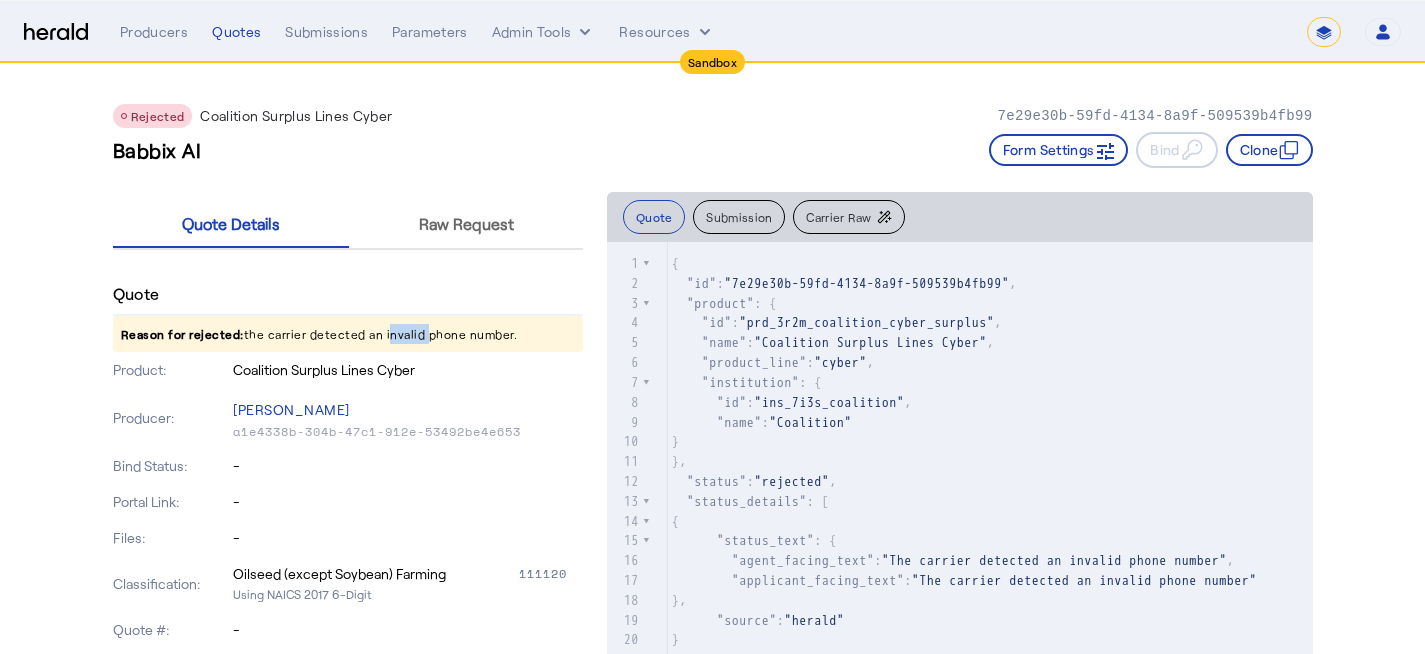 click on "Reason for rejected:  the carrier detected an invalid phone number." 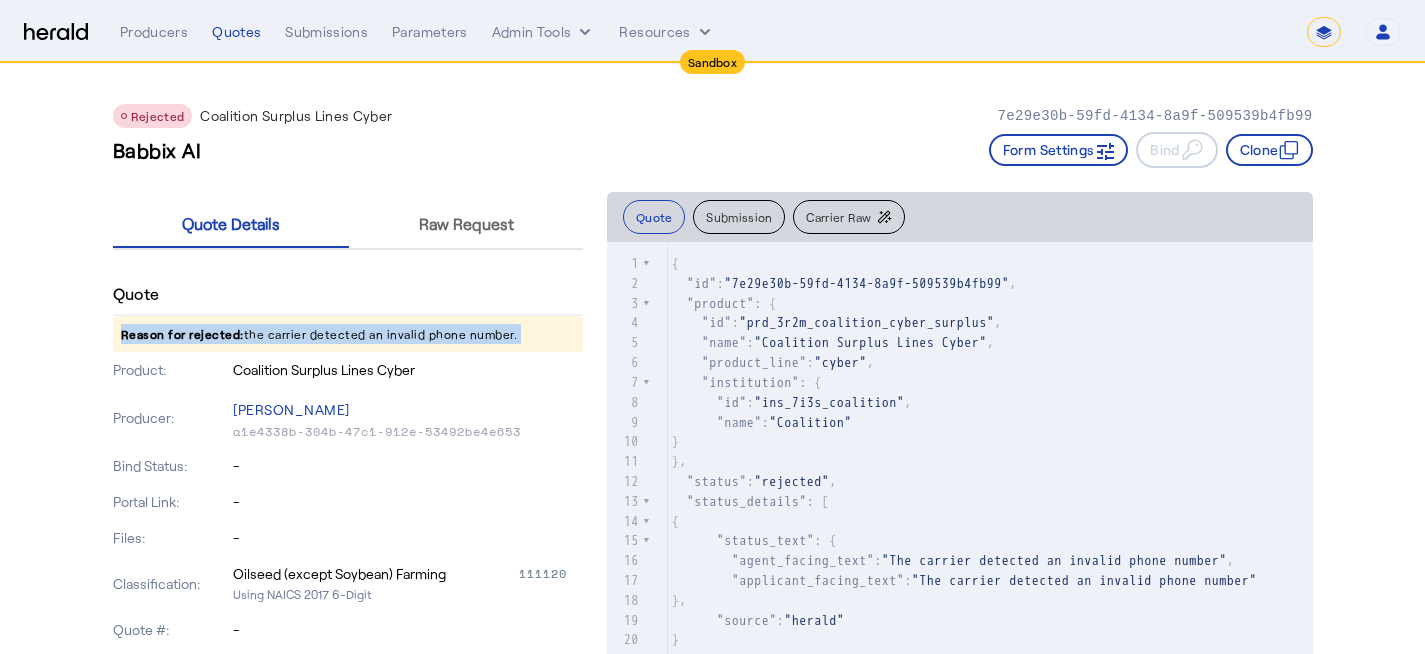 click on "Reason for rejected:  the carrier detected an invalid phone number." 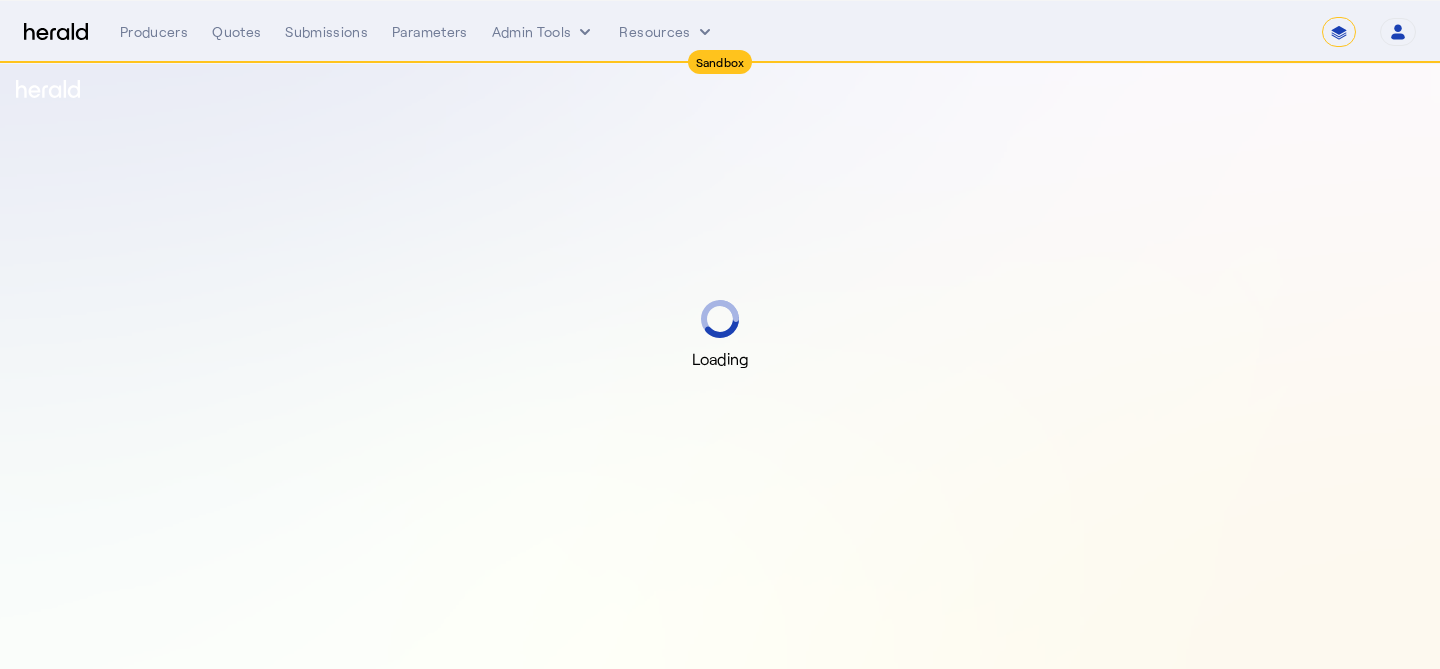 select on "*******" 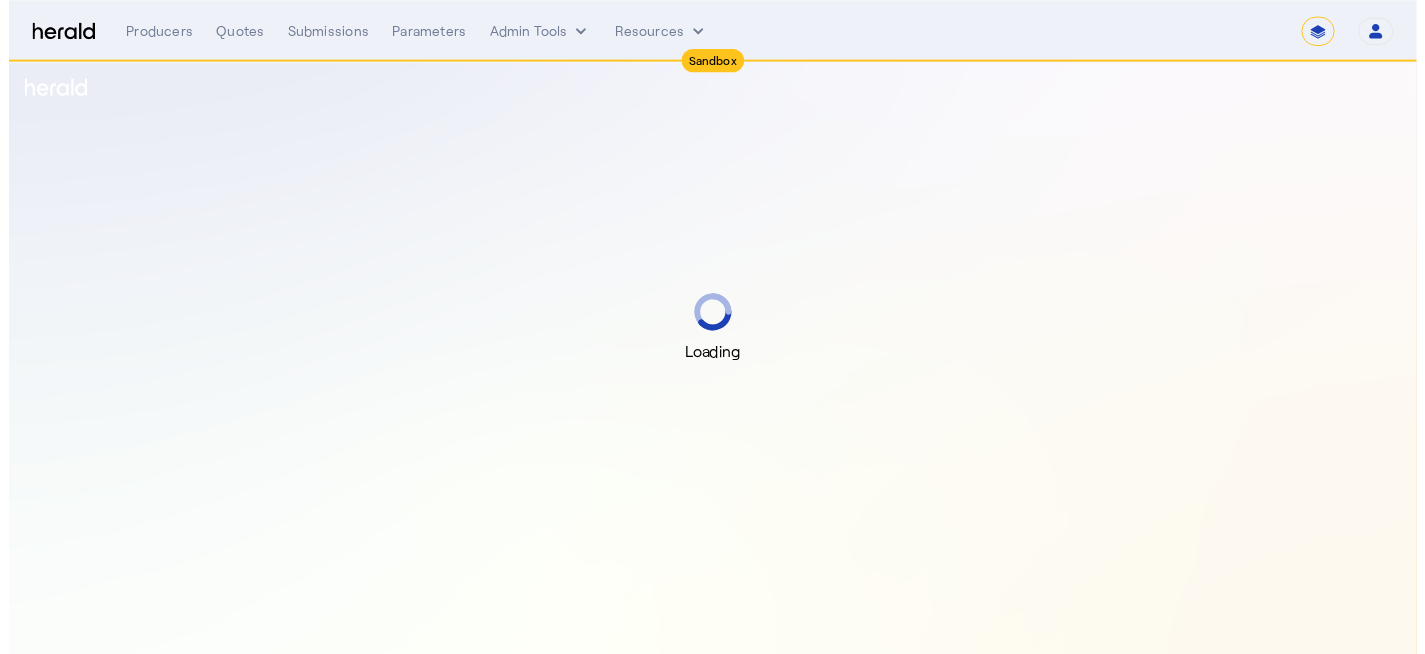 scroll, scrollTop: 0, scrollLeft: 0, axis: both 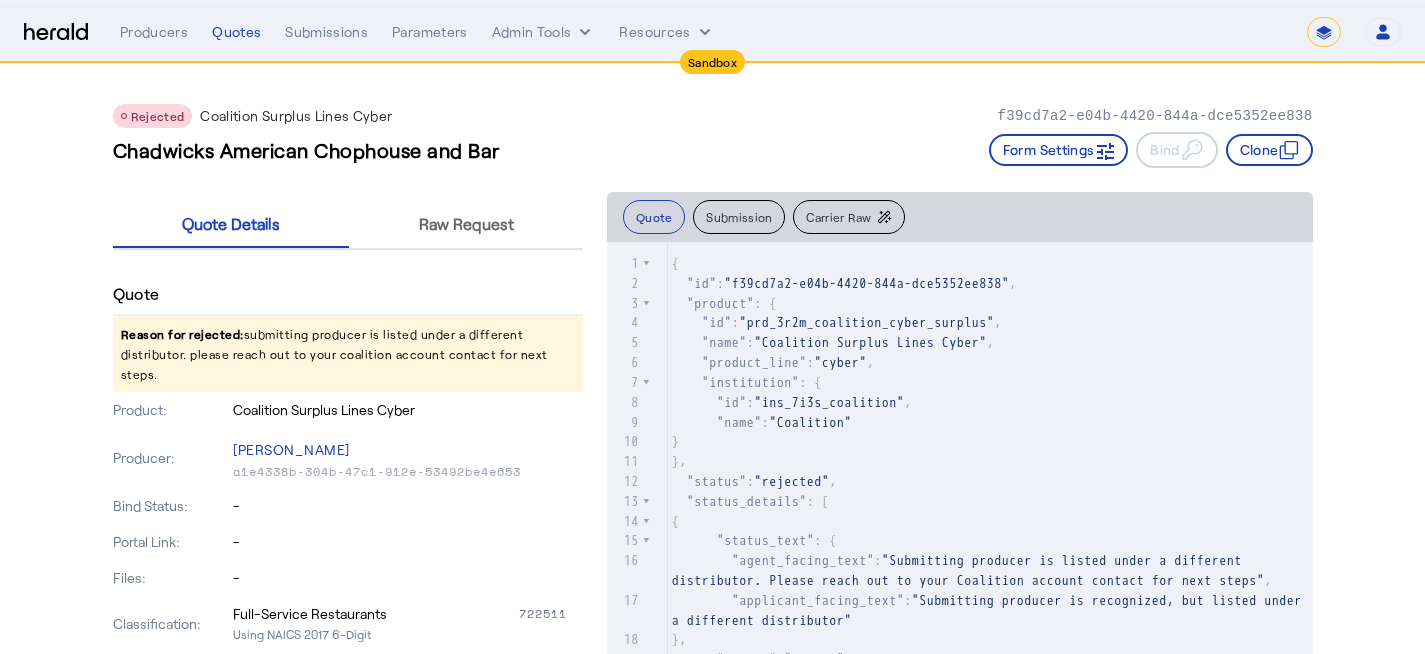 drag, startPoint x: 247, startPoint y: 331, endPoint x: 579, endPoint y: 352, distance: 332.66348 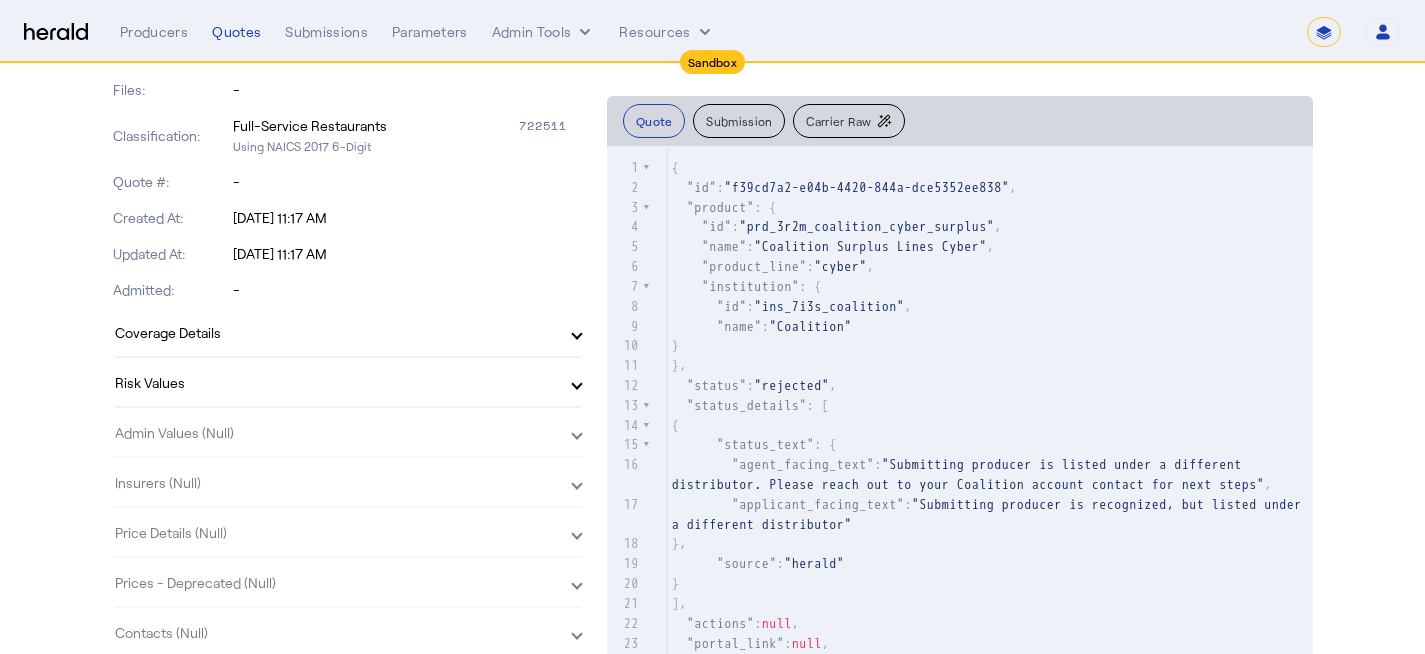 scroll, scrollTop: 495, scrollLeft: 0, axis: vertical 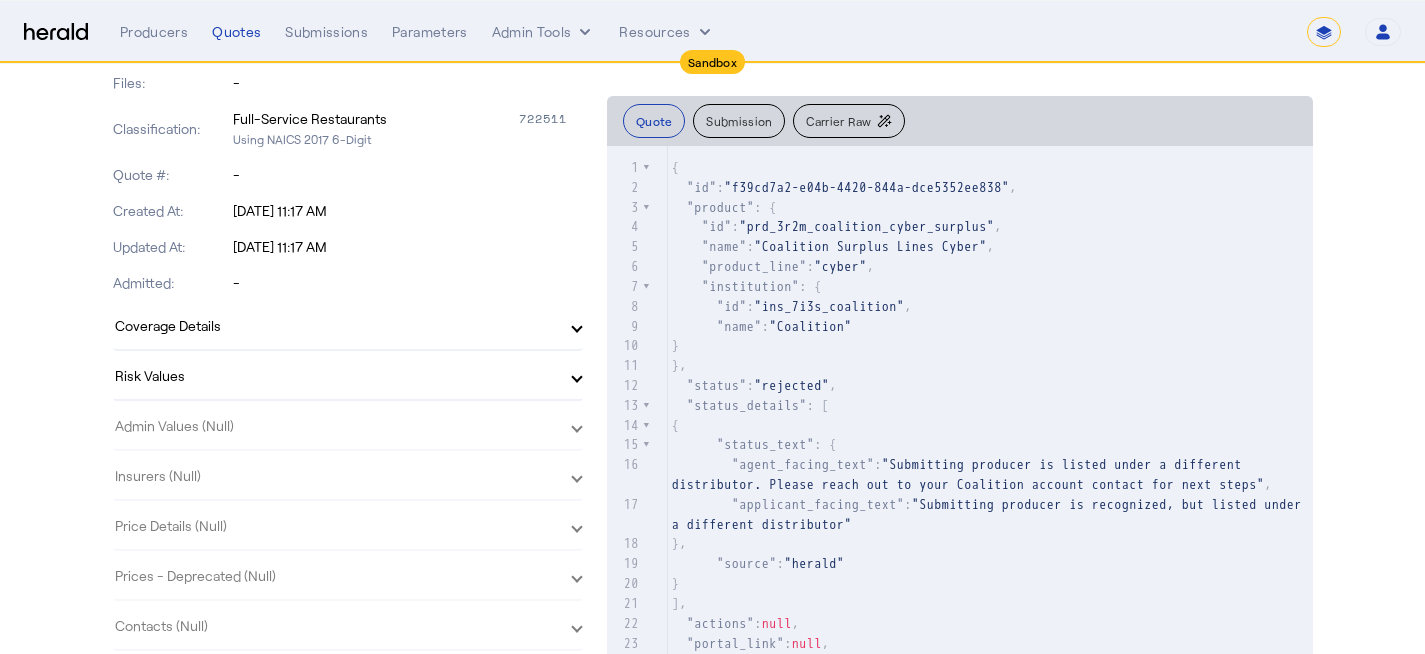 click on "Coverage Details" at bounding box center [348, 325] 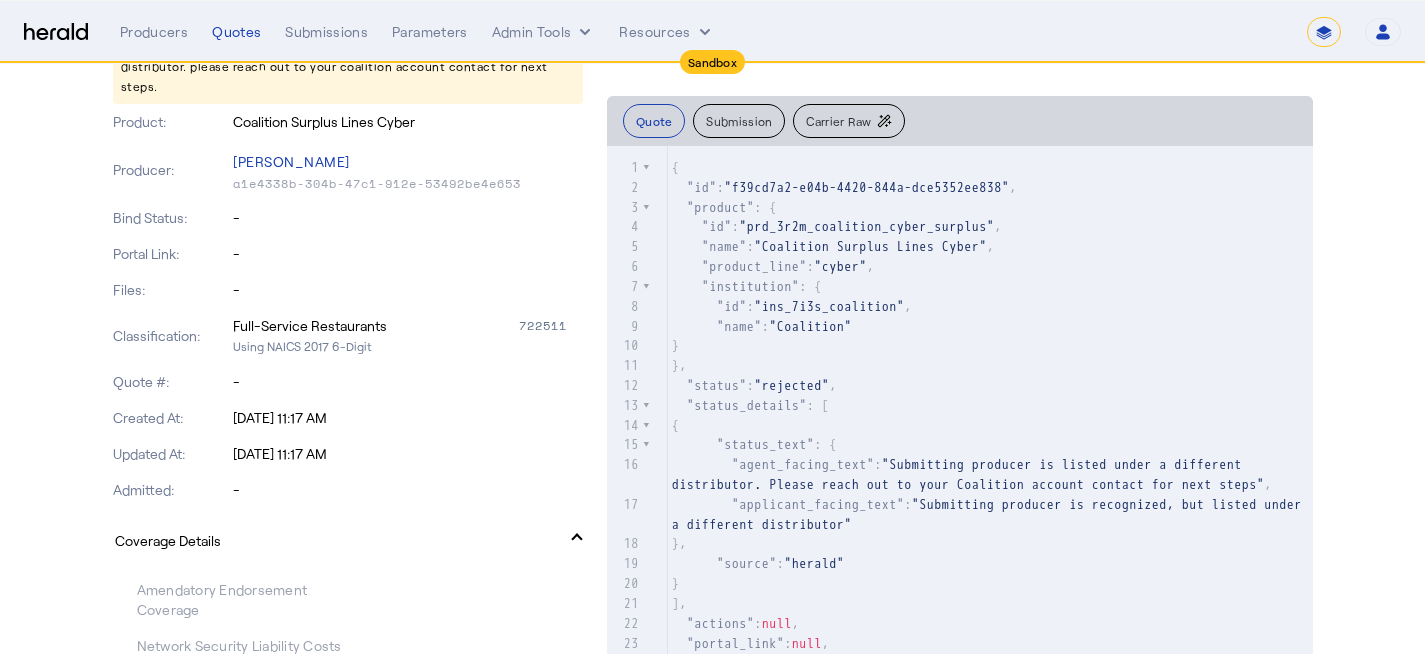 scroll, scrollTop: 73, scrollLeft: 0, axis: vertical 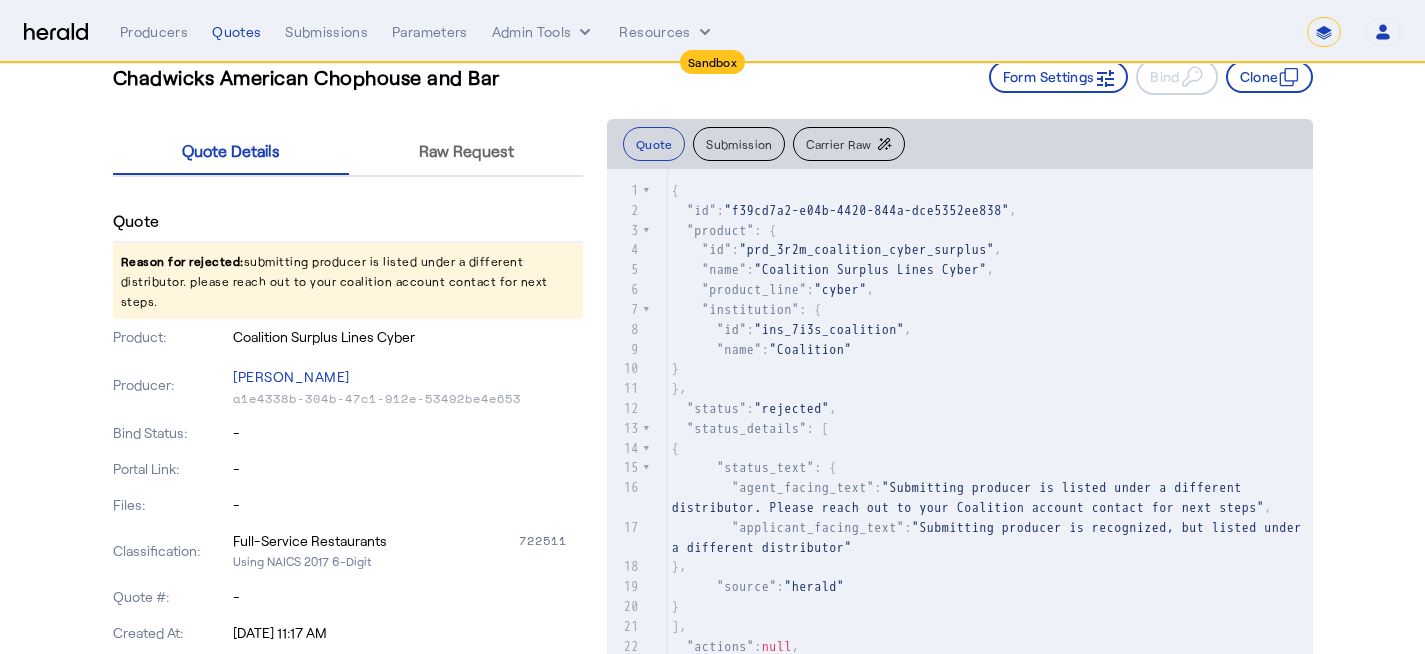 click on "Reason for rejected:  submitting producer is listed under a different distributor. please reach out to your coalition account contact for next steps." 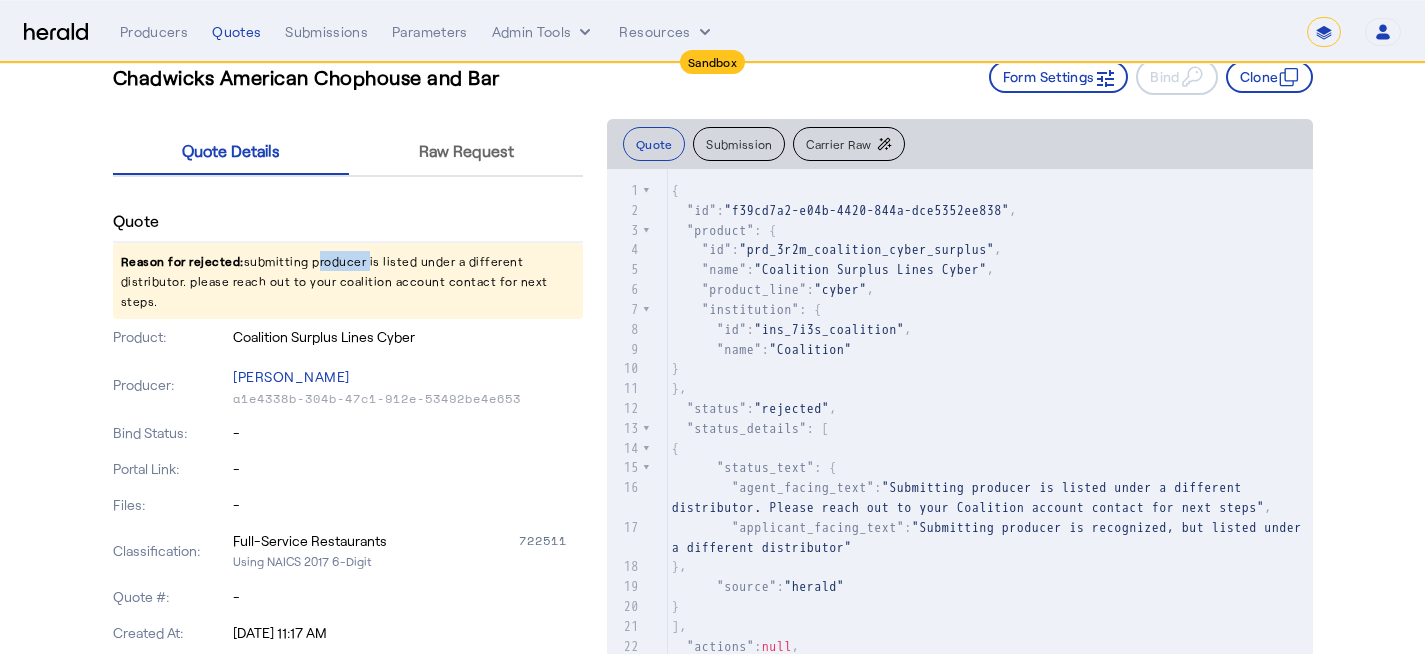 click on "Reason for rejected:  submitting producer is listed under a different distributor. please reach out to your coalition account contact for next steps." 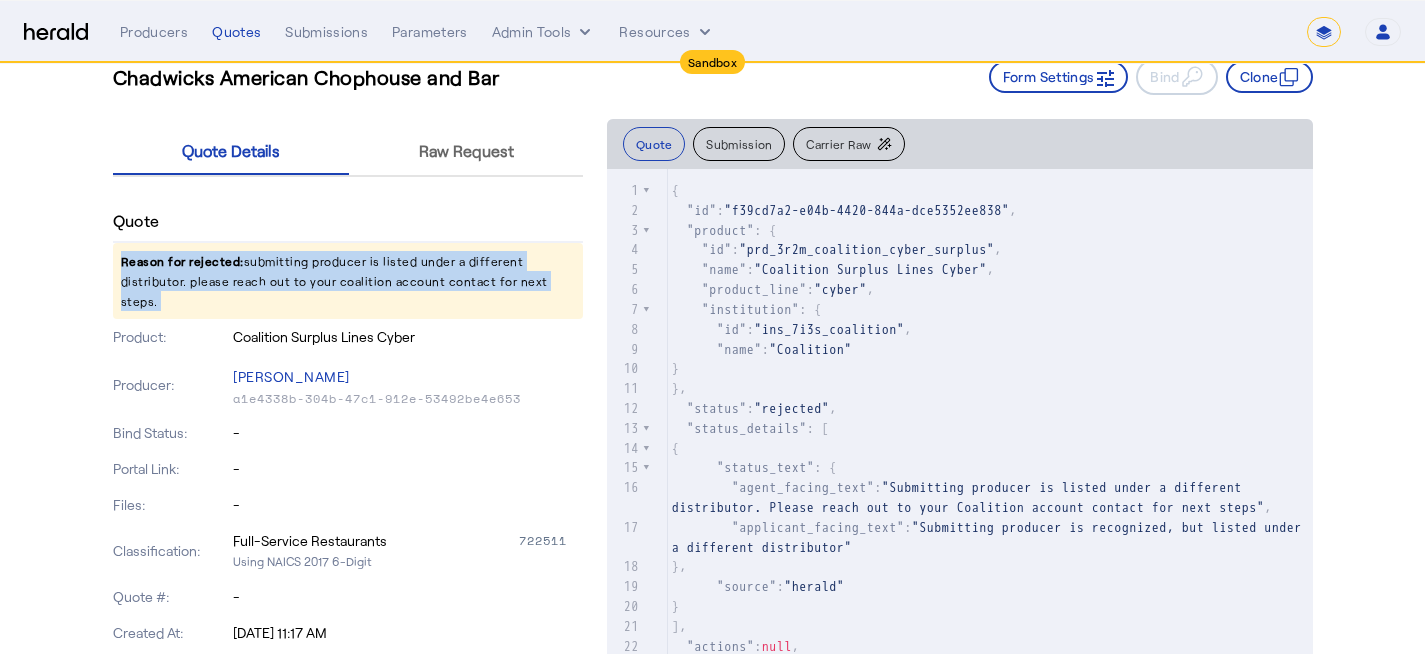 click on "Reason for rejected:  submitting producer is listed under a different distributor. please reach out to your coalition account contact for next steps." 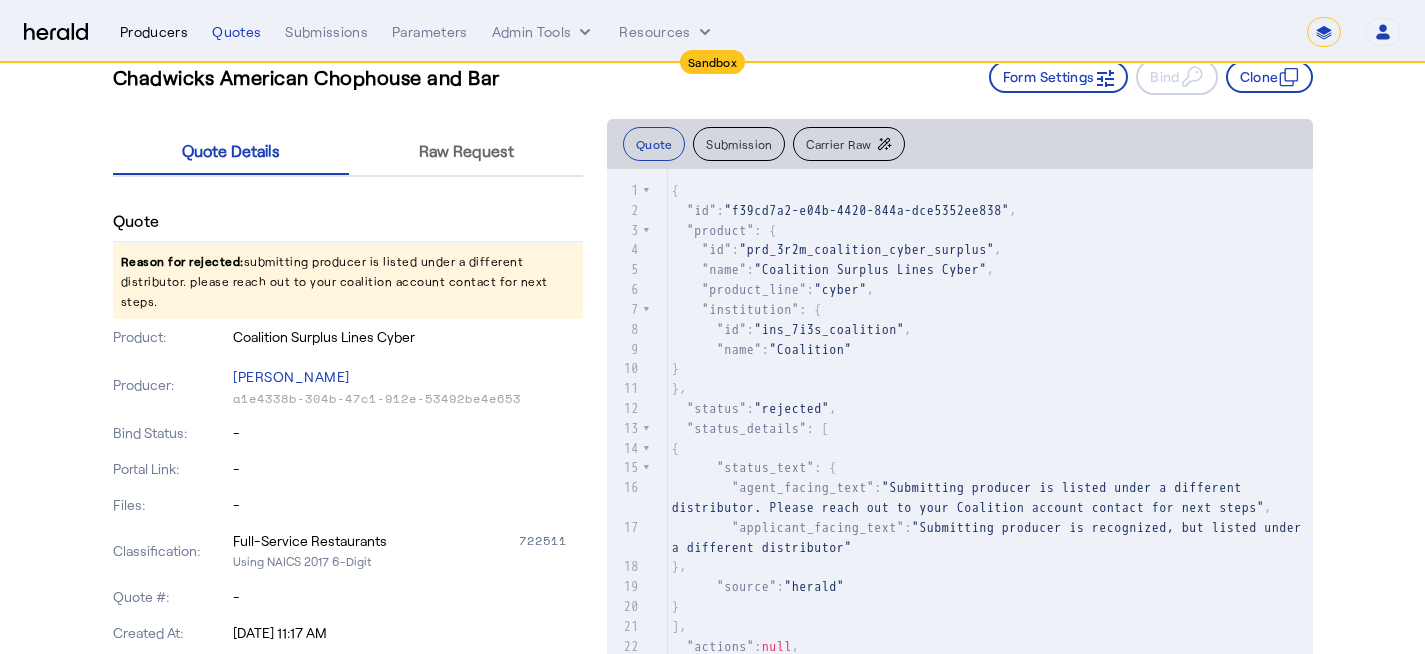 click on "Producers" at bounding box center [154, 32] 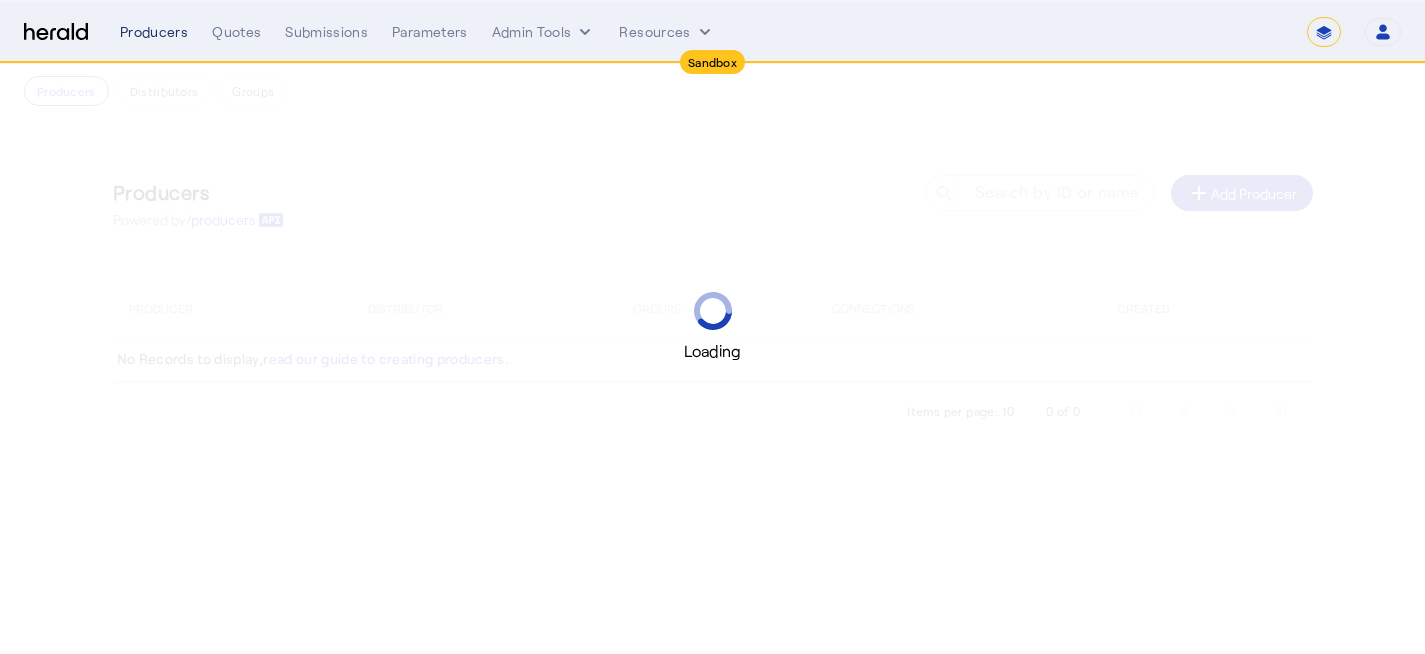scroll, scrollTop: 0, scrollLeft: 0, axis: both 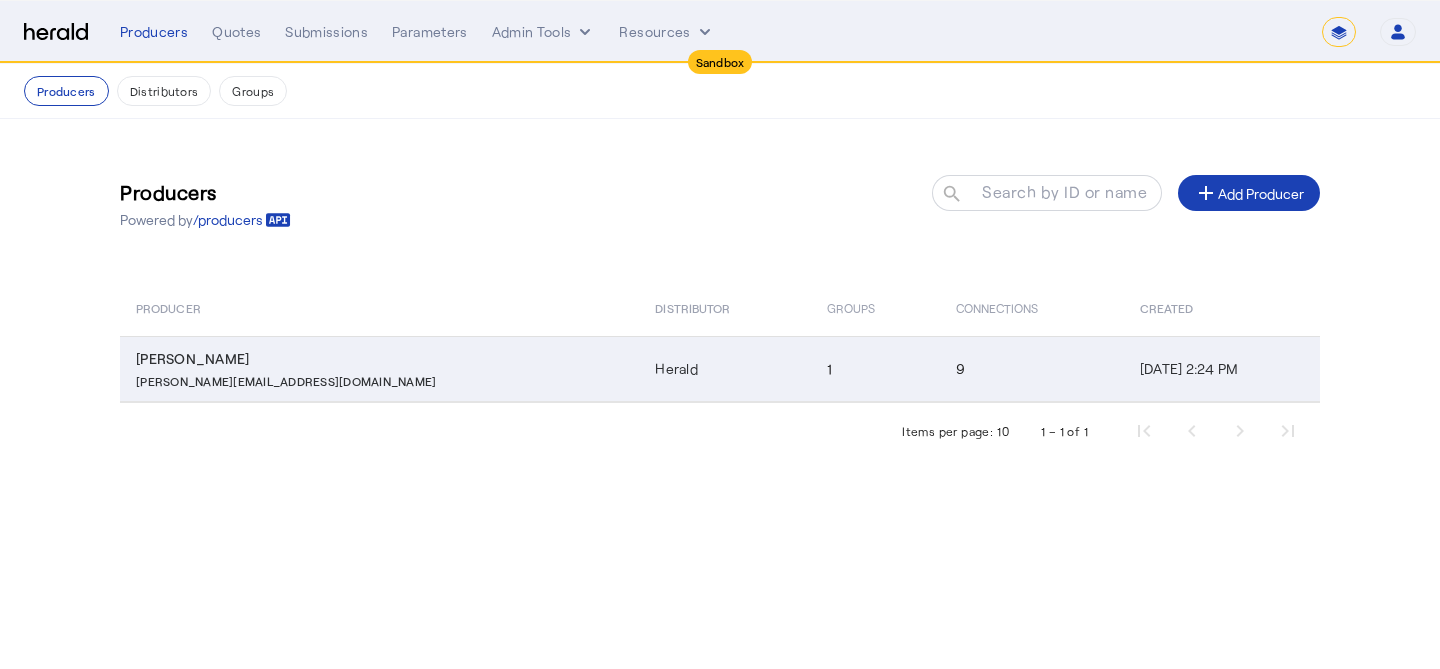 click on "Misty Morganson   angela@heraldapi.com" 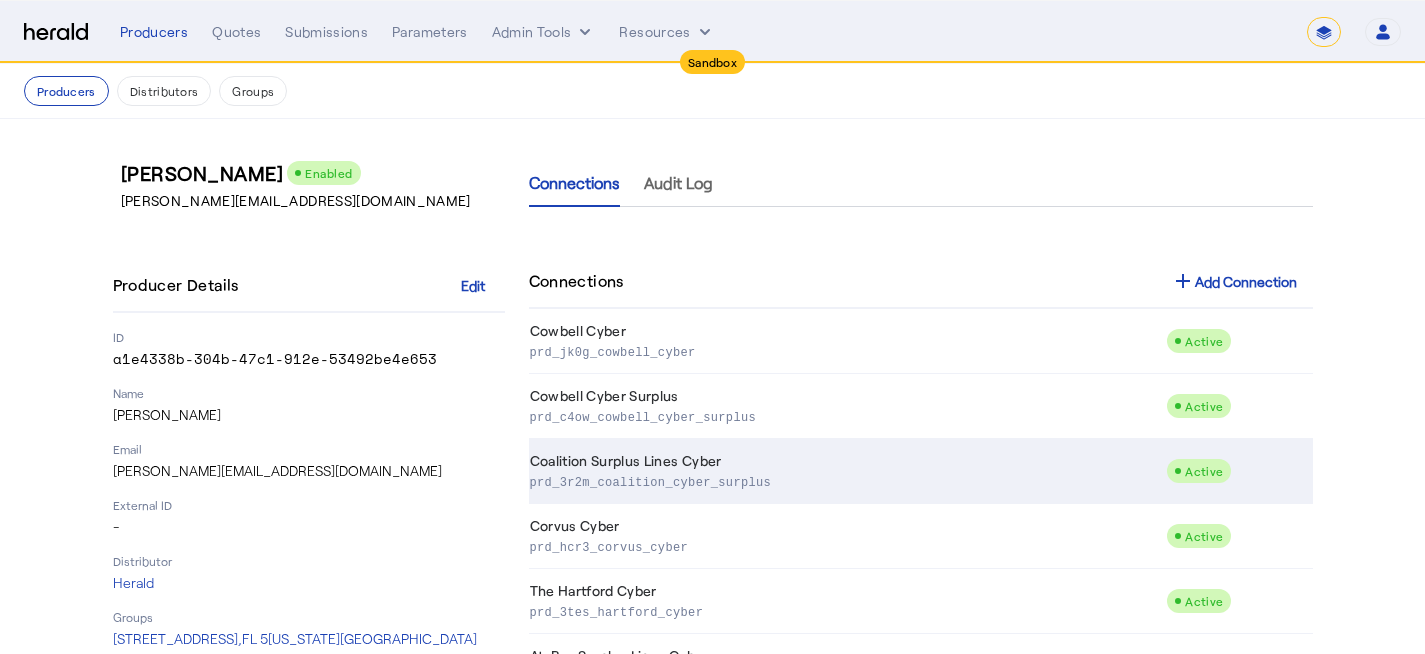 click on "prd_3r2m_coalition_cyber_surplus" 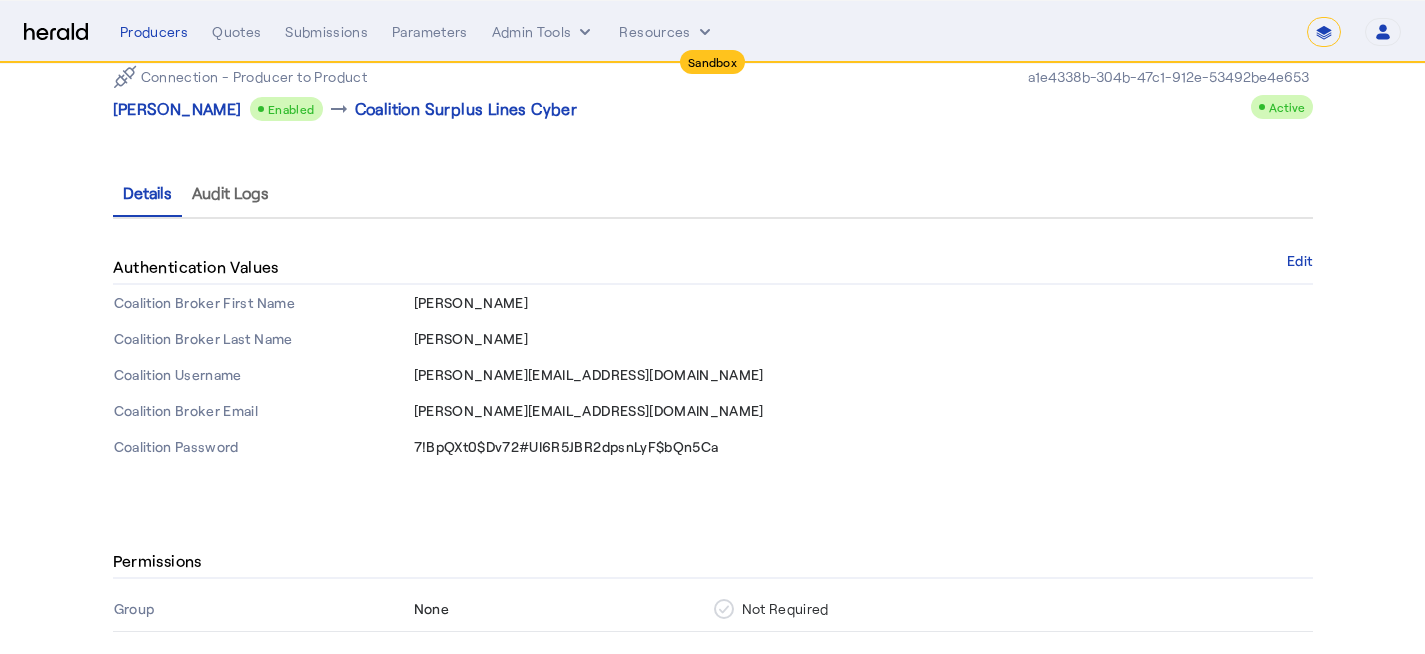 scroll, scrollTop: 111, scrollLeft: 0, axis: vertical 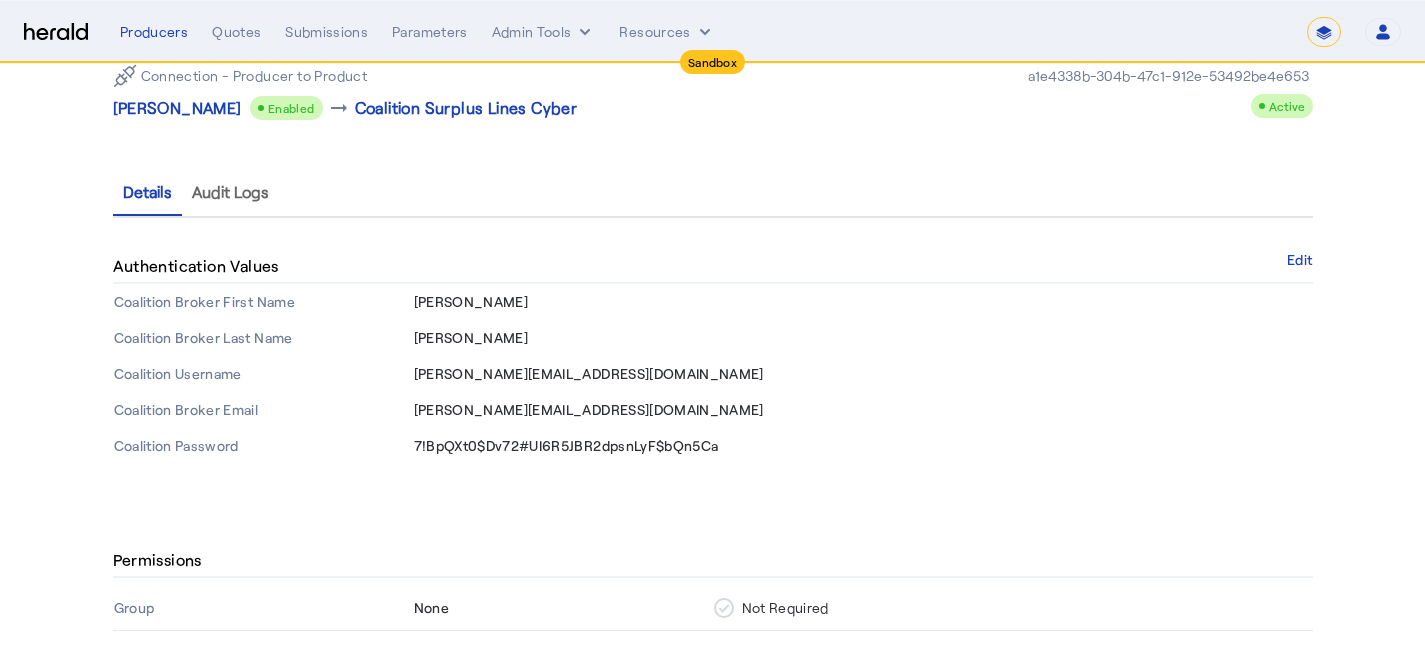 click on "duncan@heraldapi.com" at bounding box center [589, 373] 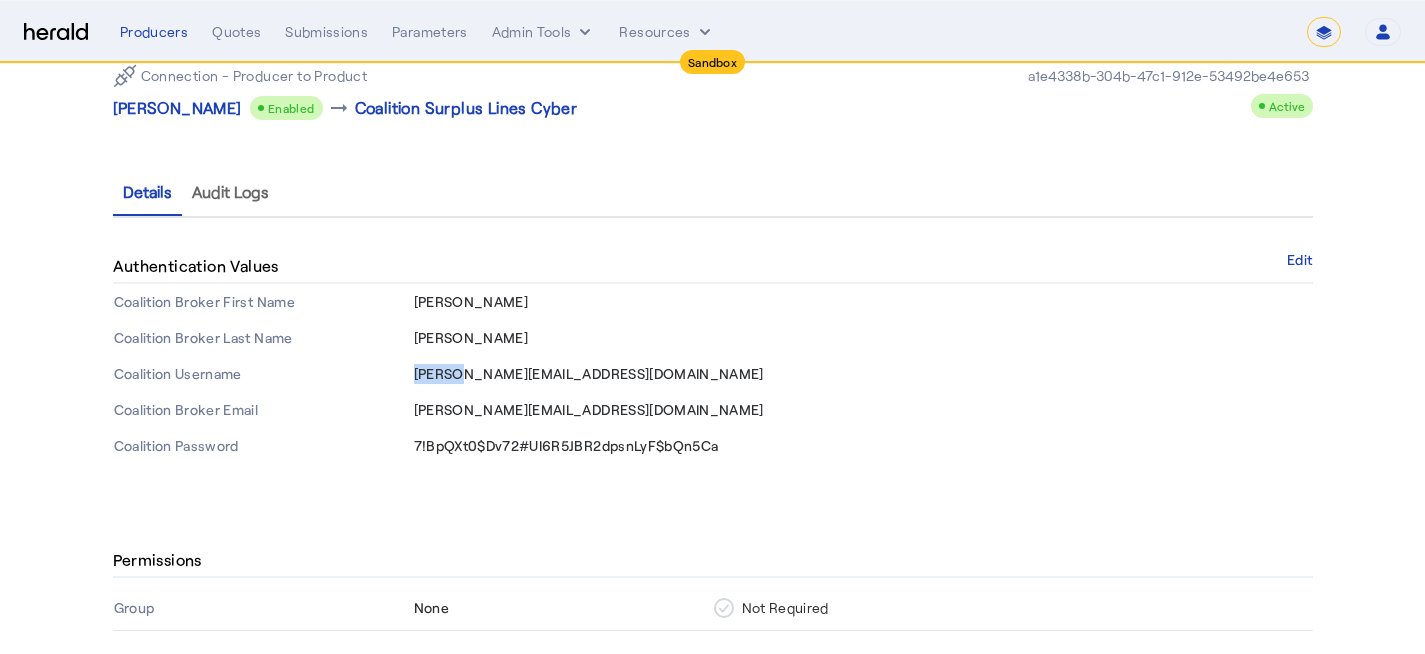 click on "duncan@heraldapi.com" at bounding box center (589, 373) 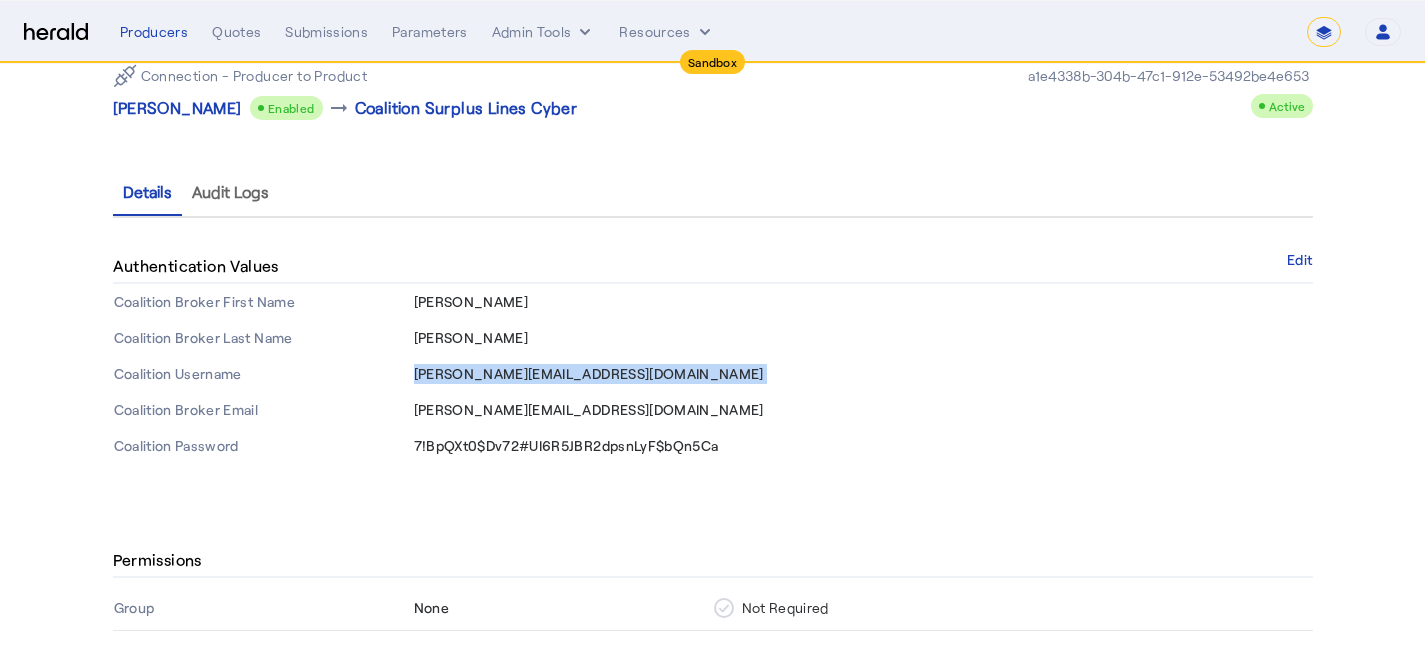 click on "duncan@heraldapi.com" at bounding box center [589, 373] 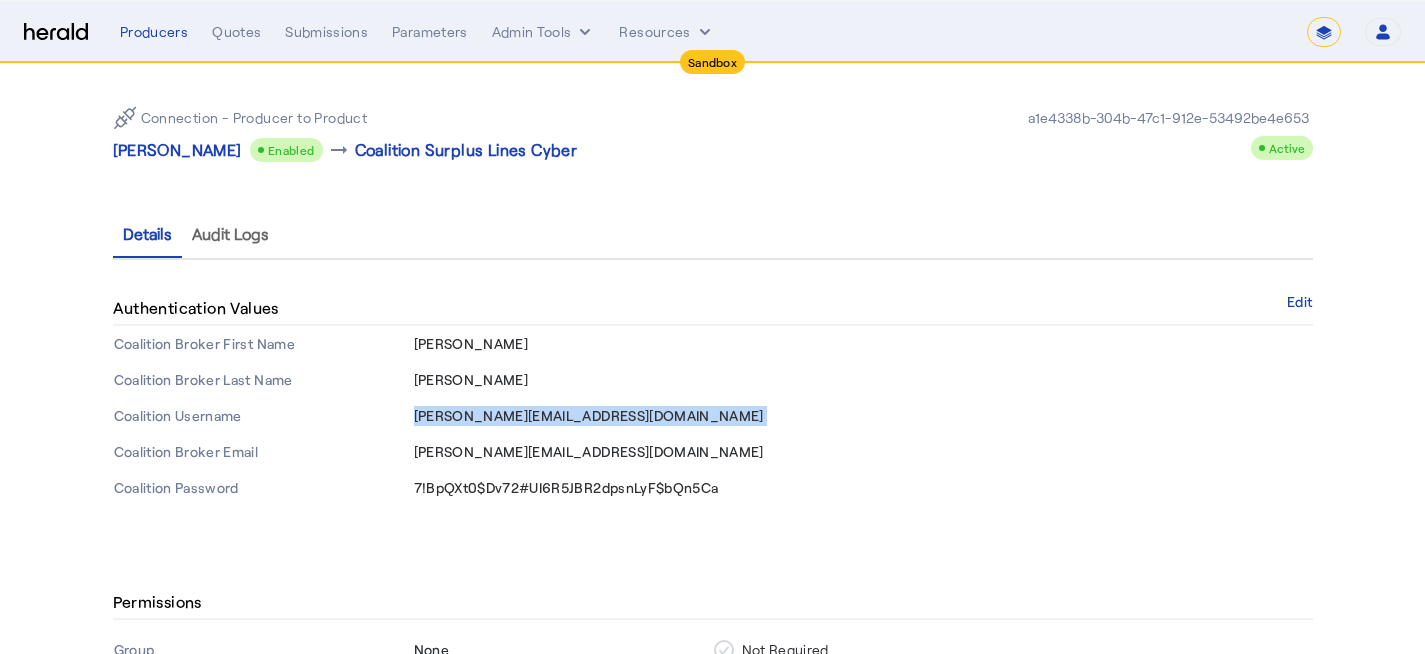 scroll, scrollTop: 0, scrollLeft: 0, axis: both 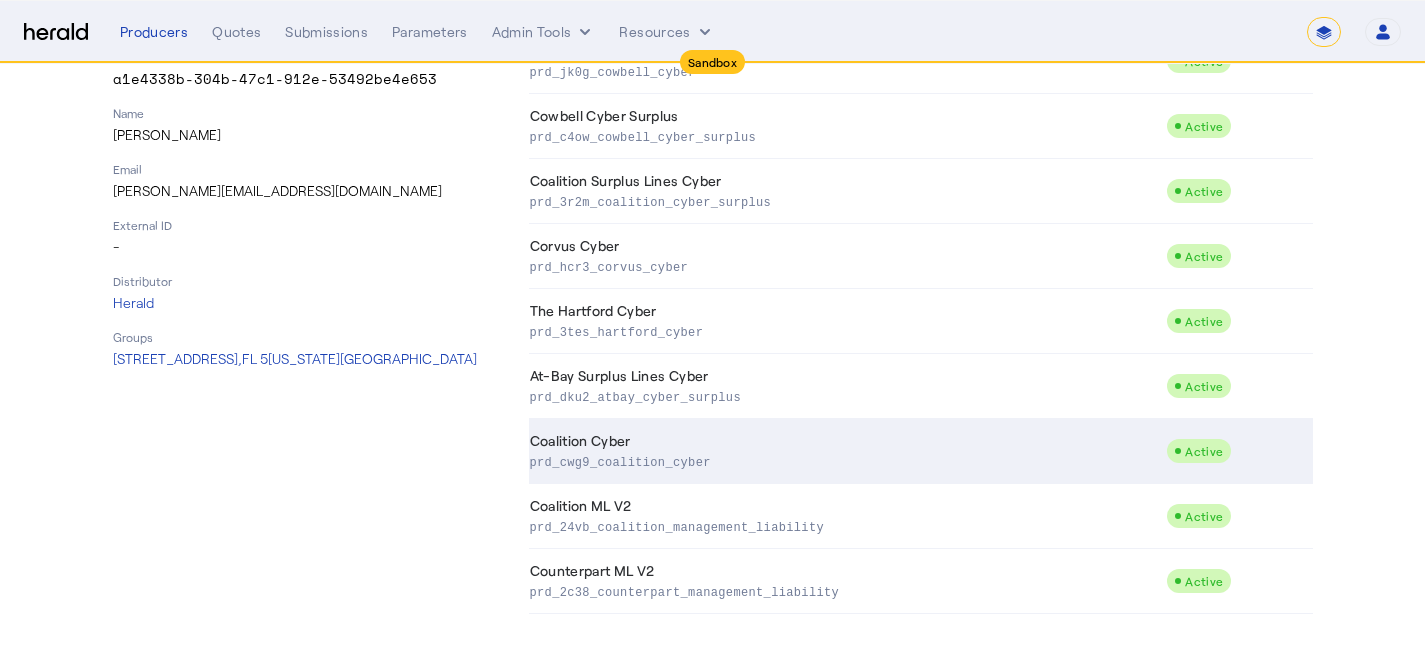 click on "Coalition Cyber  prd_cwg9_coalition_cyber" 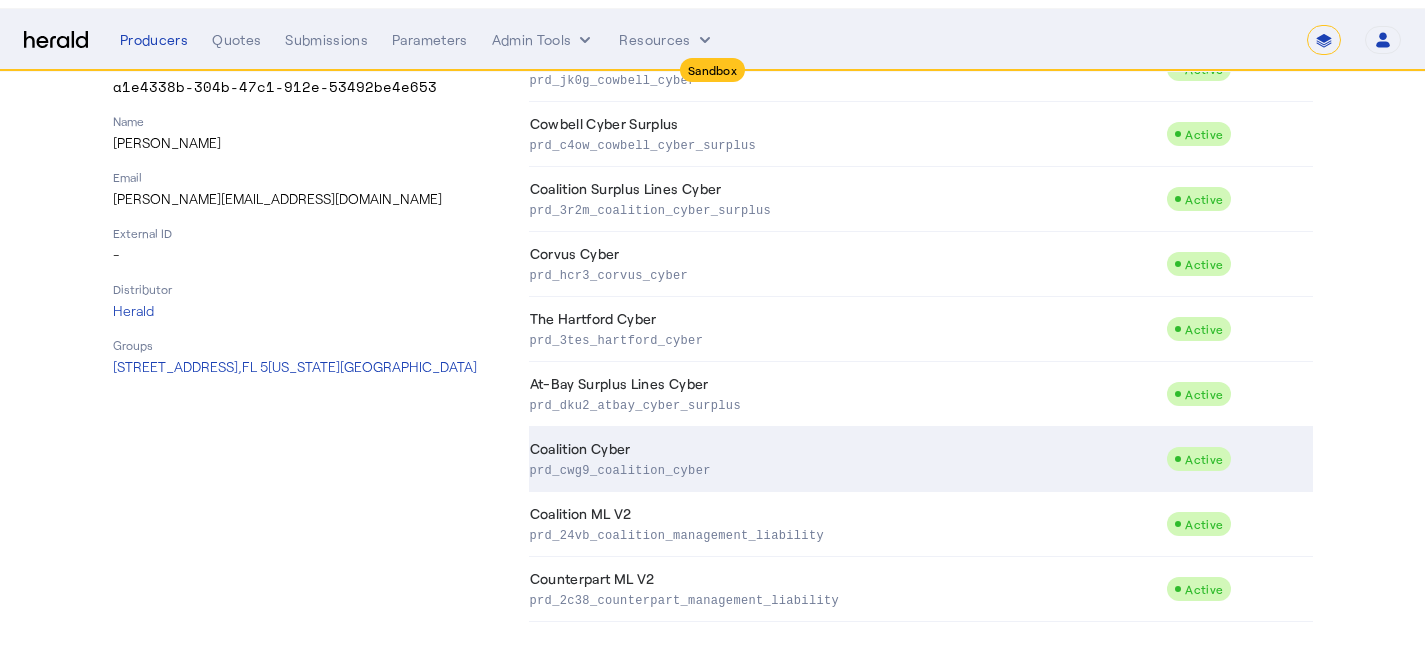 scroll, scrollTop: 0, scrollLeft: 0, axis: both 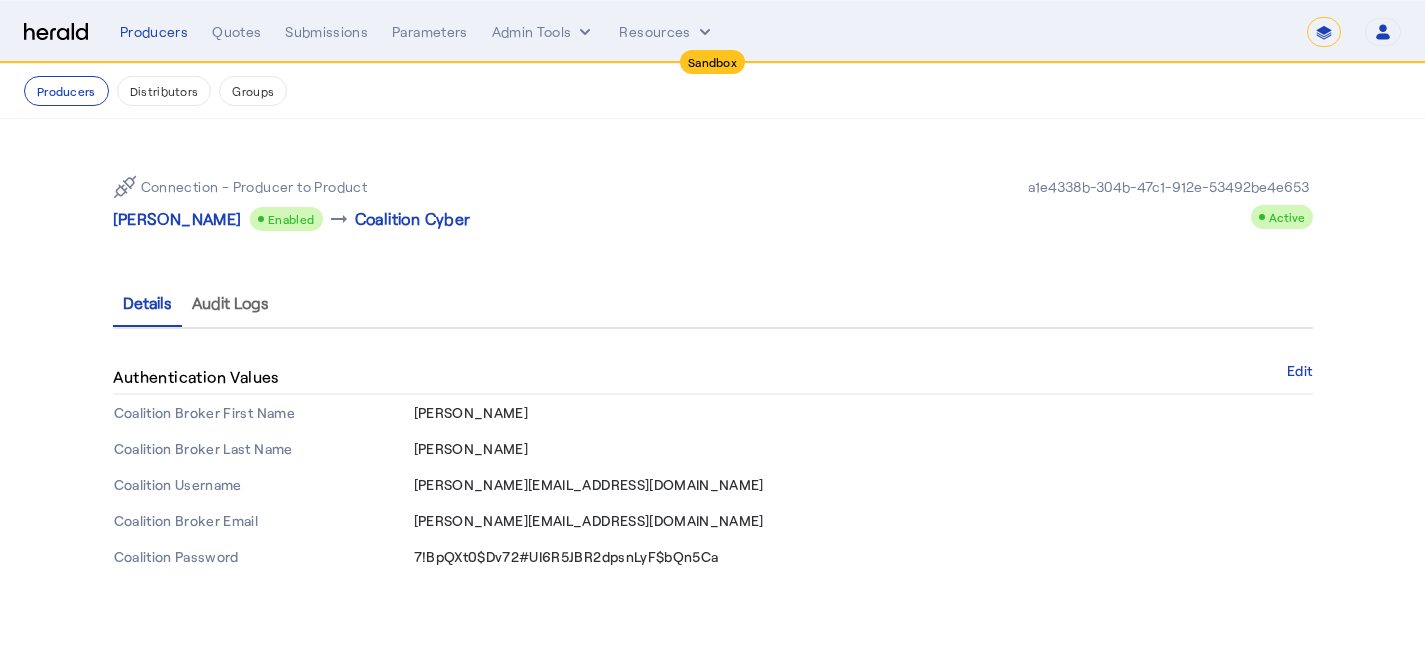 click on "duncan@heraldapi.com" at bounding box center (589, 520) 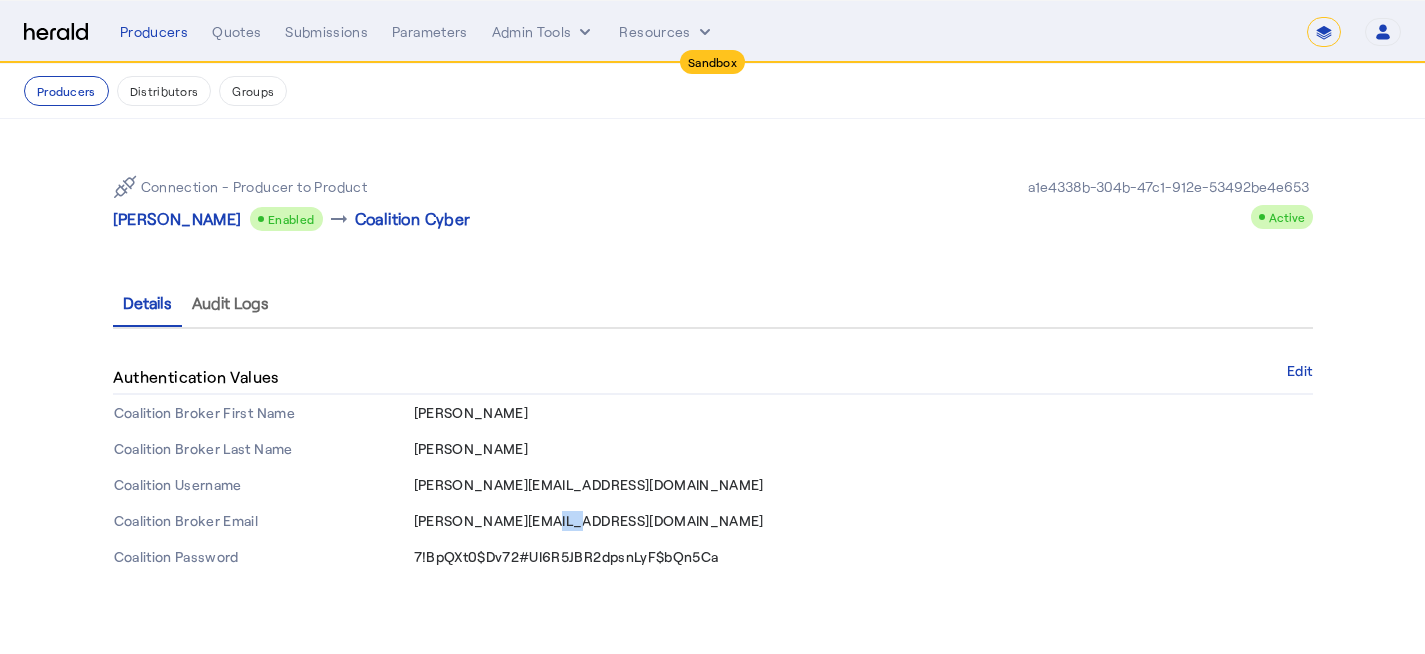 click on "duncan@heraldapi.com" at bounding box center (589, 520) 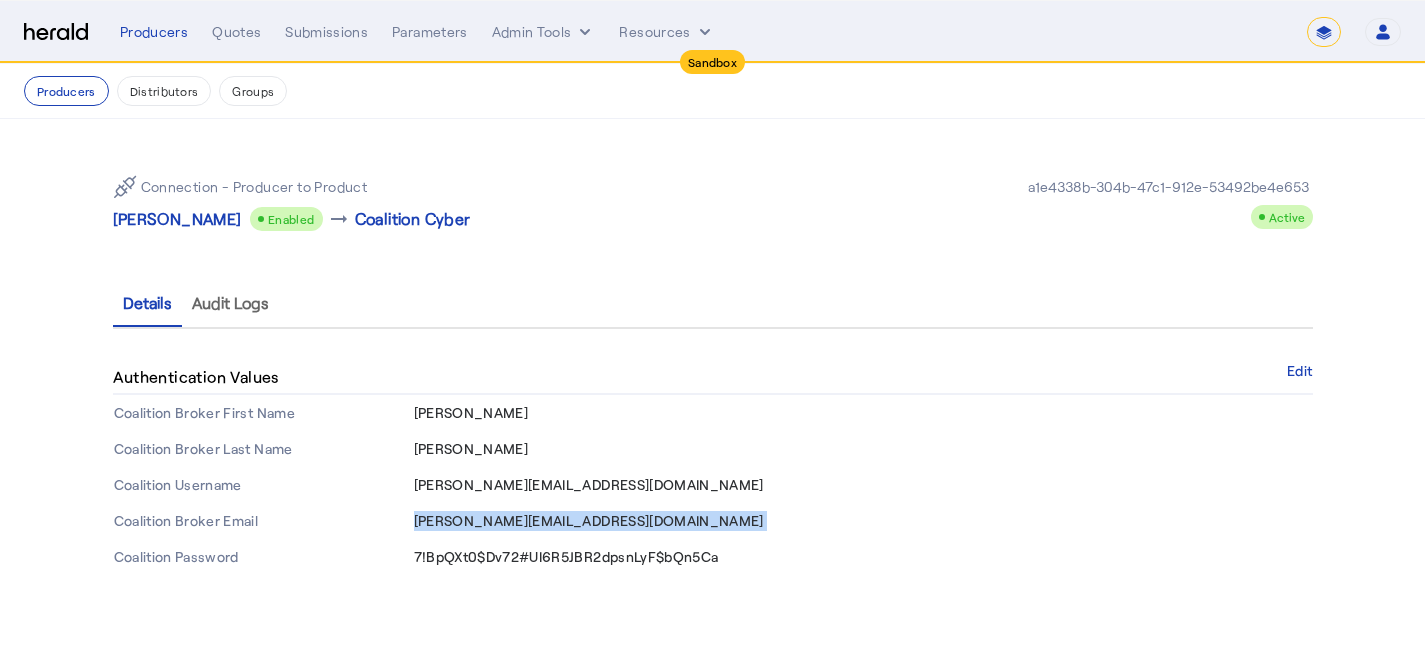 click on "duncan@heraldapi.com" at bounding box center [589, 520] 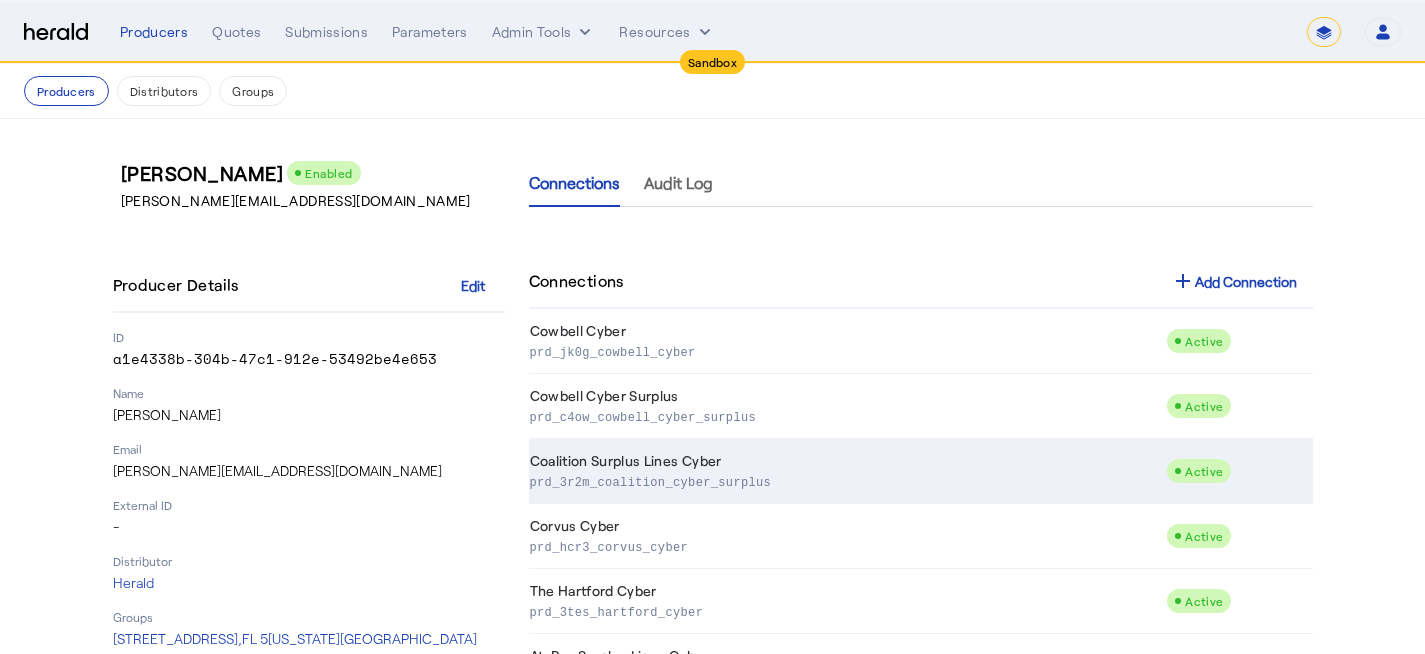 click on "Coalition Surplus Lines Cyber  prd_3r2m_coalition_cyber_surplus" 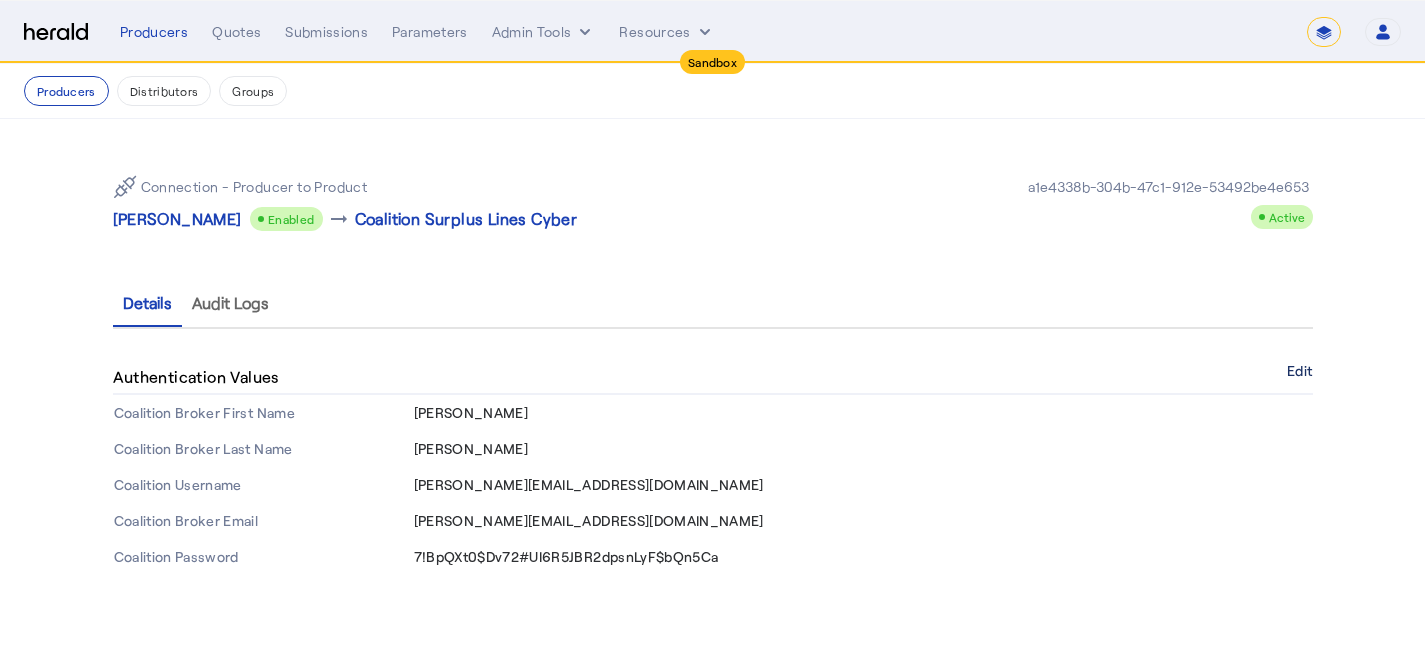 click on "Edit" at bounding box center (1299, 371) 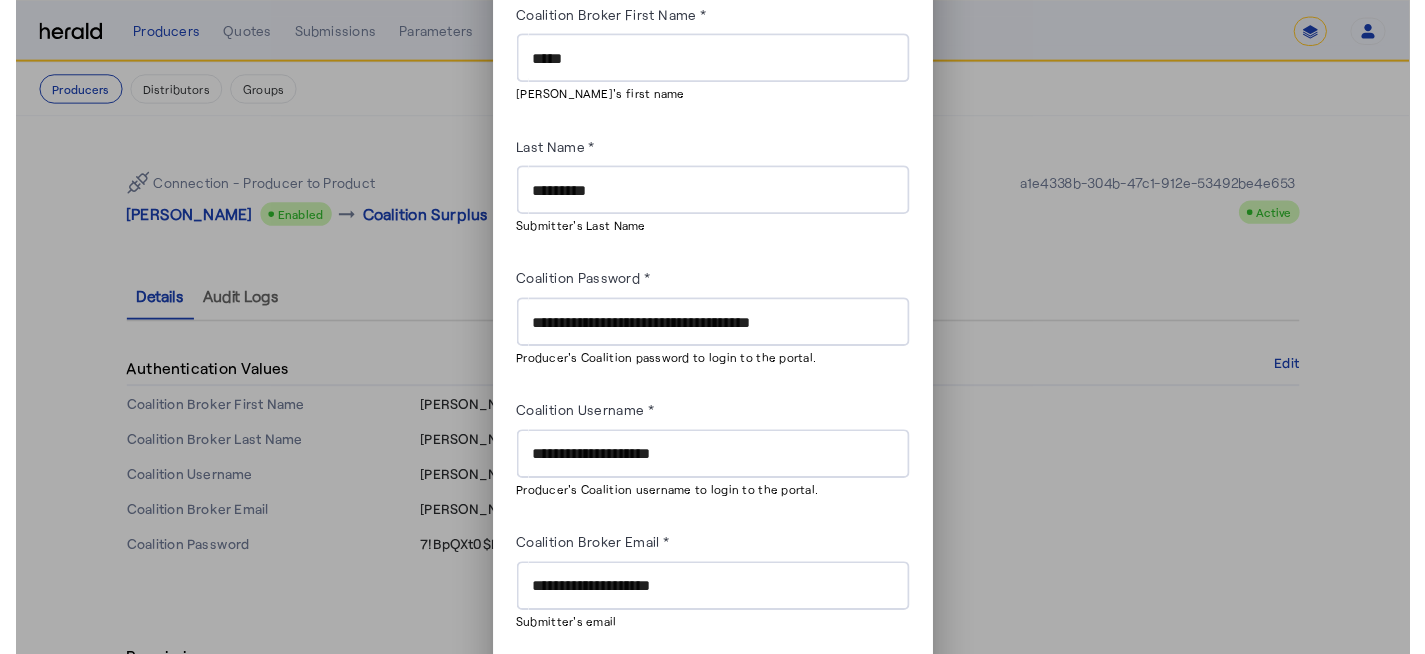 scroll, scrollTop: 150, scrollLeft: 0, axis: vertical 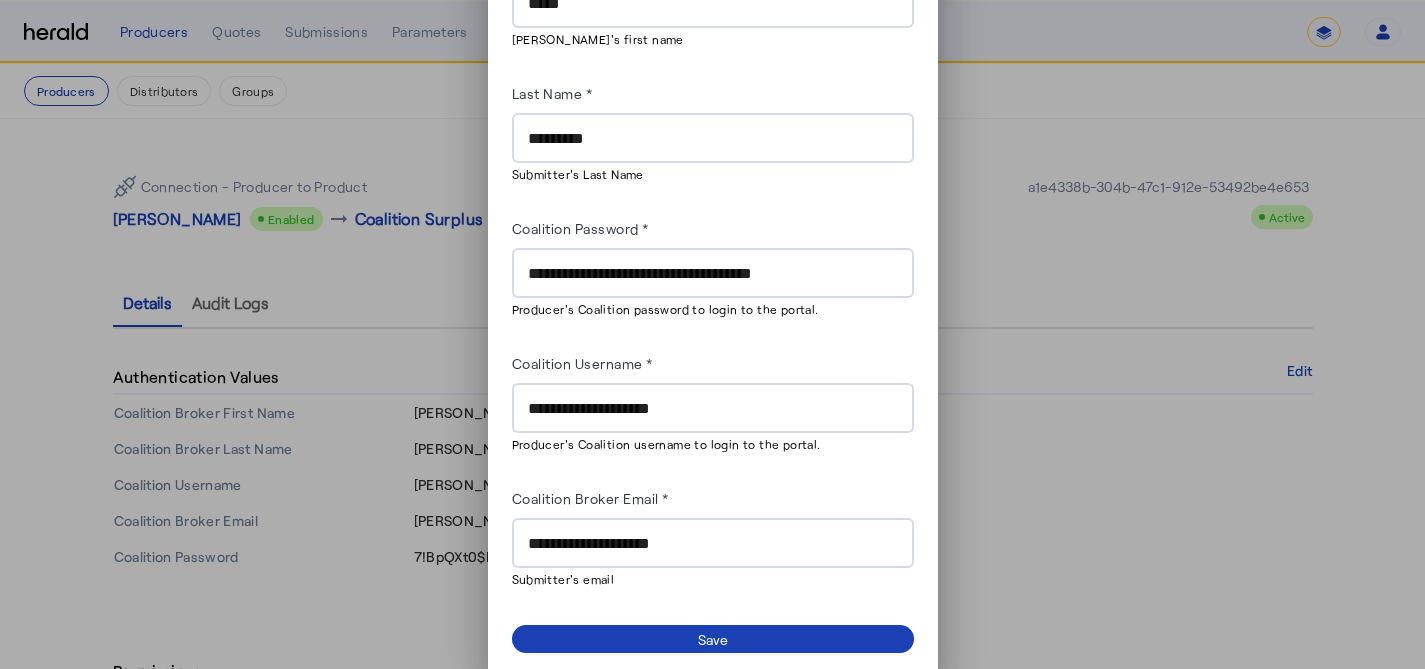 click on "**********" at bounding box center (713, 543) 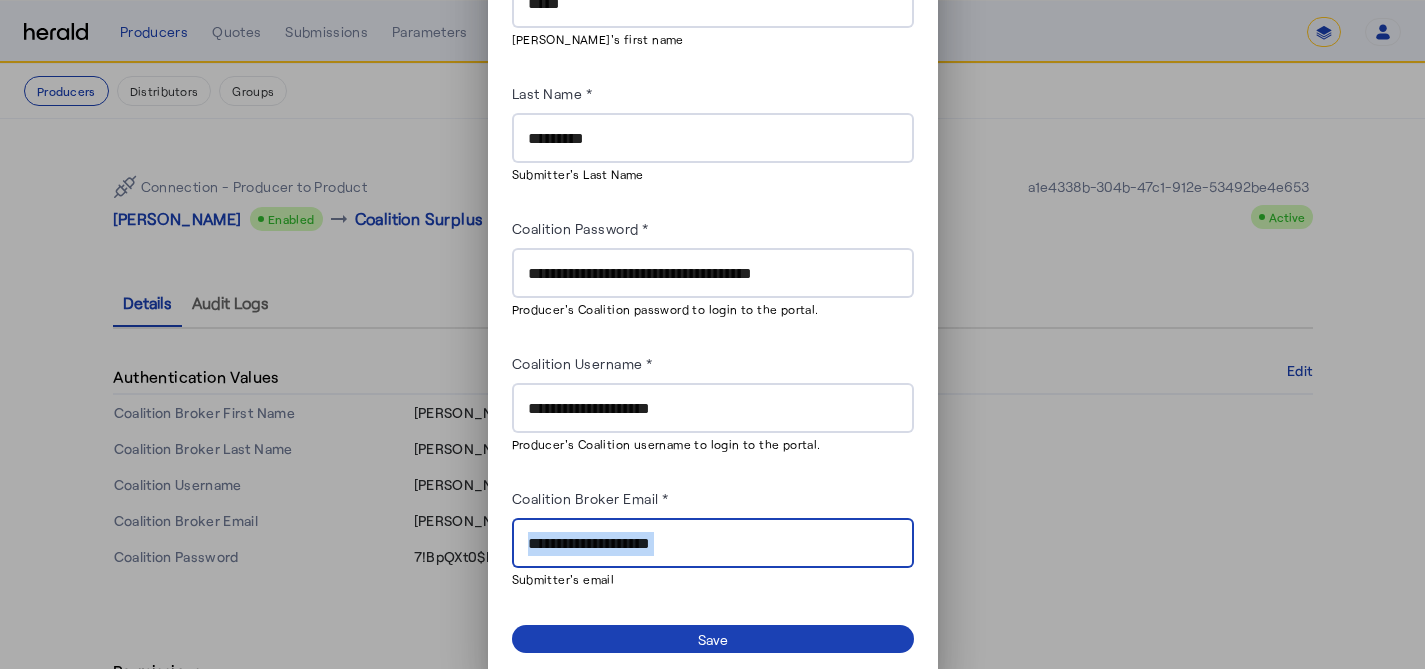 click on "**********" at bounding box center [713, 543] 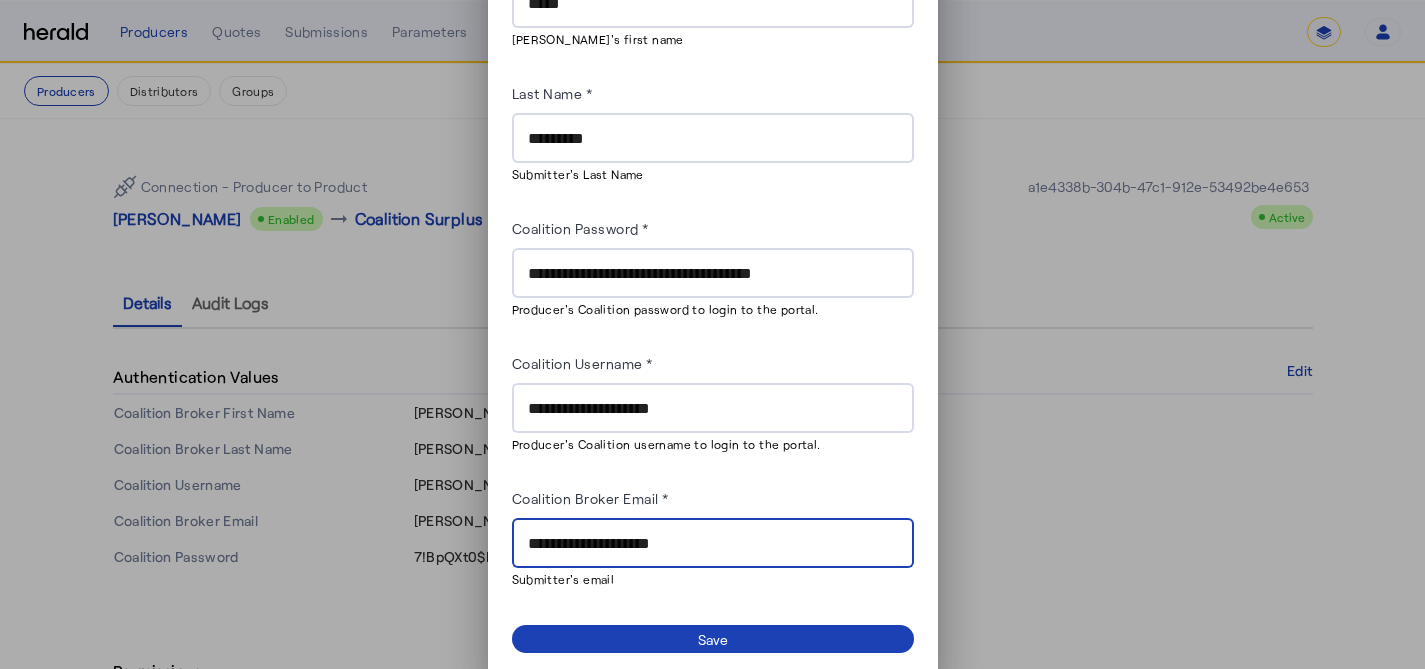 click on "**********" at bounding box center [713, 544] 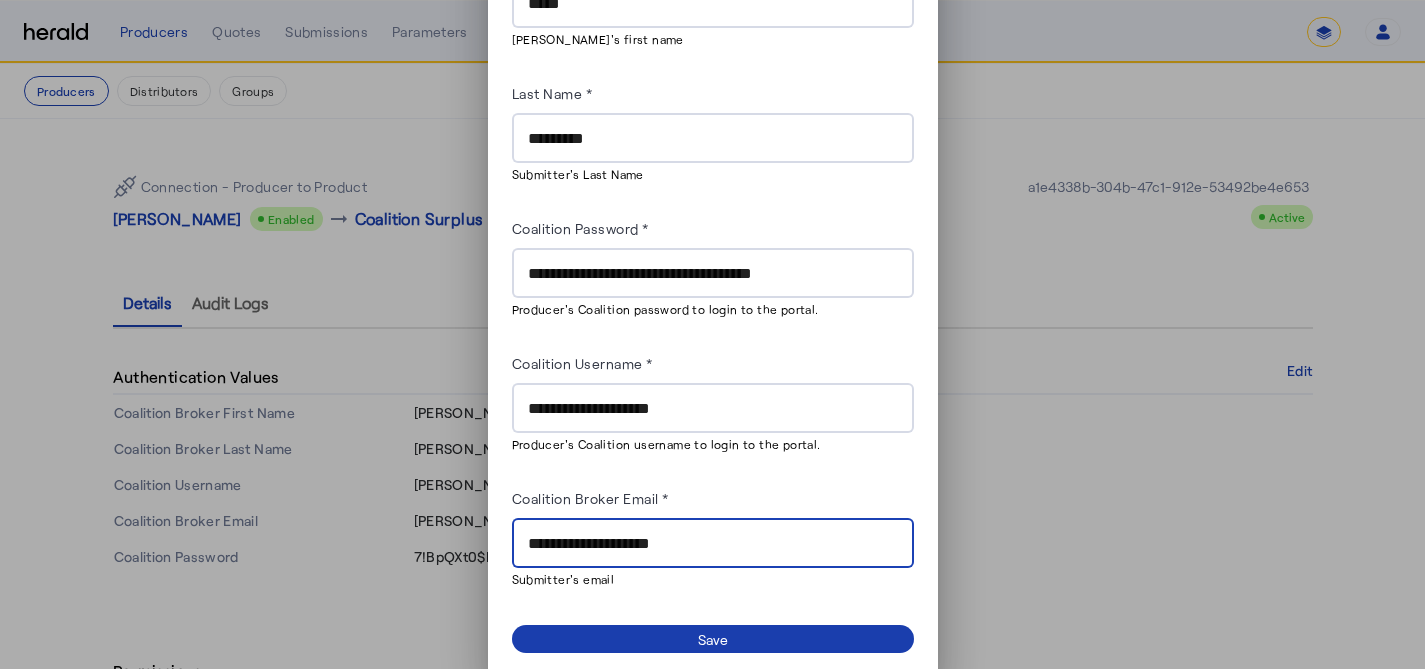 type on "**********" 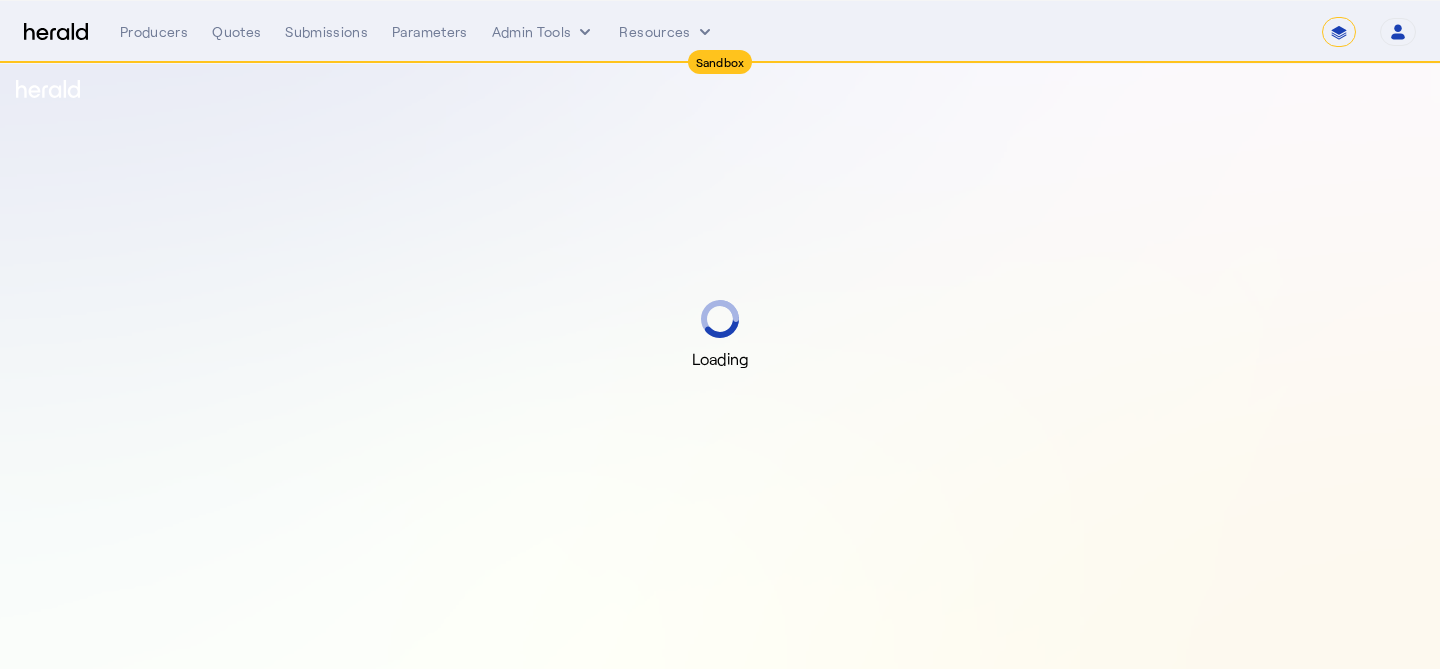 select on "*******" 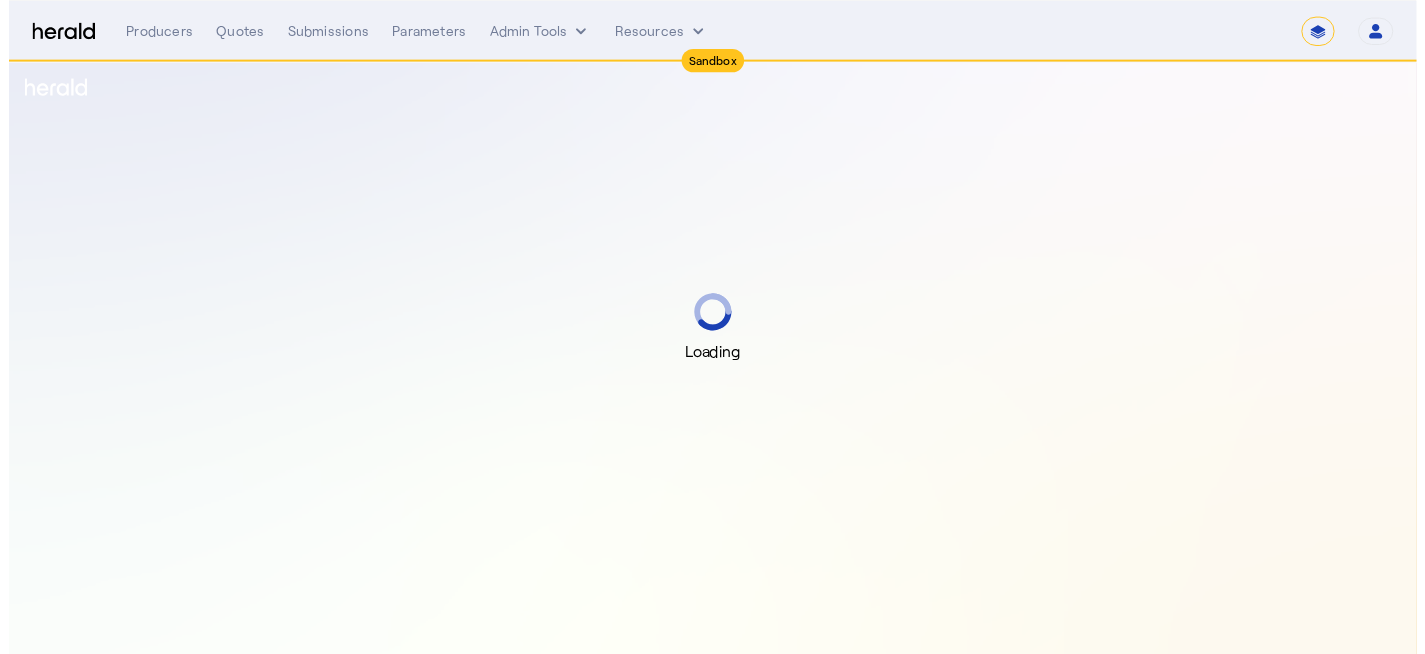 scroll, scrollTop: 0, scrollLeft: 0, axis: both 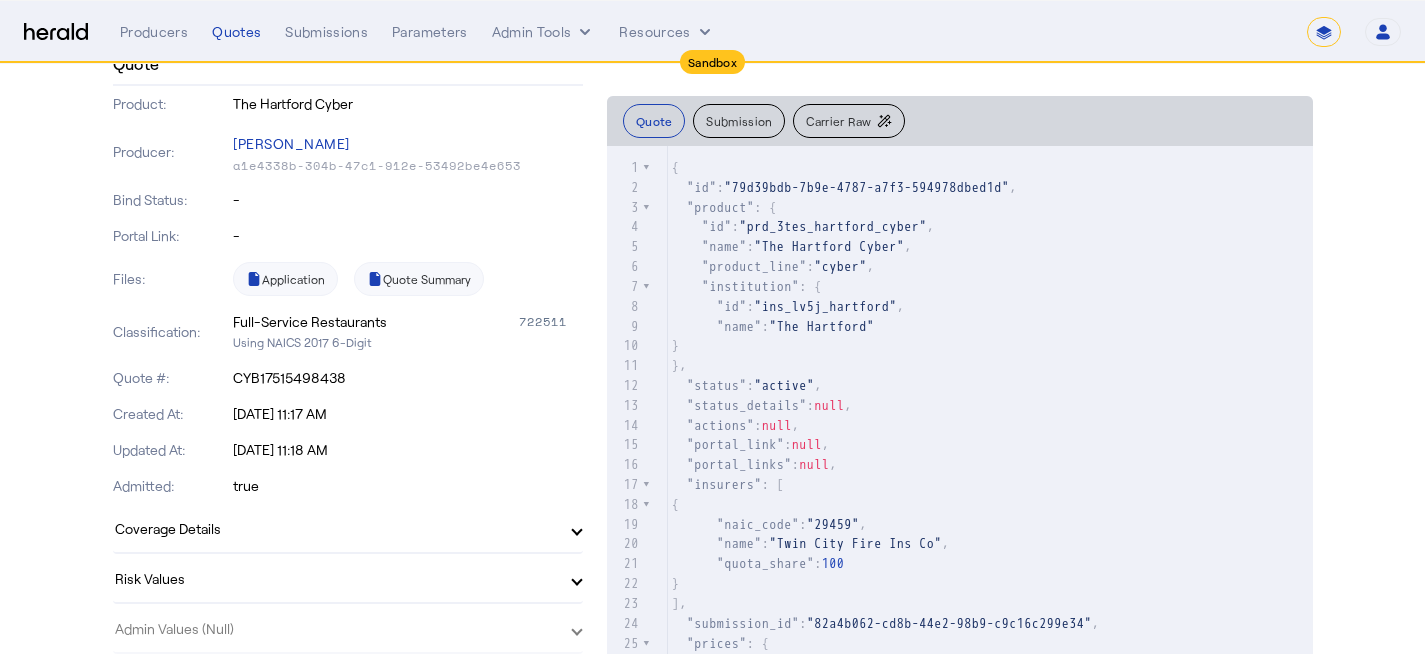 click on "Coverage Details" at bounding box center [336, 528] 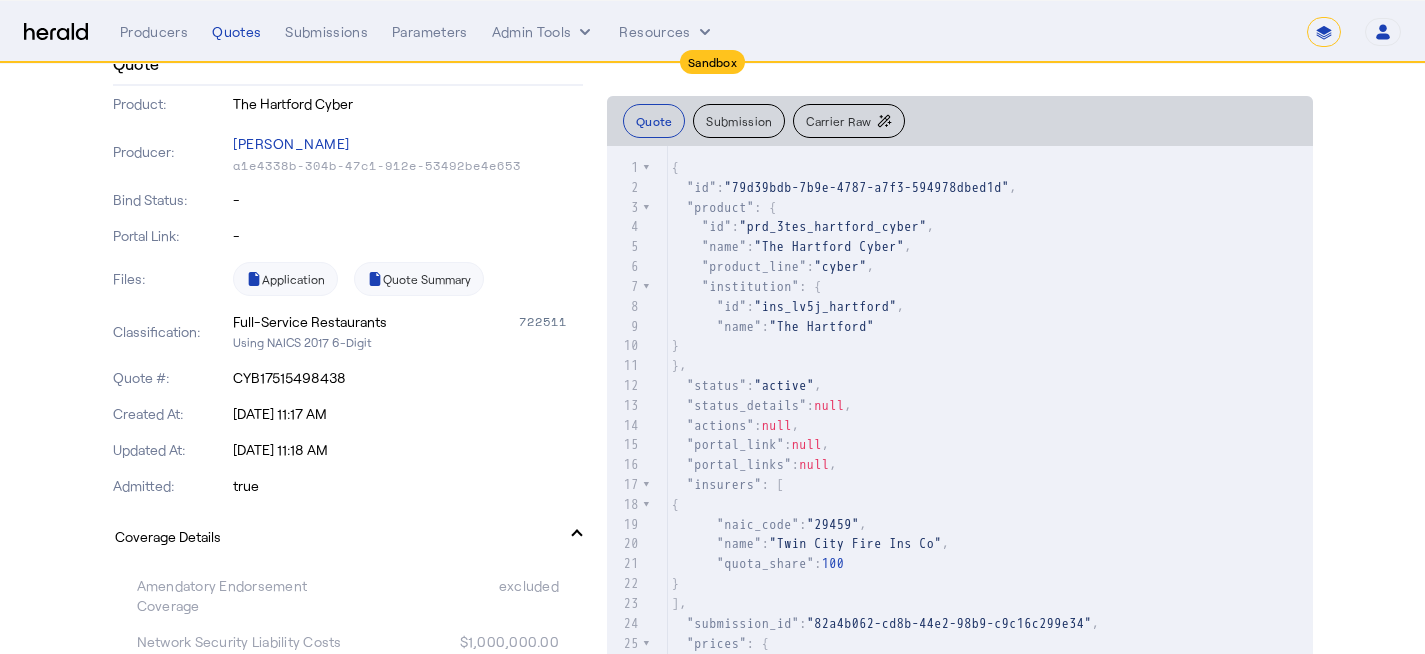 scroll, scrollTop: 394, scrollLeft: 0, axis: vertical 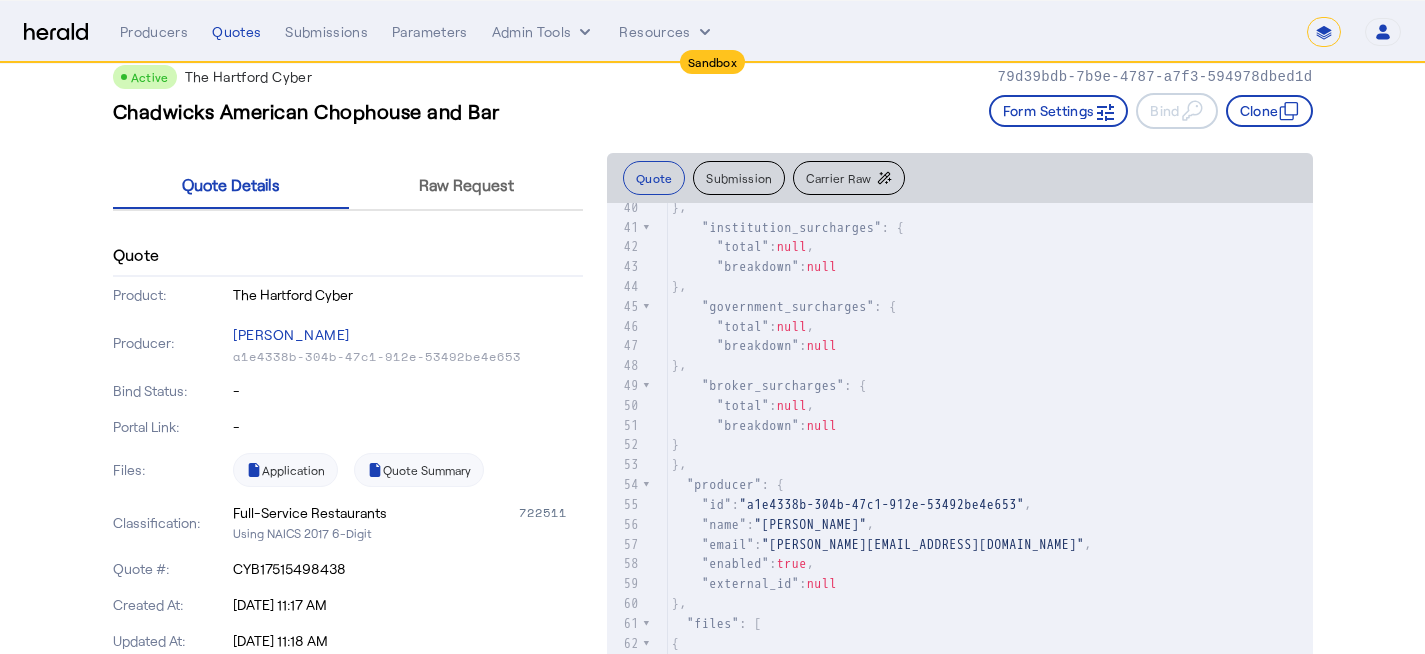 click on "}," 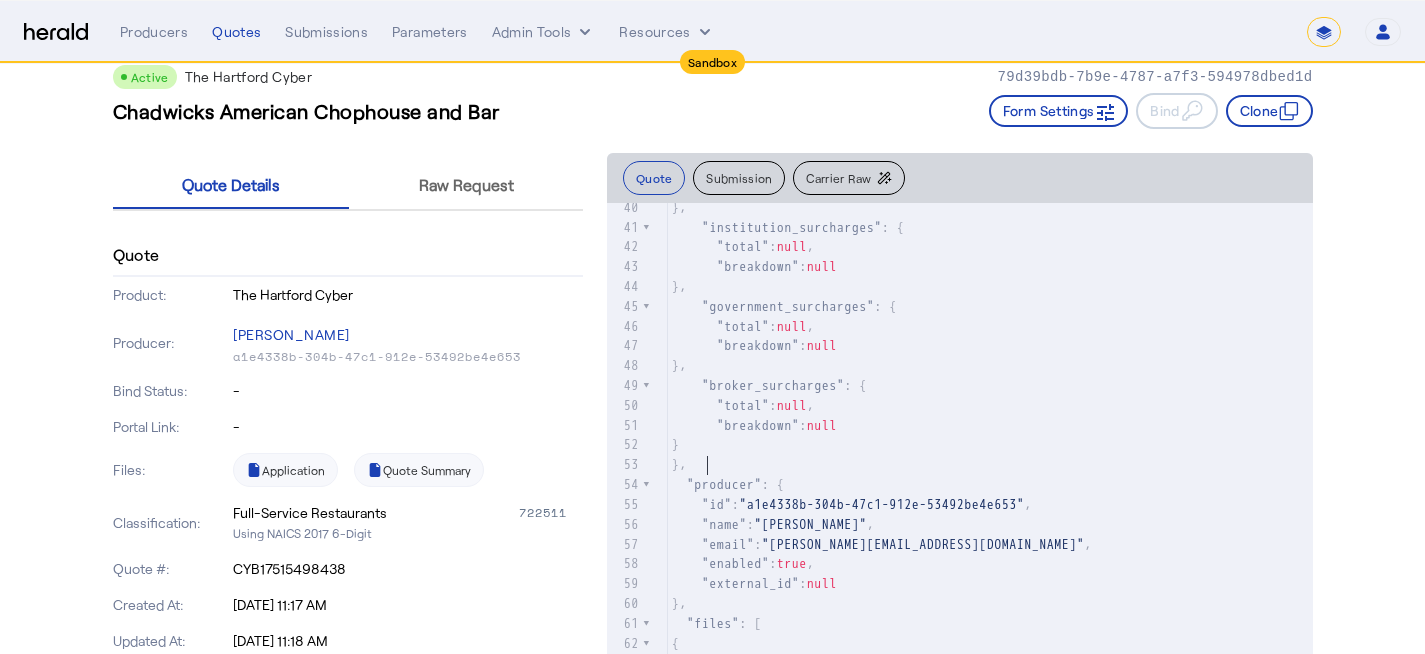 scroll, scrollTop: 2, scrollLeft: 0, axis: vertical 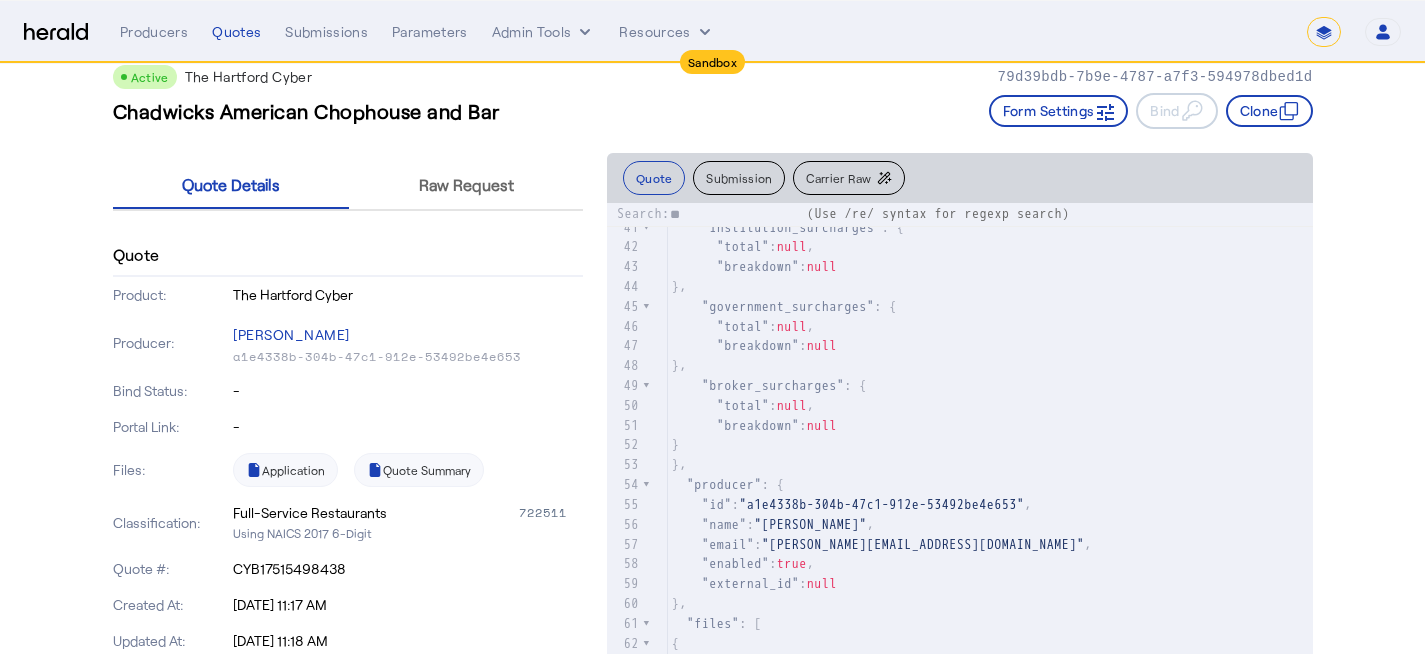 type on "*" 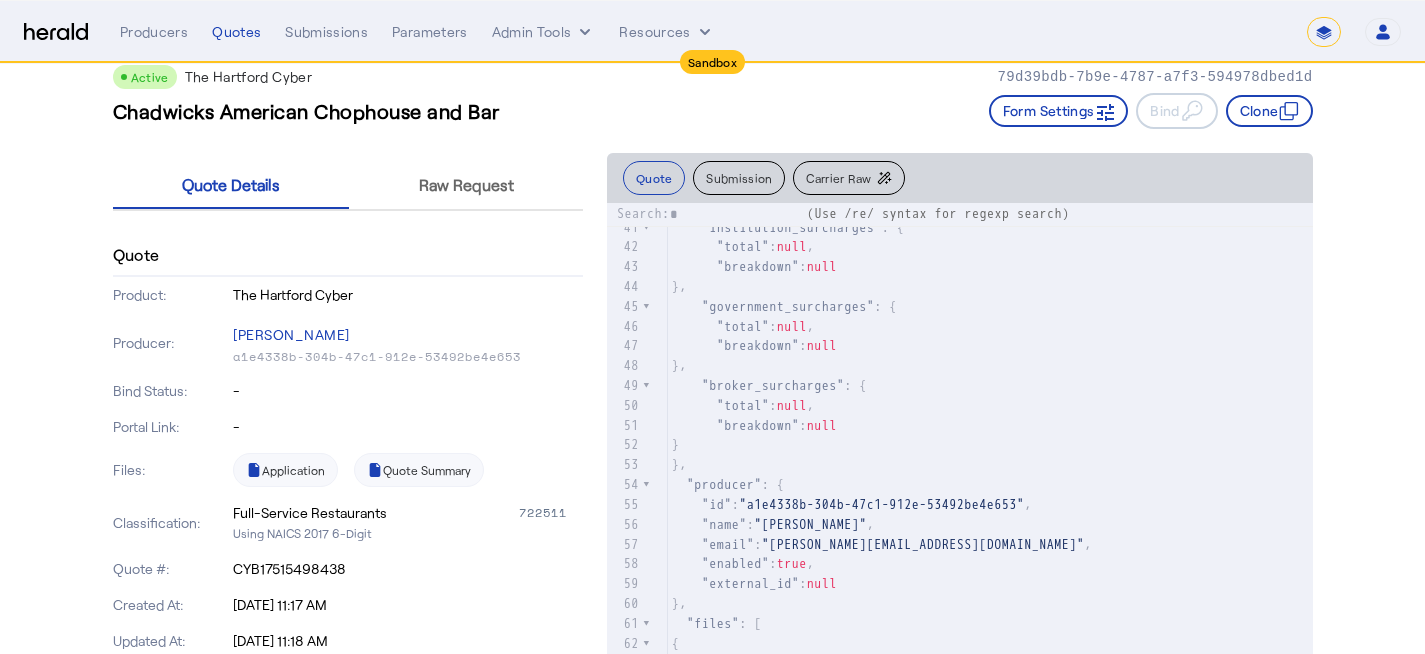 type 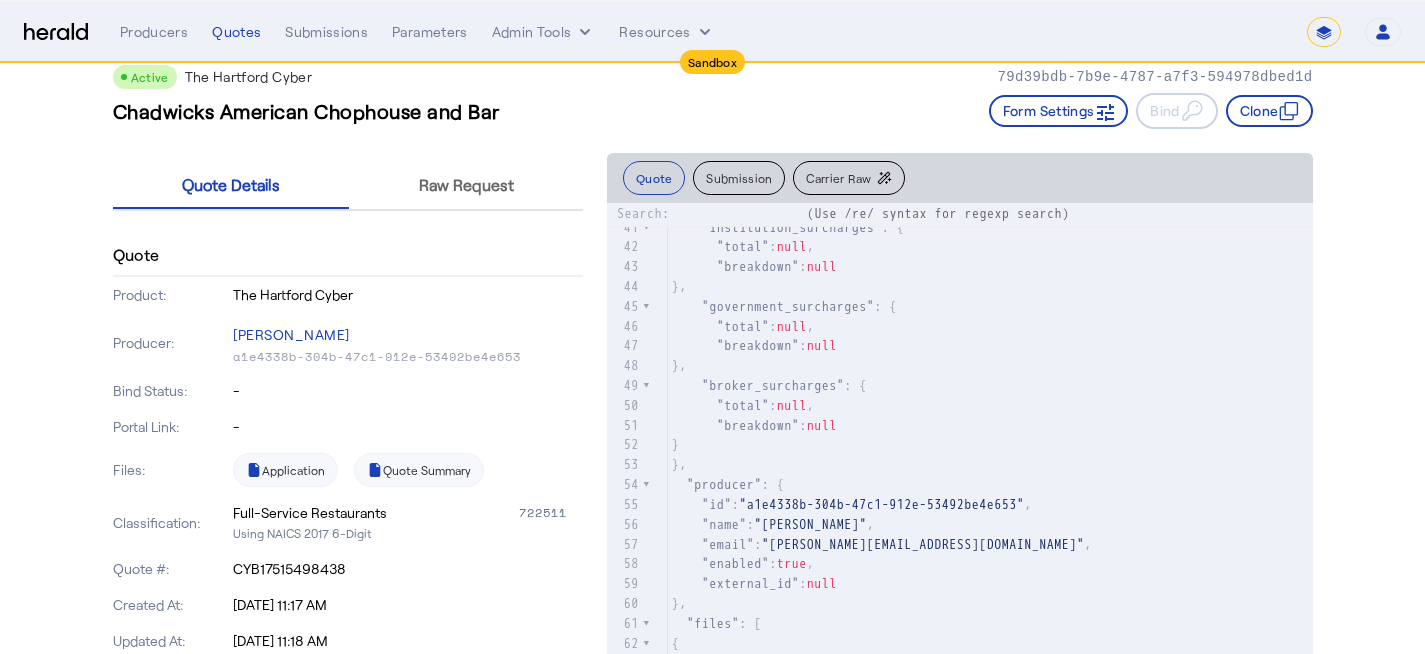 click on "Submission" 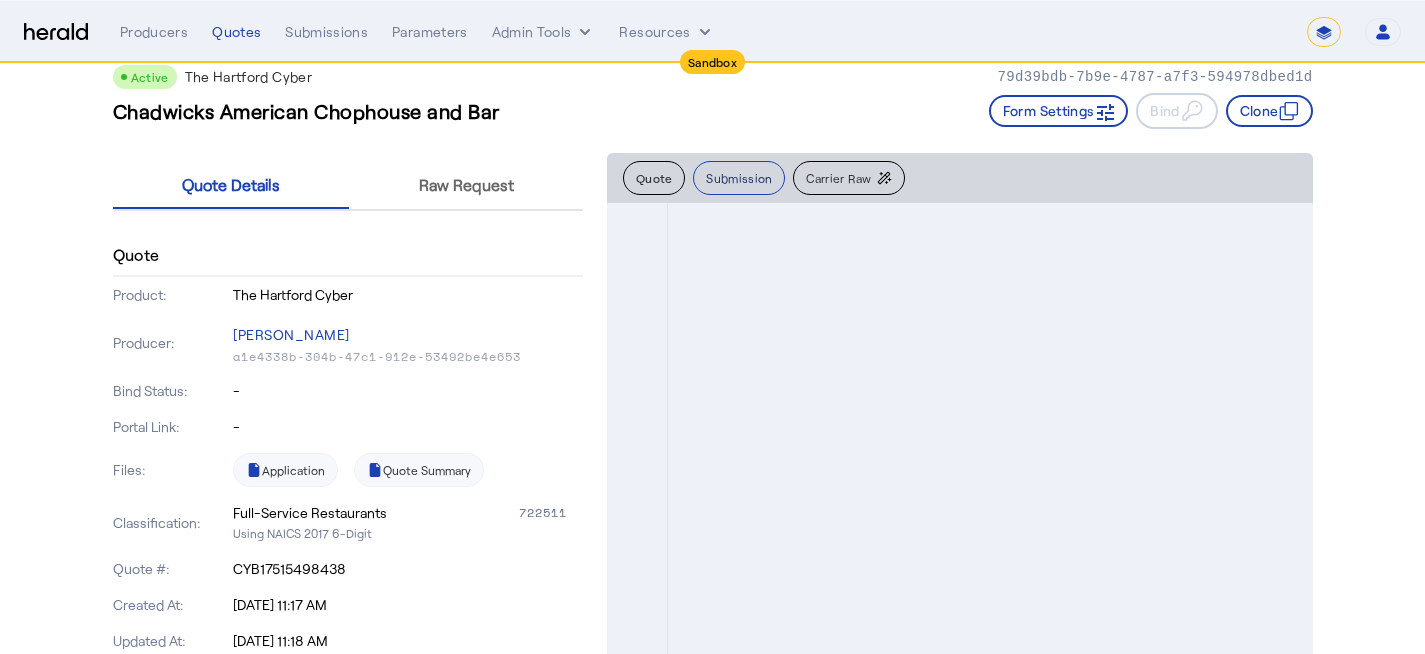scroll, scrollTop: 0, scrollLeft: 0, axis: both 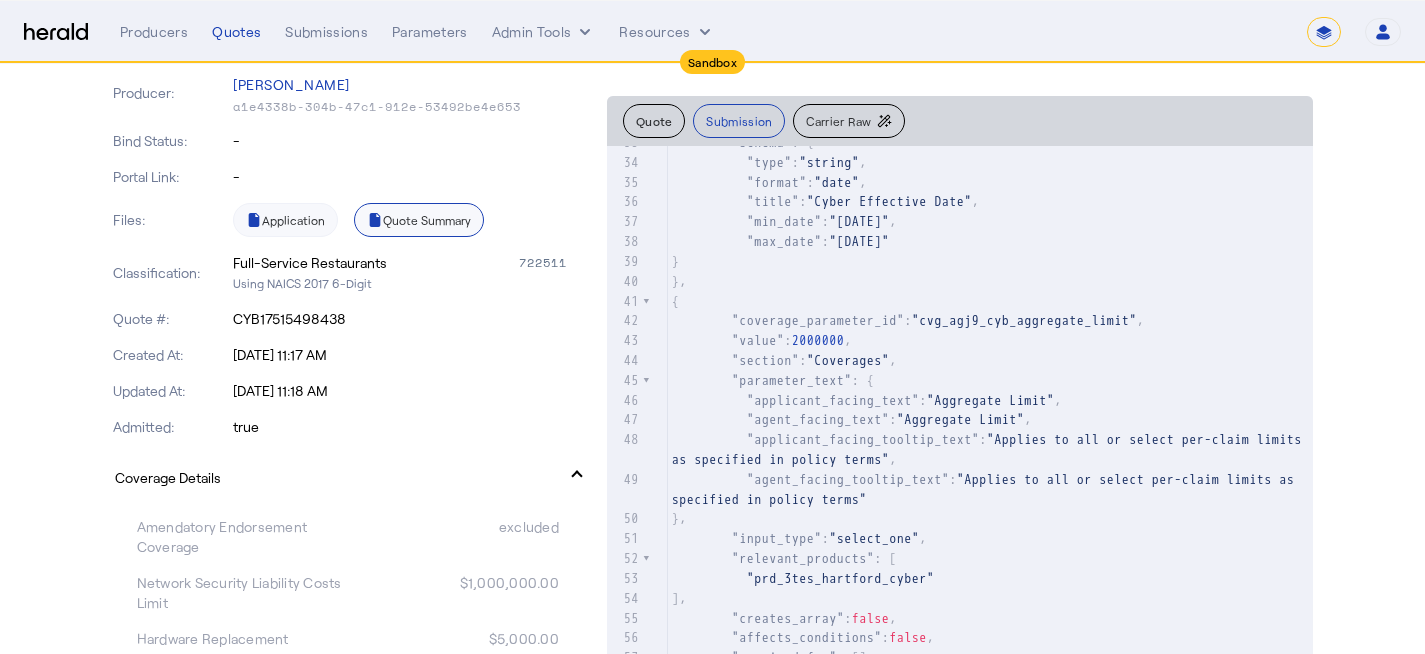 click on "Quote Summary" 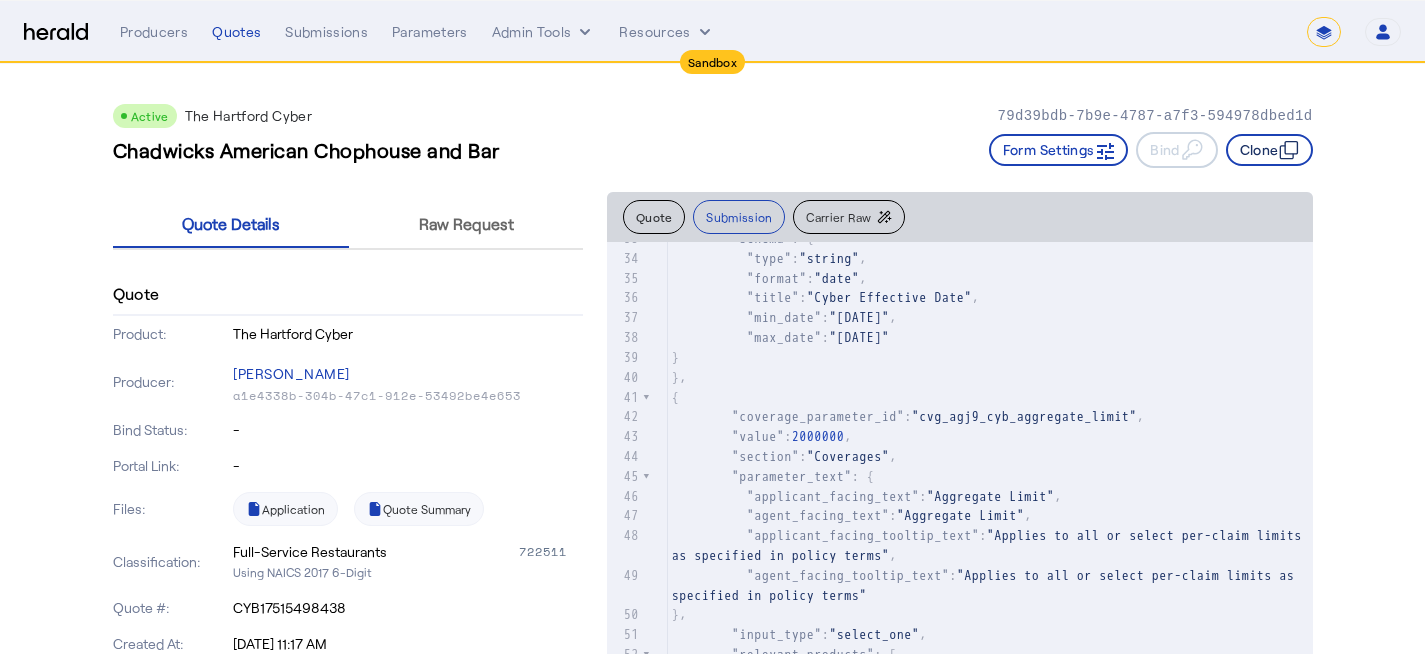 click 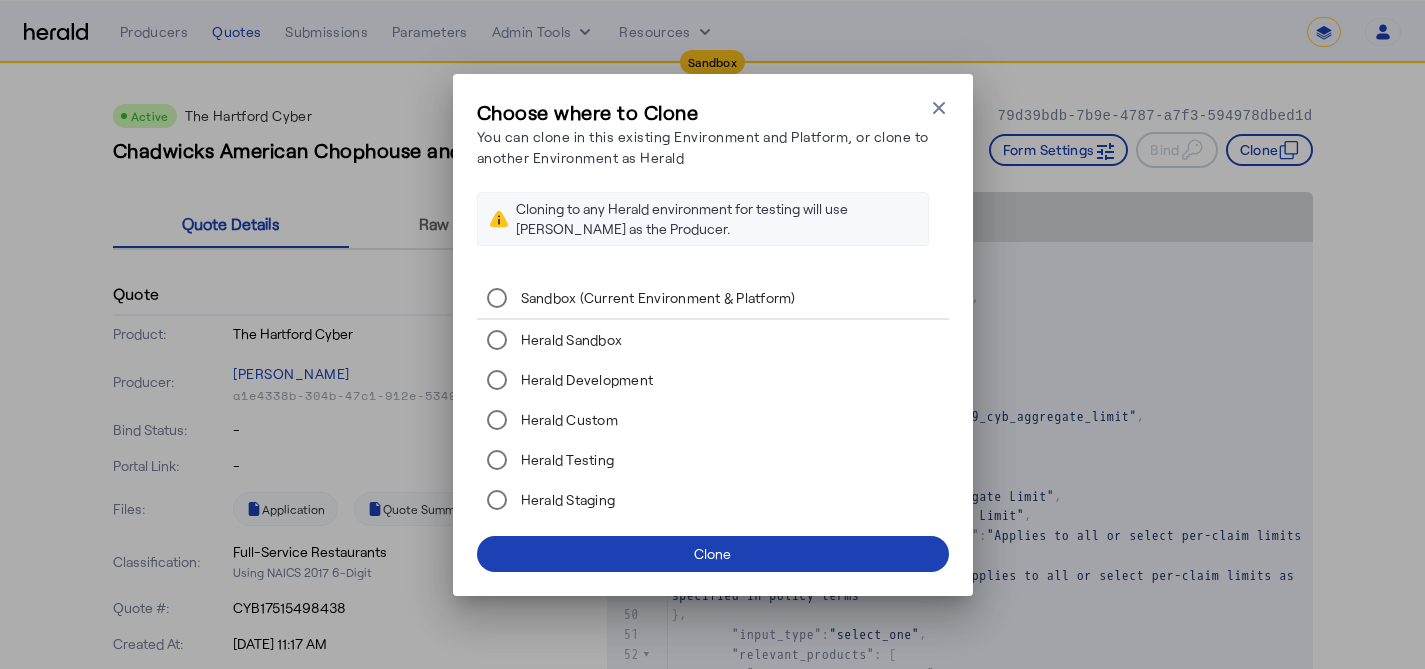 click on "Herald Sandbox" at bounding box center (570, 340) 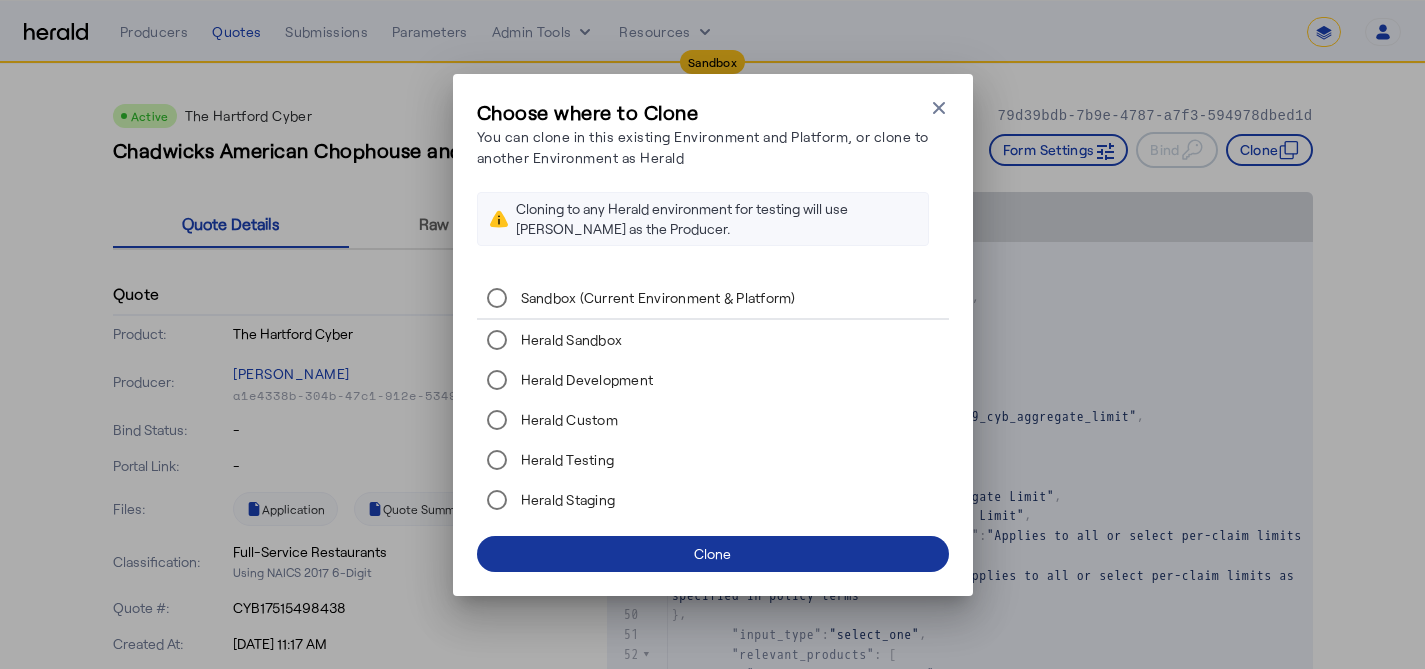 click at bounding box center [713, 554] 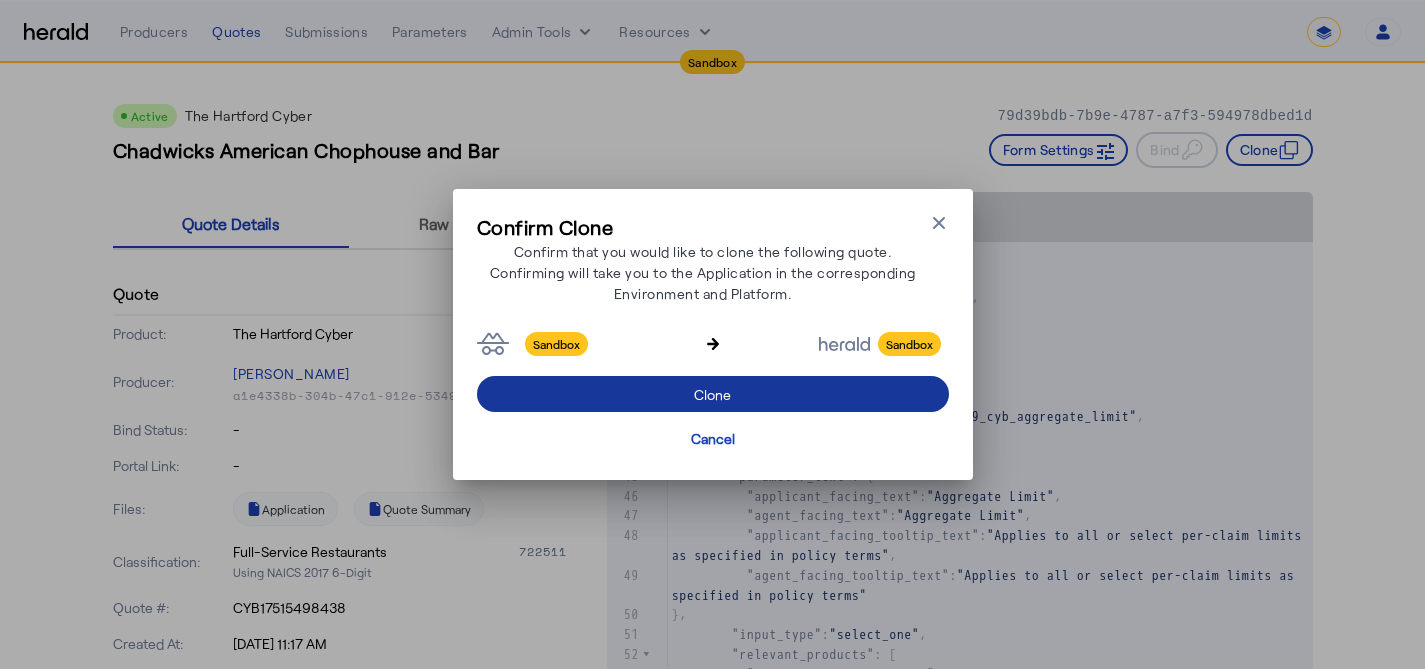 click at bounding box center (713, 394) 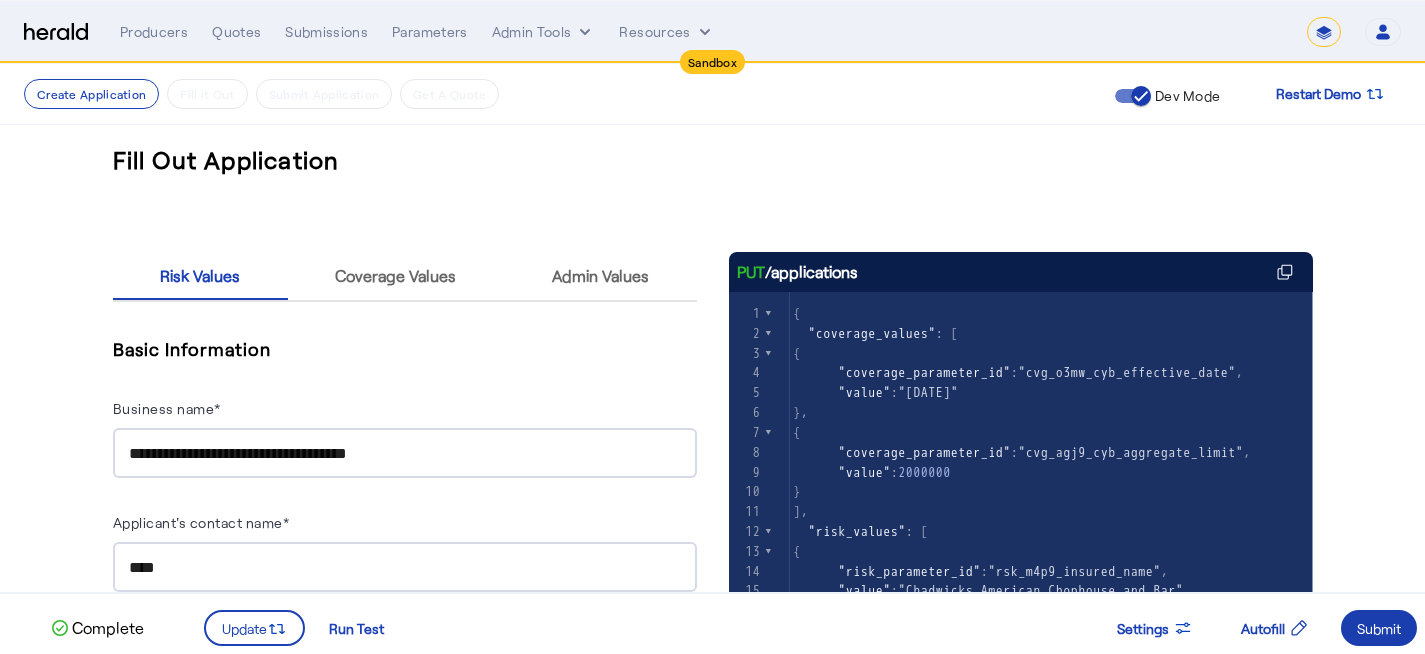 click on "Submit" at bounding box center [1379, 628] 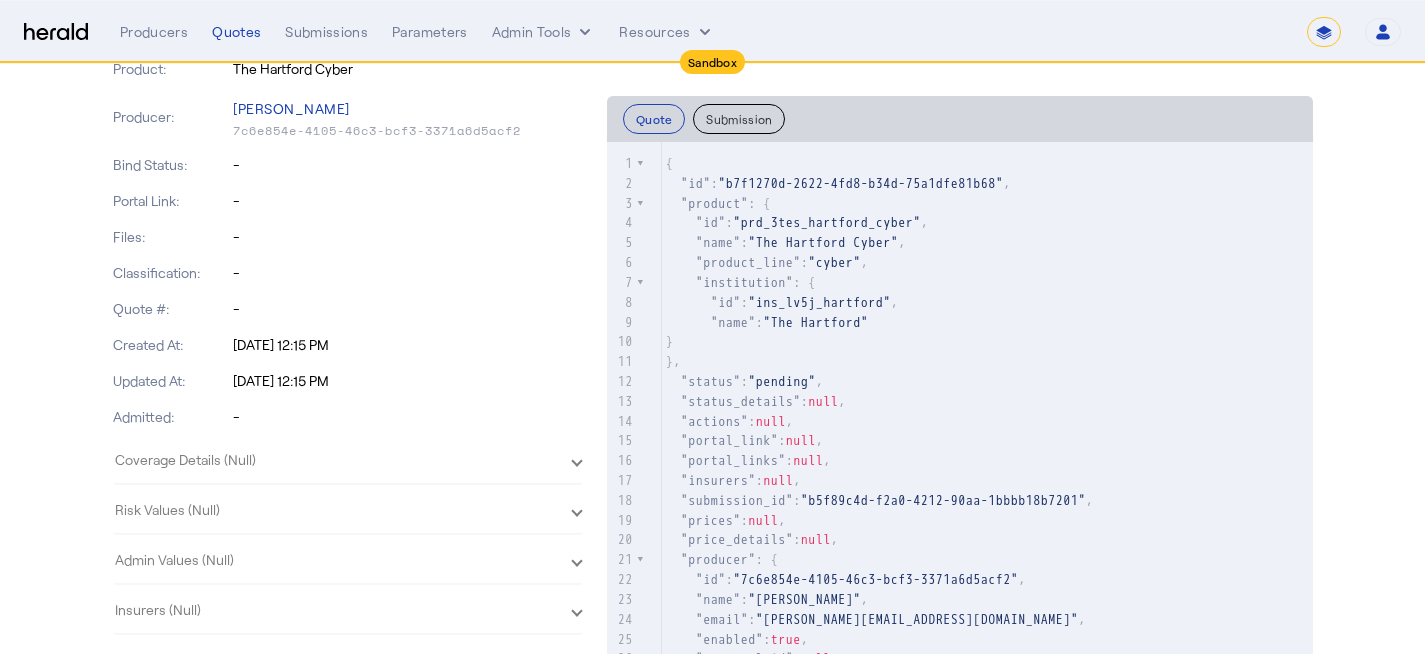 scroll, scrollTop: 344, scrollLeft: 0, axis: vertical 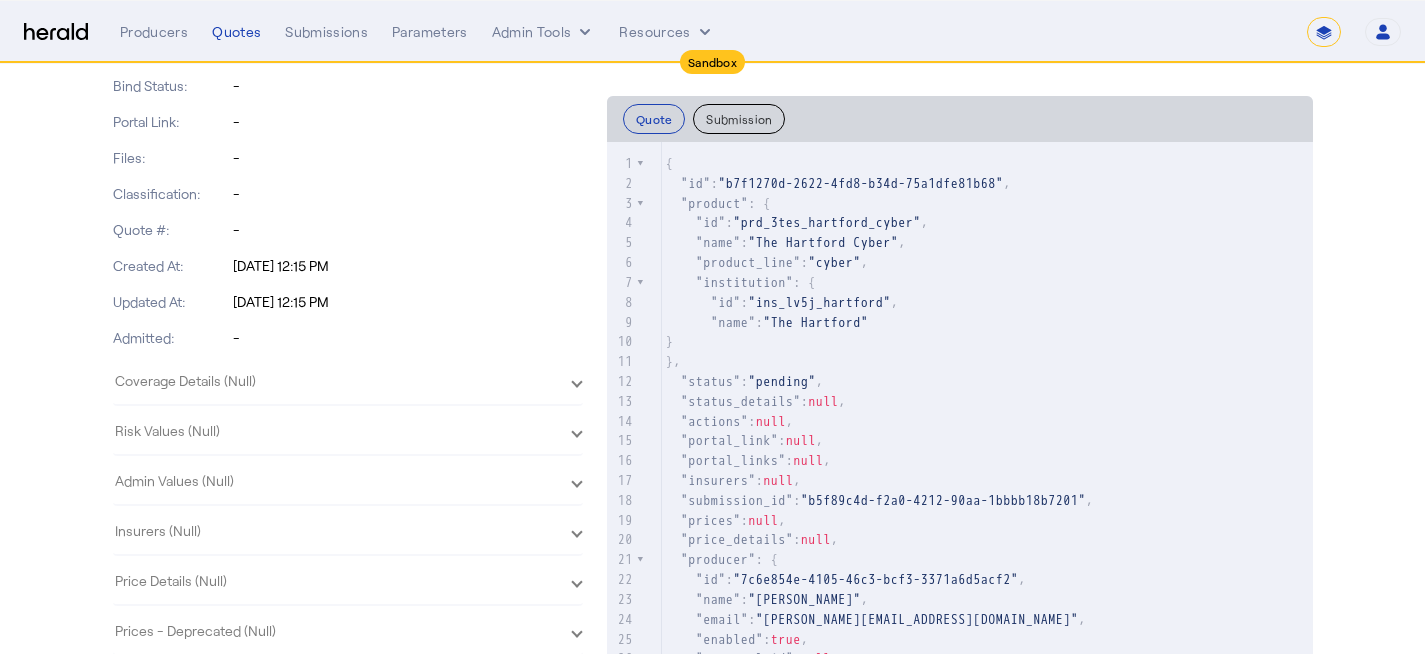 click on "Coverage Details (Null)" 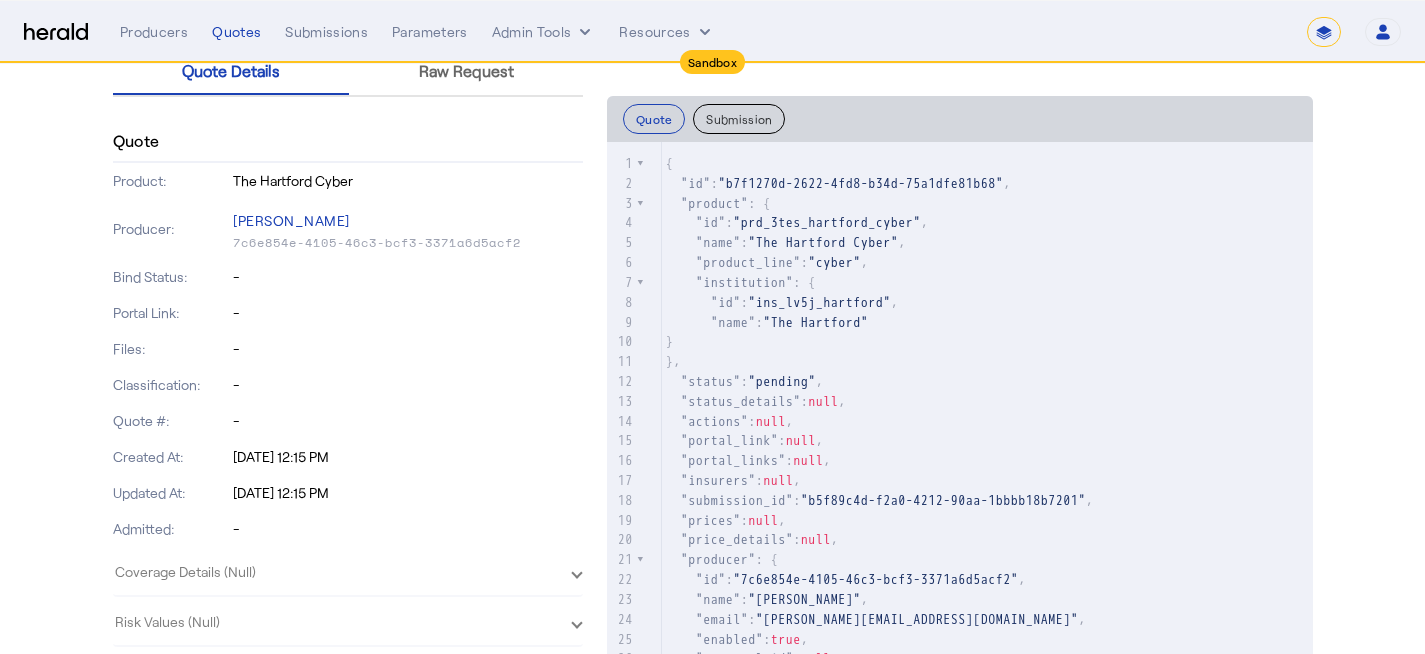 scroll, scrollTop: 152, scrollLeft: 0, axis: vertical 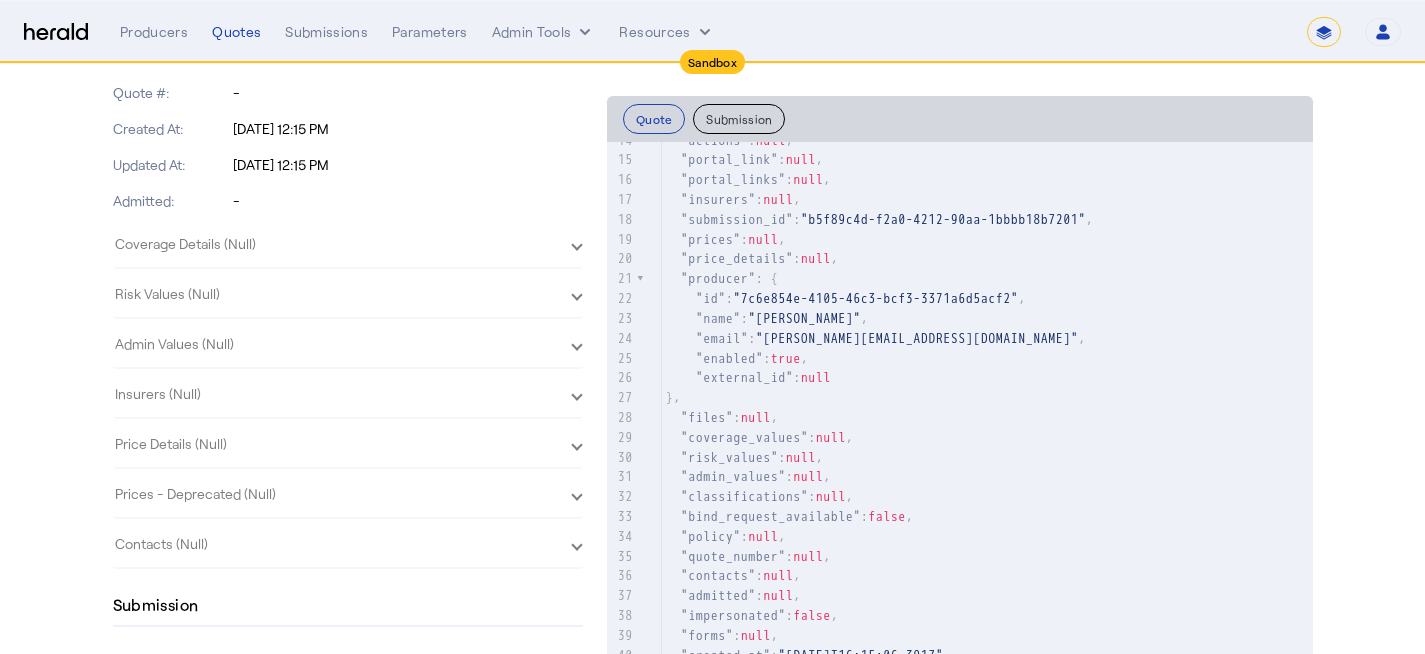 click on "Coverage Details (Null)" 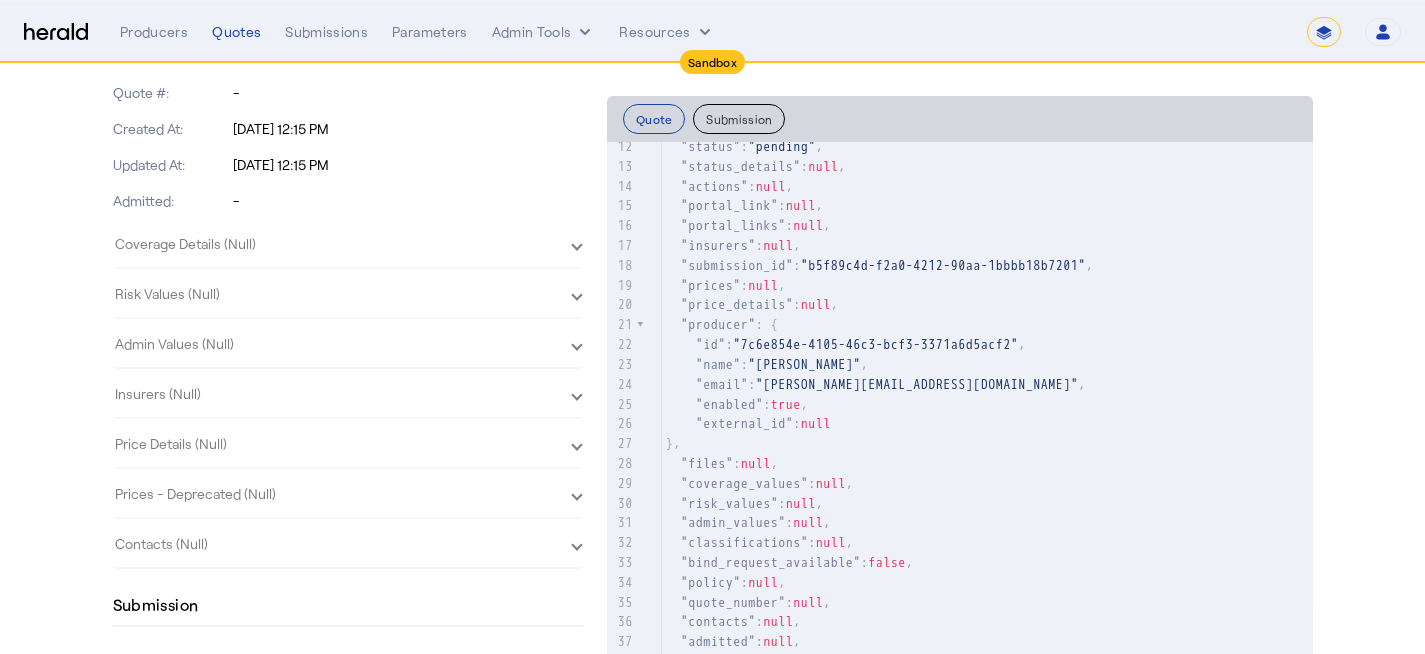 scroll, scrollTop: 2, scrollLeft: 0, axis: vertical 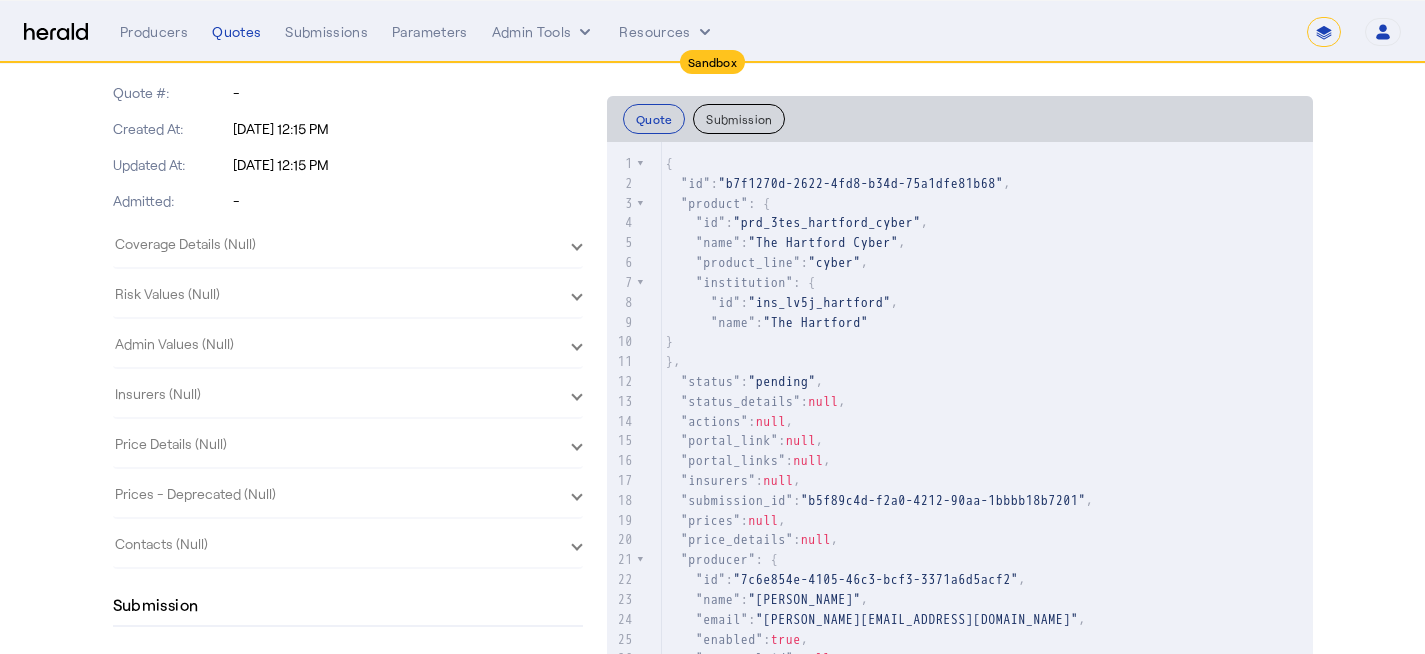 click on ""name" :  "The Hartford"" 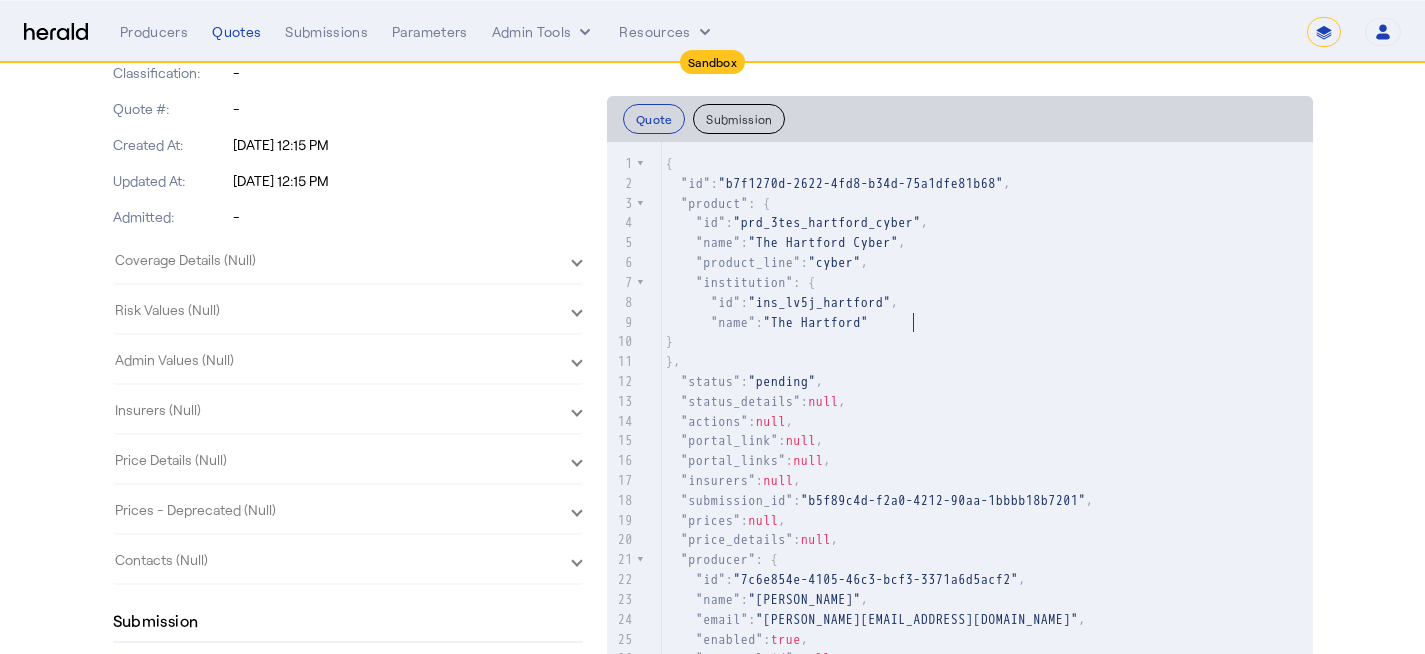 scroll, scrollTop: 0, scrollLeft: 0, axis: both 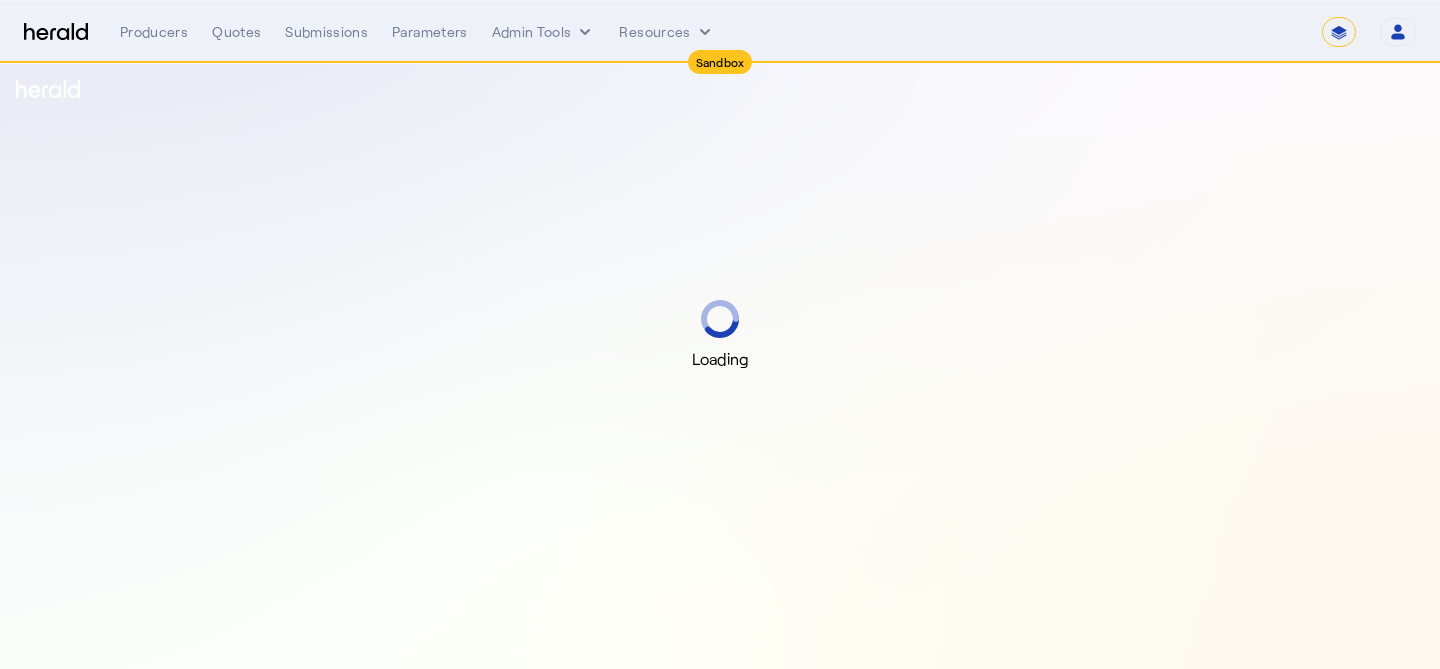 select on "*******" 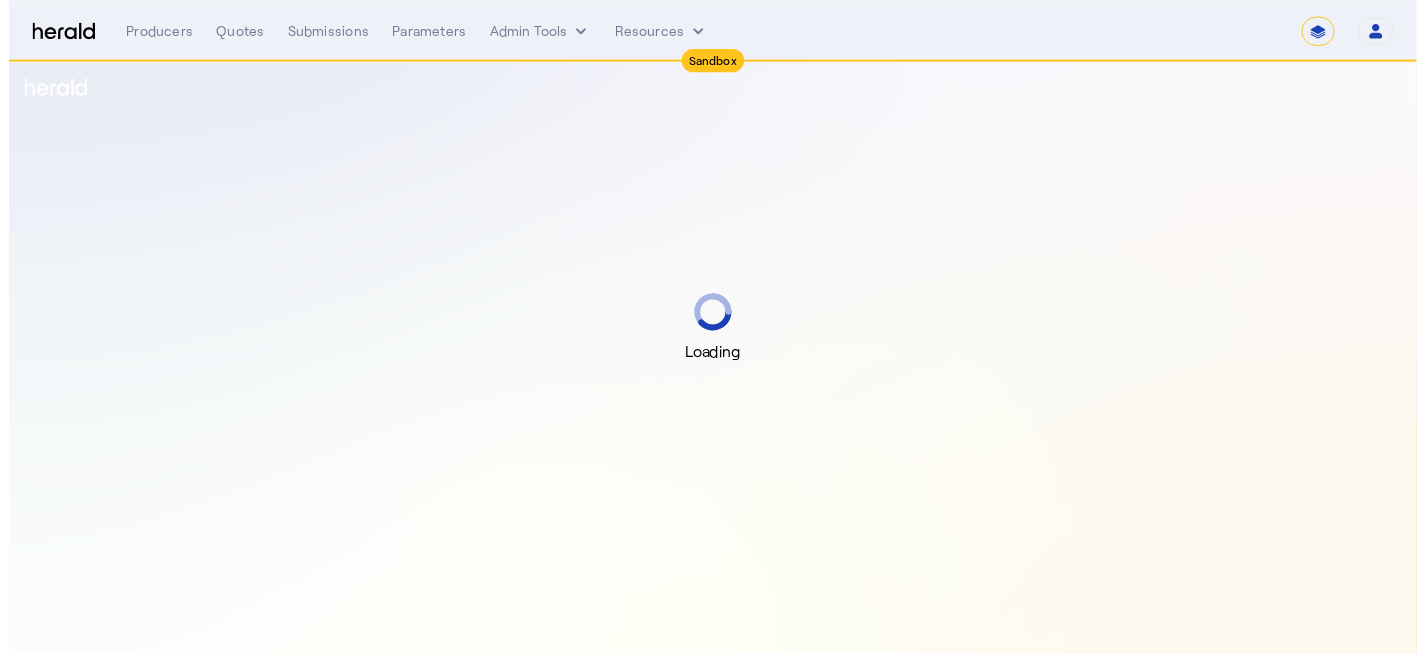 scroll, scrollTop: 0, scrollLeft: 0, axis: both 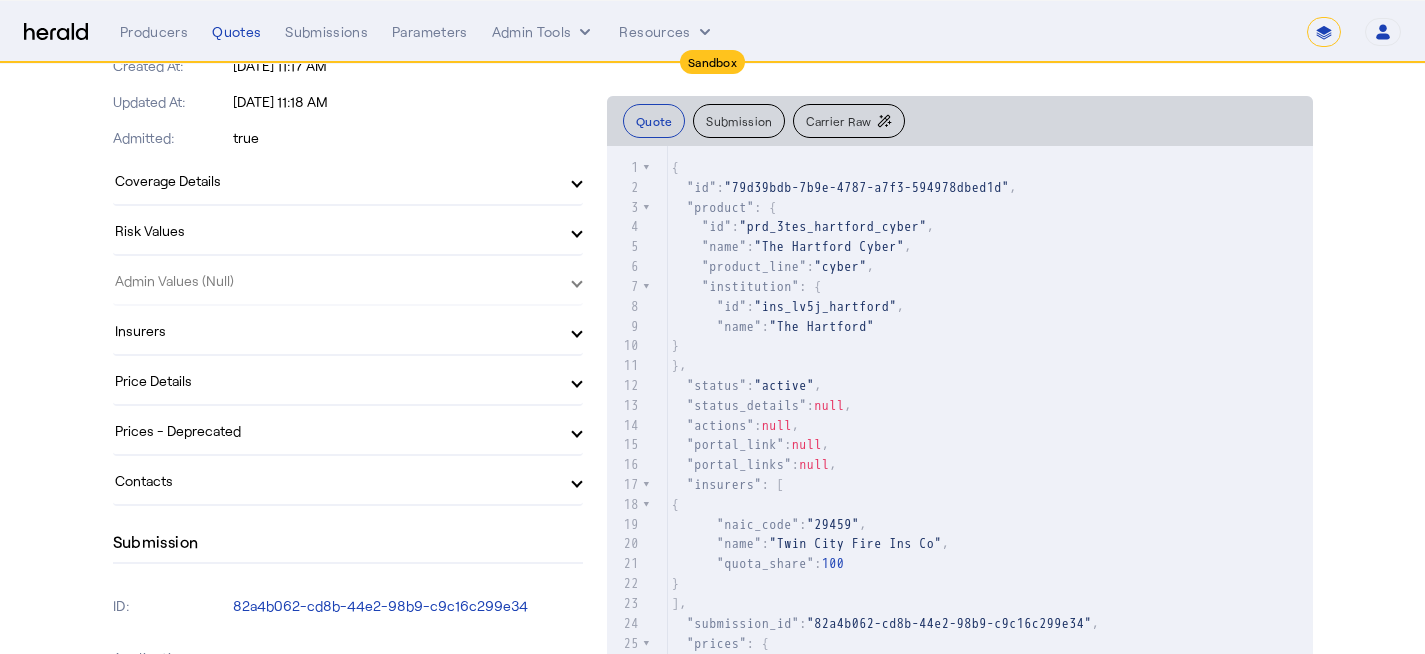 click on "Coverage Details" at bounding box center [336, 180] 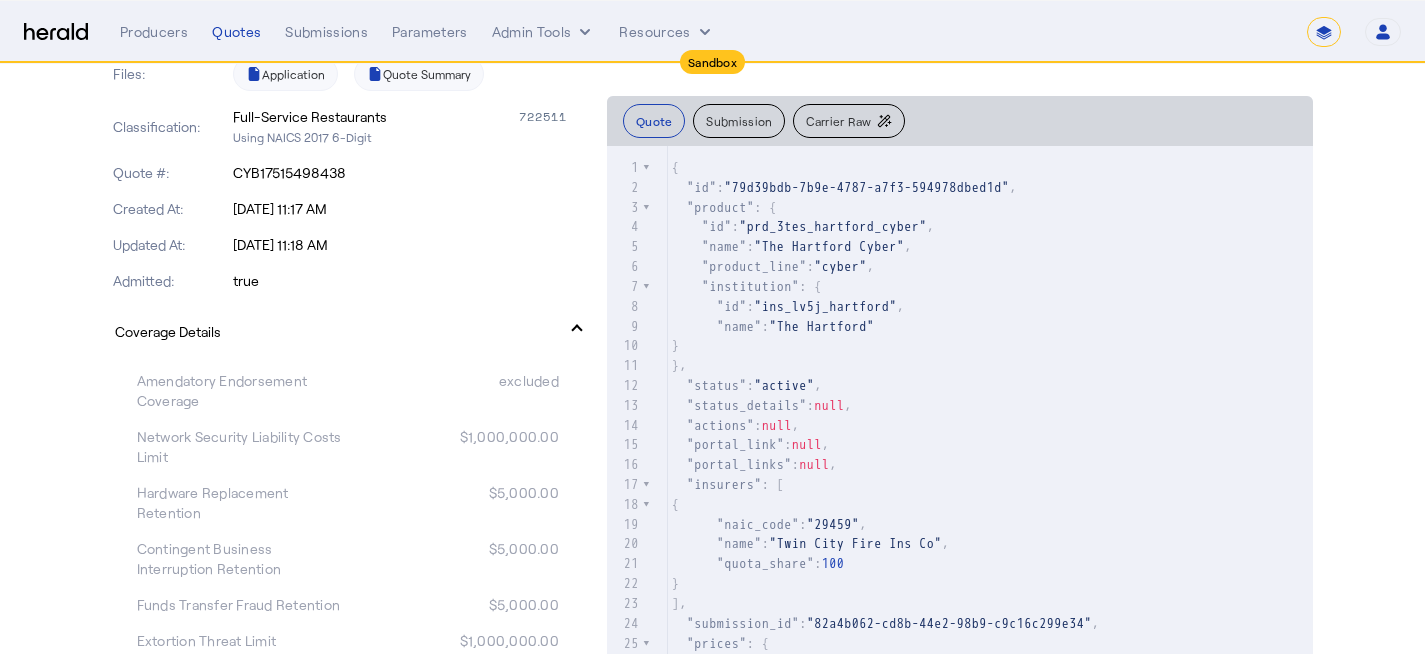 scroll, scrollTop: 456, scrollLeft: 0, axis: vertical 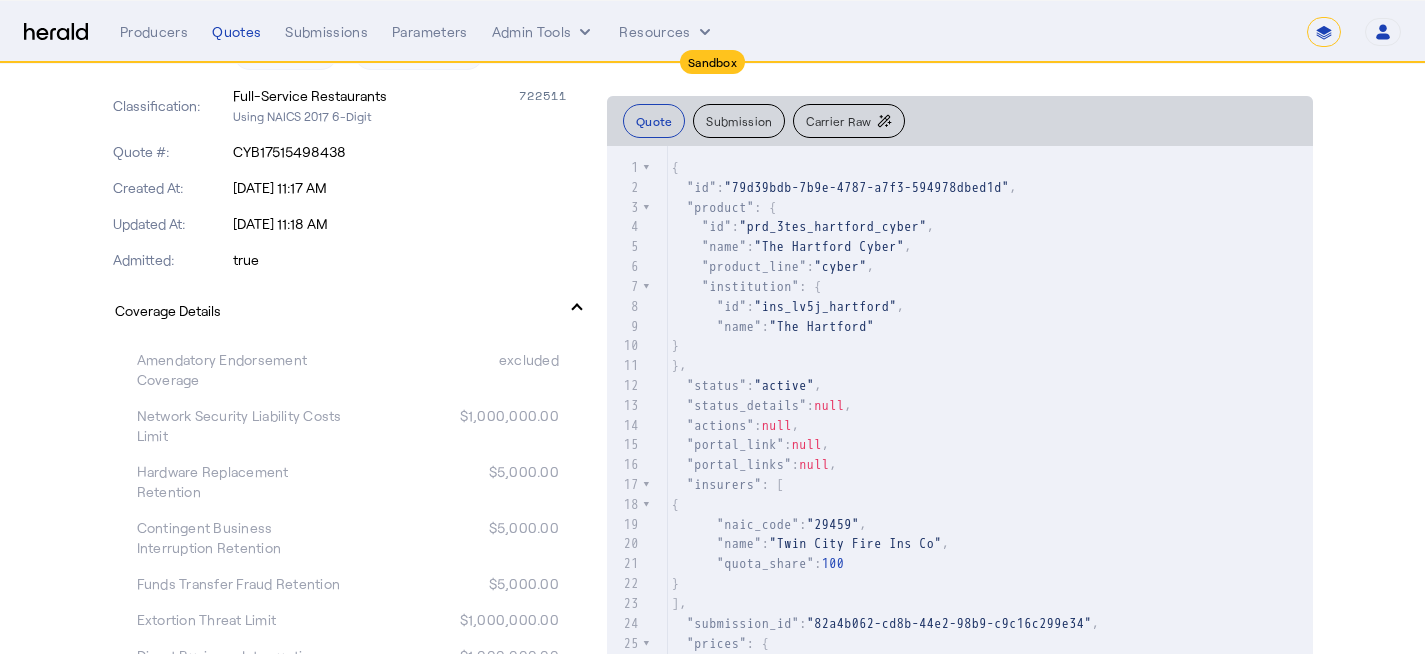 click on "Submission" 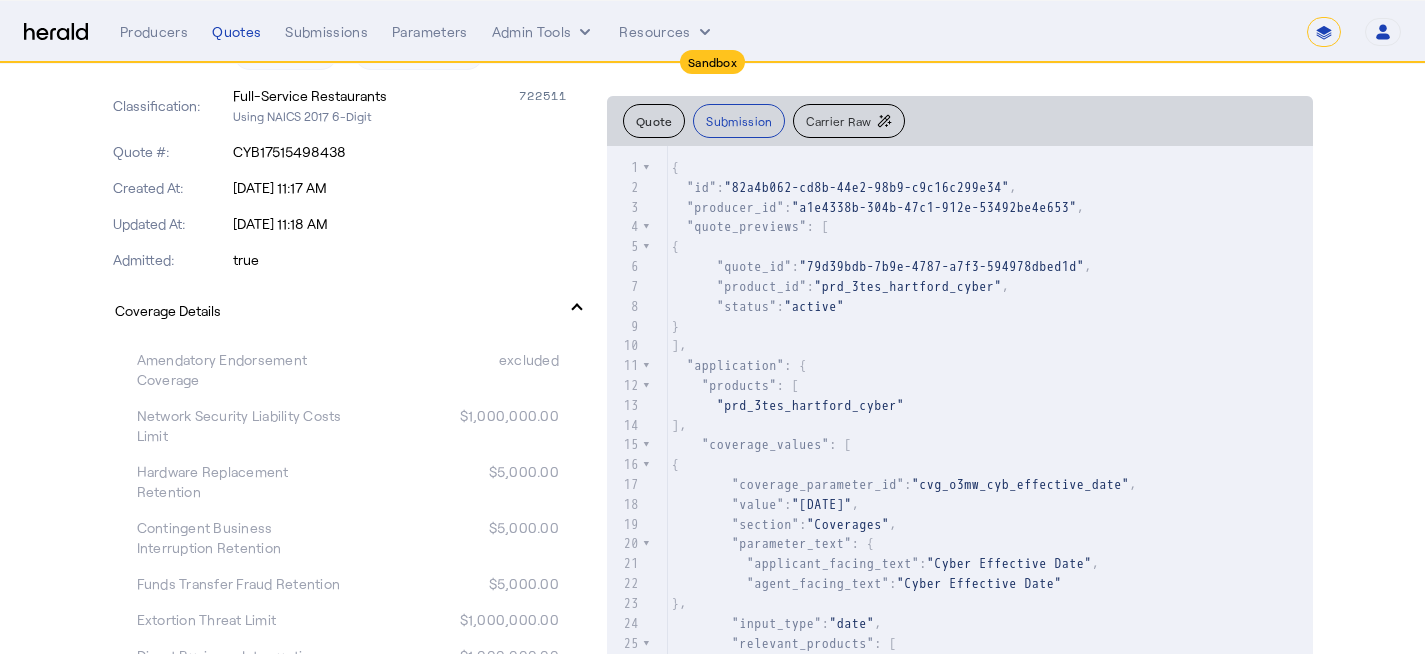 scroll, scrollTop: 3, scrollLeft: 0, axis: vertical 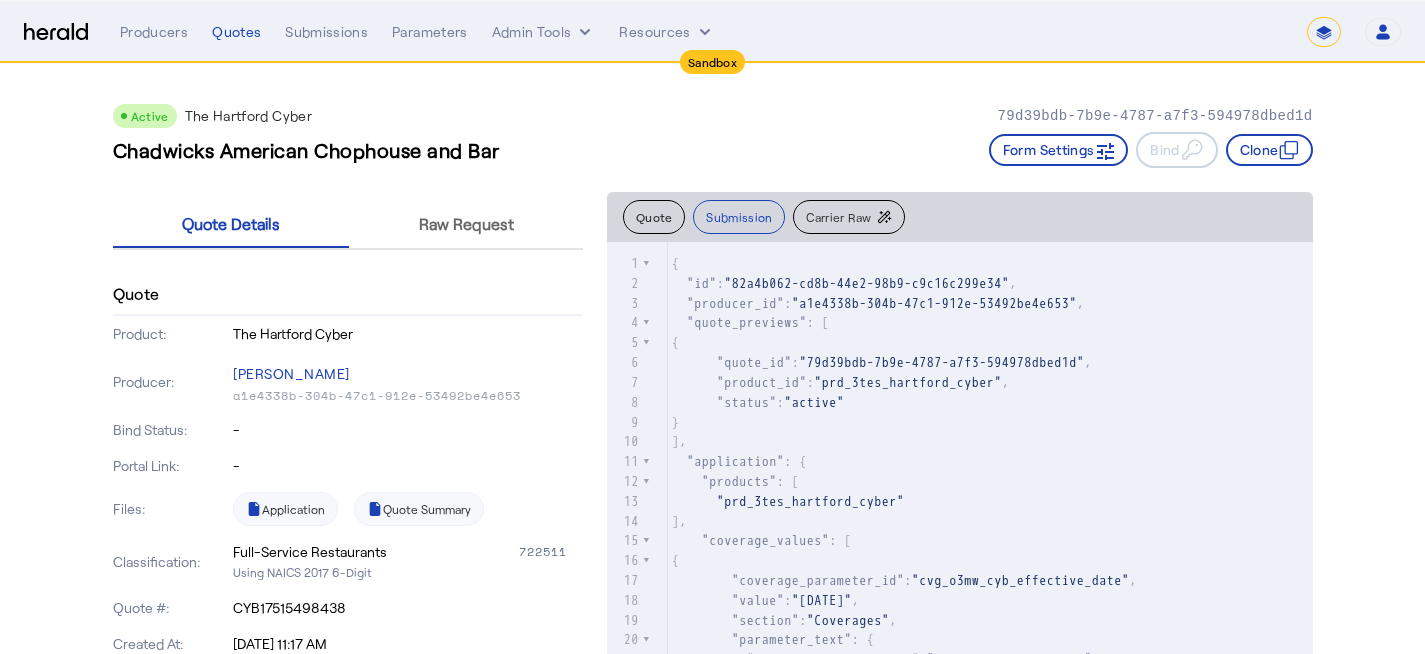 click on "Active  The Hartford Cyber   79d39bdb-7b9e-4787-a7f3-594978dbed1d   Chadwicks American Chophouse and Bar   Form Settings     Bind     Clone    Quote Details Raw Request  Quote   Product:   The Hartford Cyber   Producer:   Misty Morganson   a1e4338b-304b-47c1-912e-53492be4e653   Bind Status:   -   Portal Link:   -   Files:     Application     Quote Summary   Classification:   Full-Service Restaurants   722511   Using NAICS 2017 6-Digit   Quote #:   CYB17515498438   Created At:   Jul 03, 2025, 11:17 AM   Updated At:   Jul 03, 2025, 11:18 AM   Admitted:   true   Coverage Details   Amendatory Endorsement Coverage   excluded   Network Security Liability Costs Limit   $1,000,000.00   Hardware Replacement Retention   $5,000.00   Contingent Business Interruption Retention   $5,000.00   Funds Transfer Fraud Retention   $5,000.00   Extortion Threat Limit   $1,000,000.00   Direct Business Interruption Limit   $1,000,000.00   Media Liability Limit   $1,000,000.00   Data Breach Liability Retention   $5,000.00" 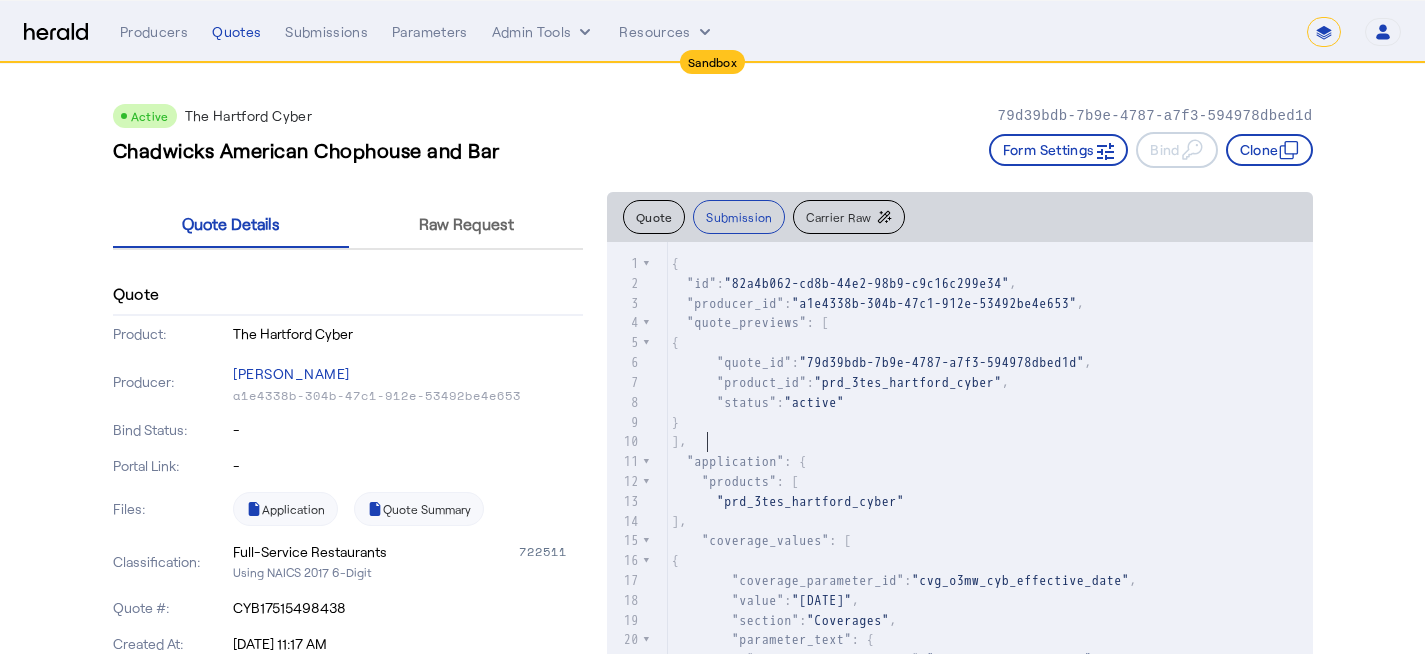 click on "]," 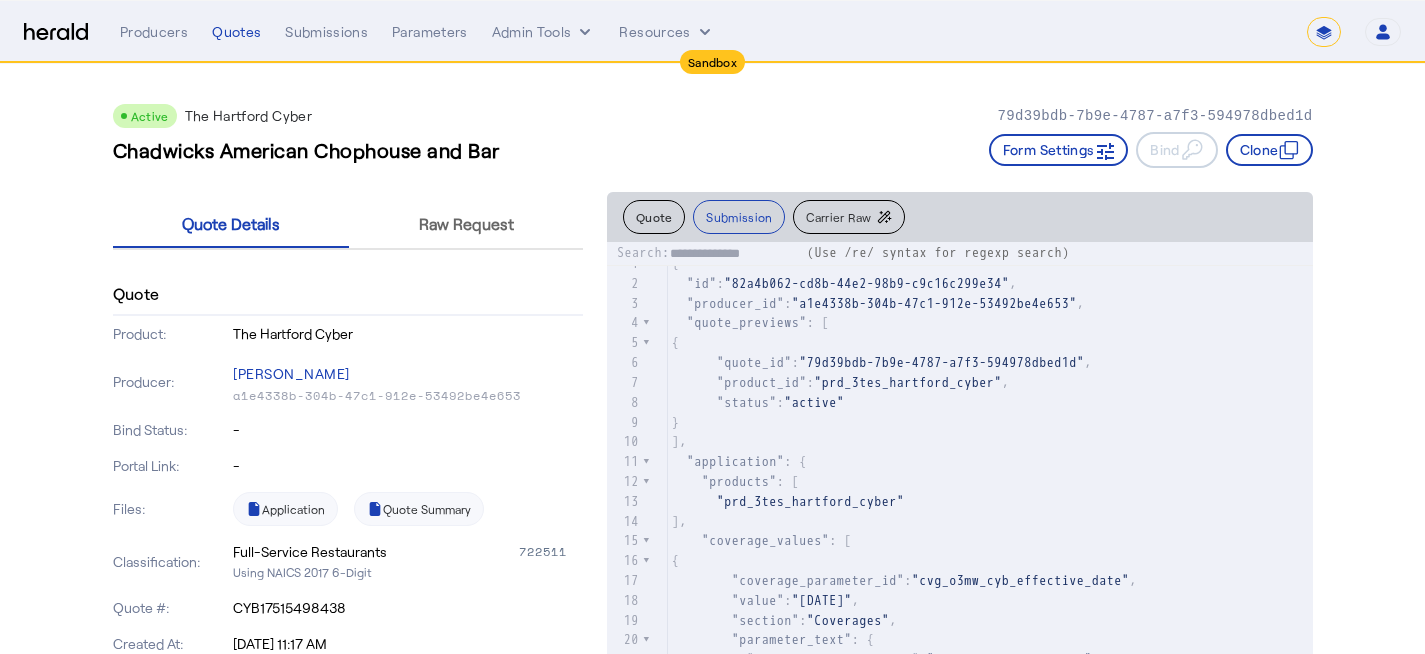 type on "**********" 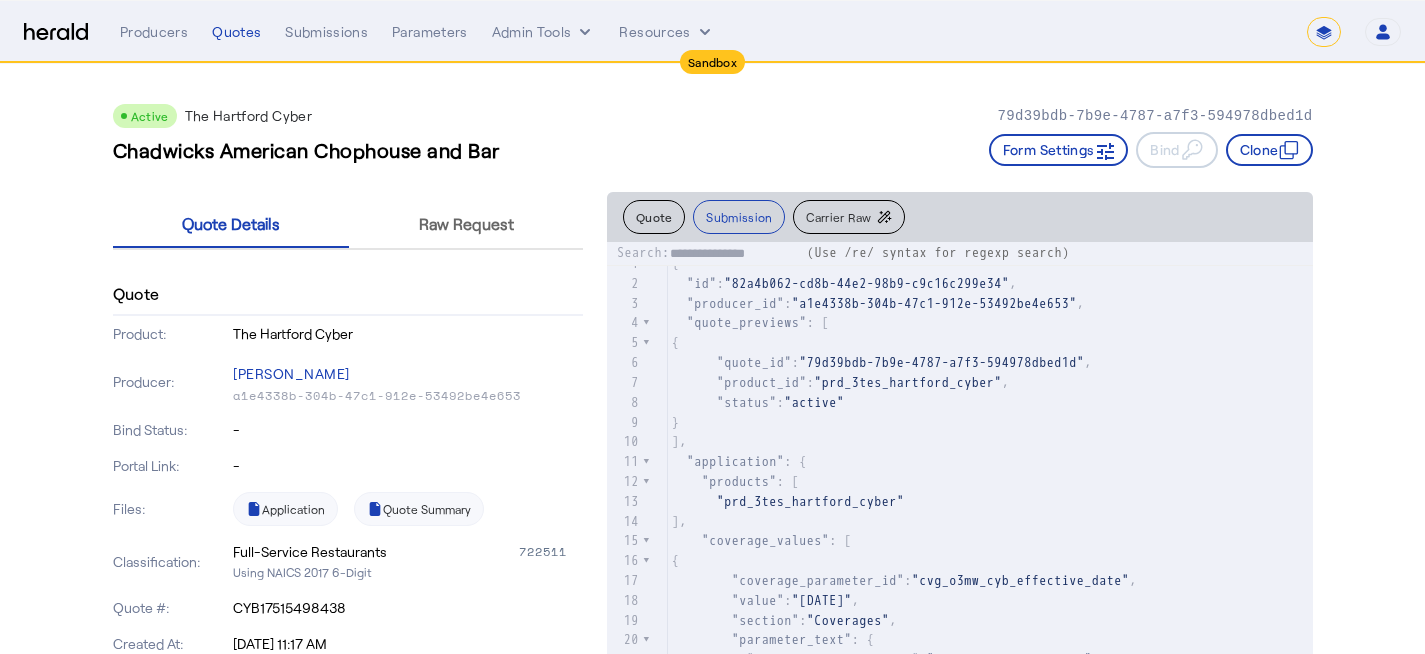 scroll, scrollTop: 148, scrollLeft: 0, axis: vertical 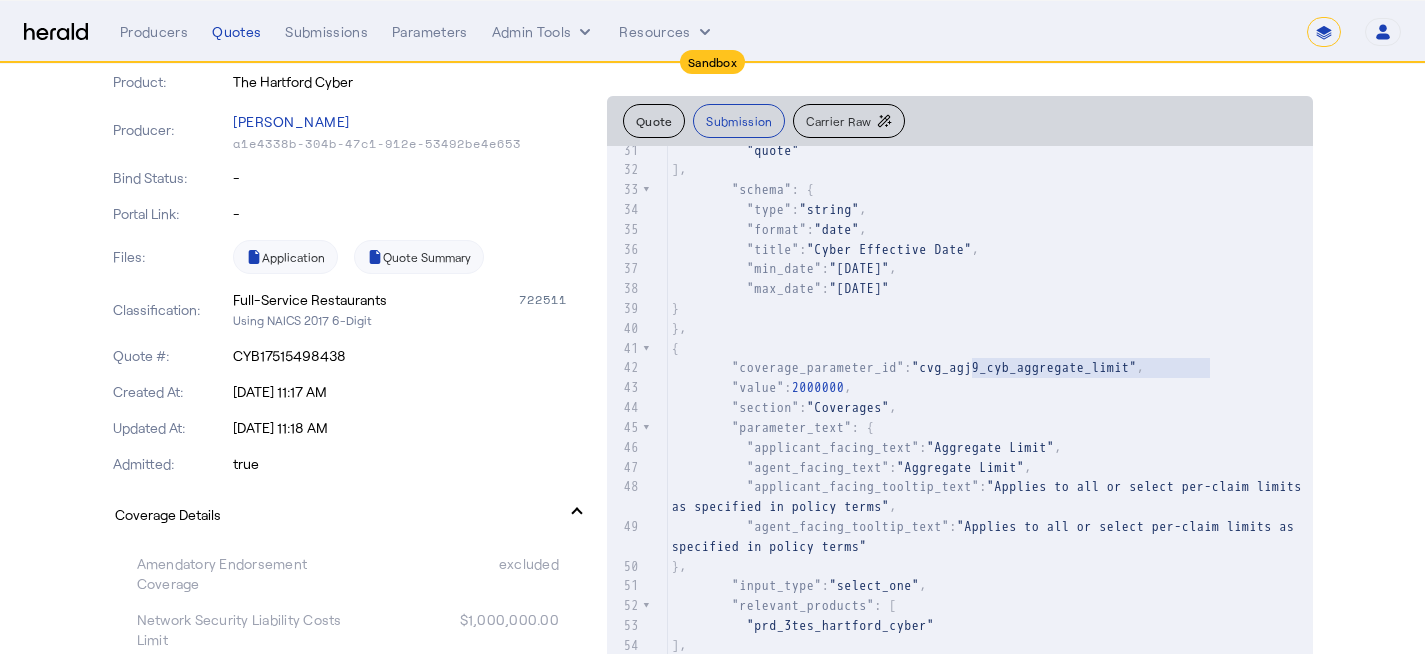 type on "**********" 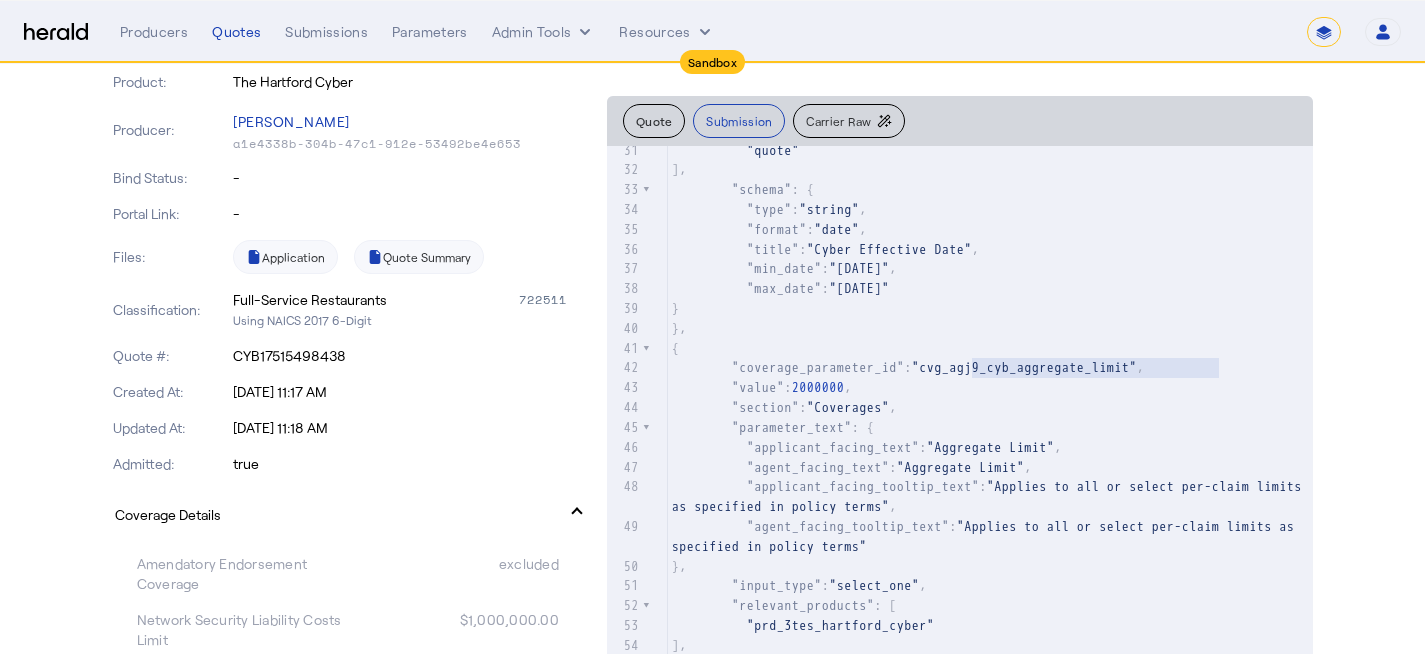 drag, startPoint x: 981, startPoint y: 368, endPoint x: 1223, endPoint y: 371, distance: 242.0186 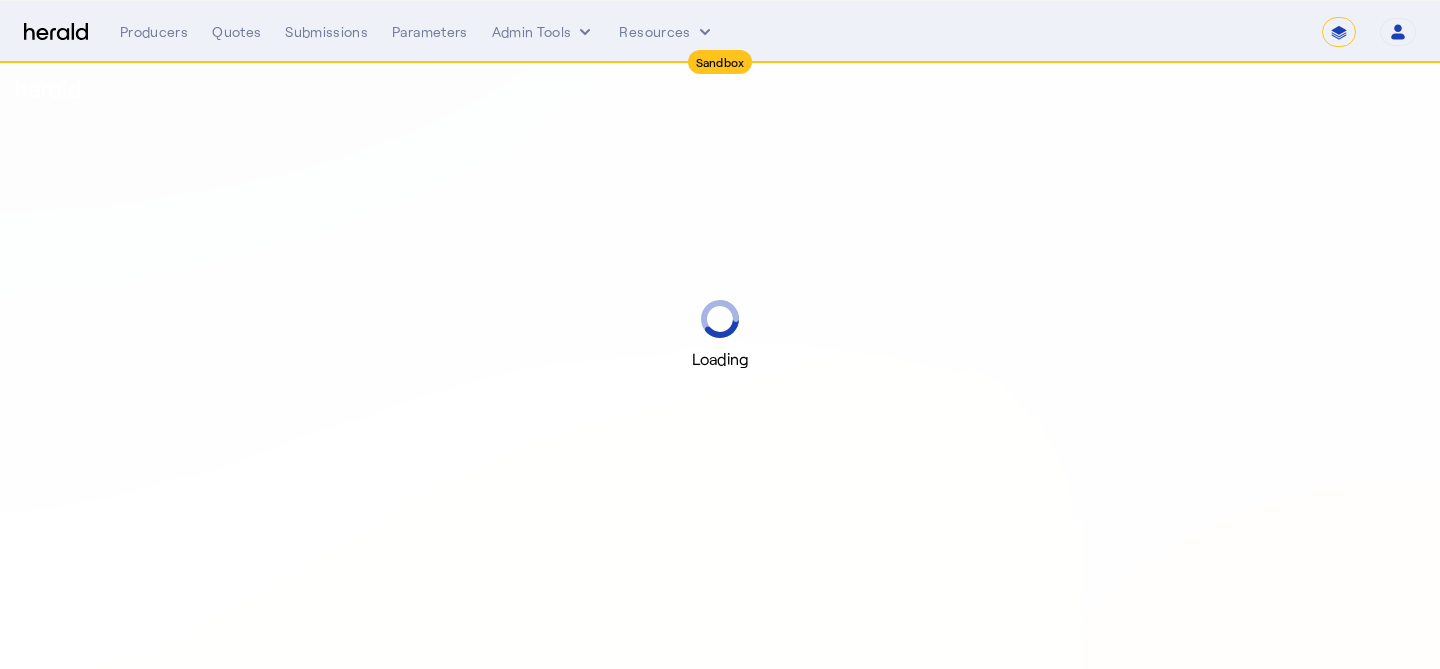 select on "*******" 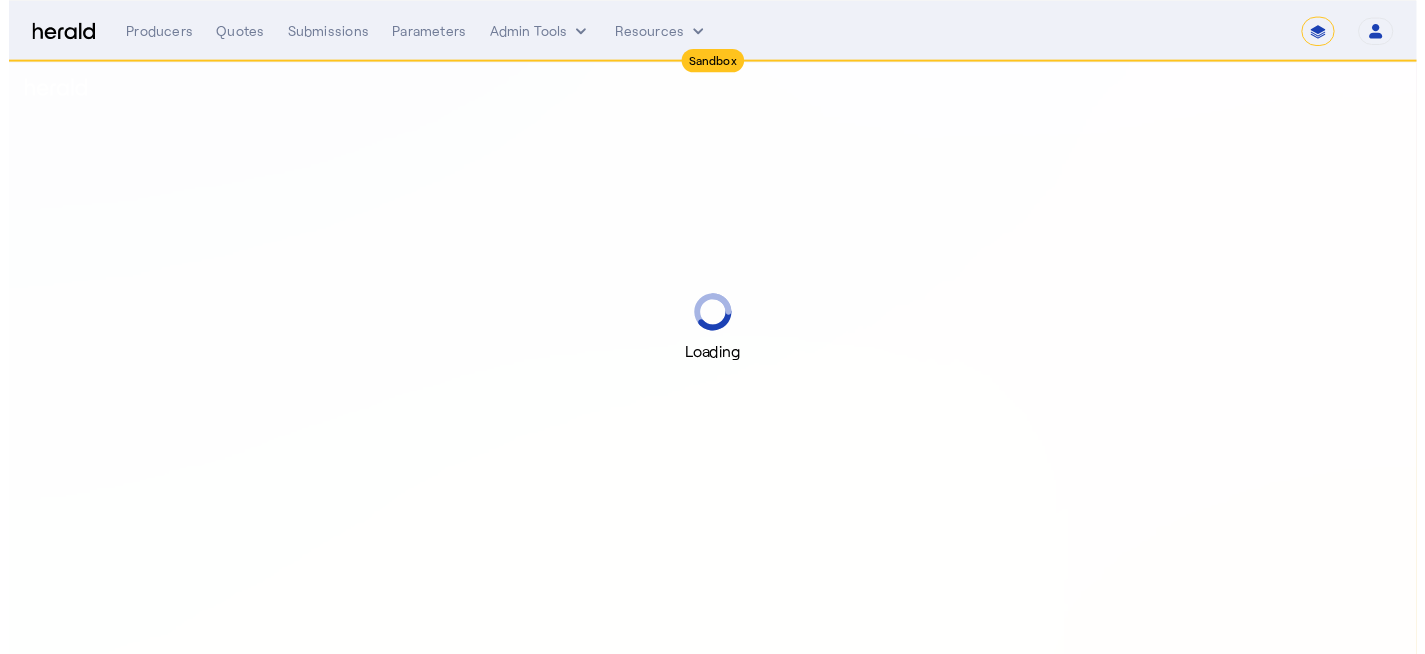 scroll, scrollTop: 0, scrollLeft: 0, axis: both 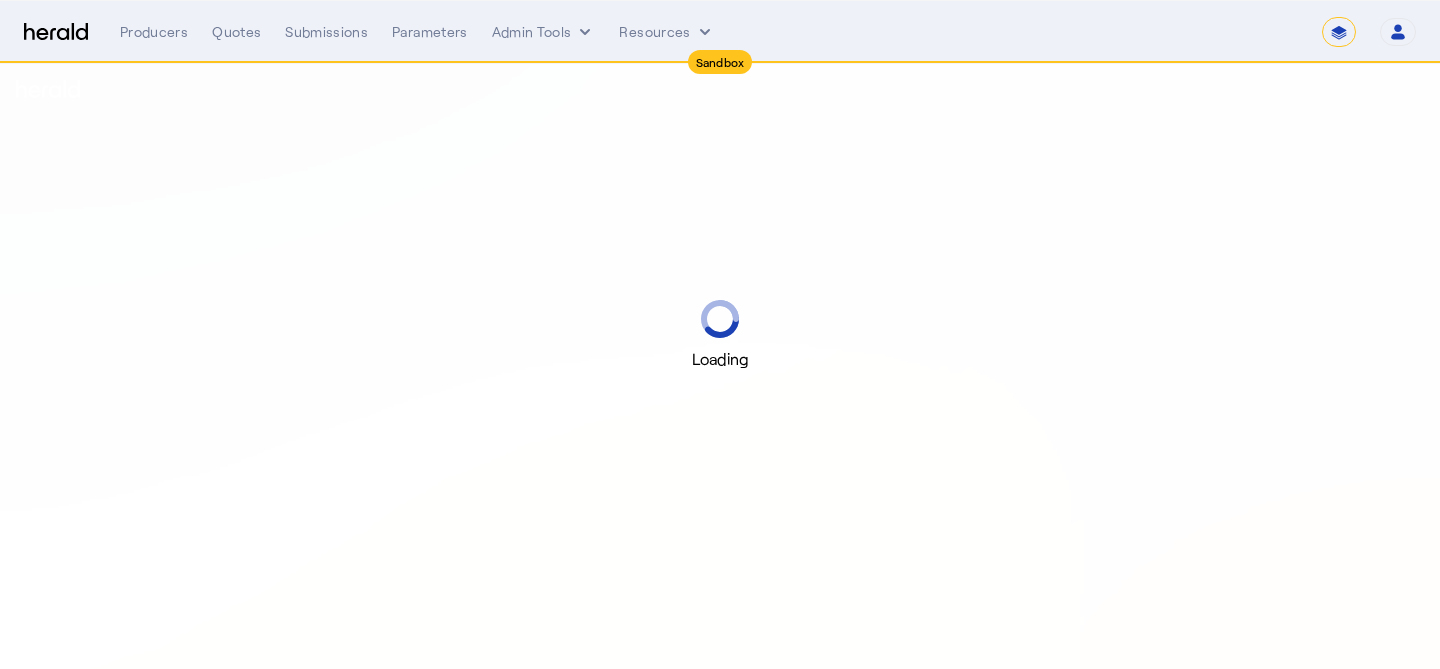 select on "pfm_2v8p_herald_api" 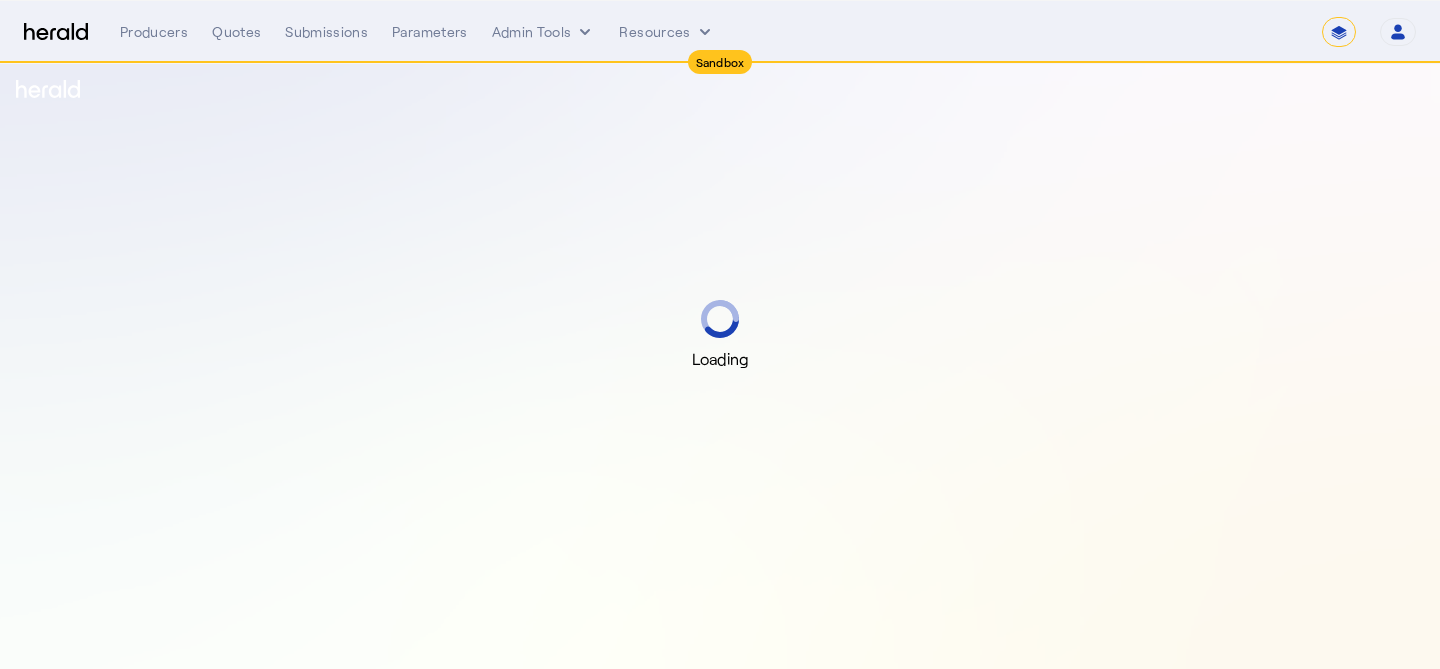 select on "*******" 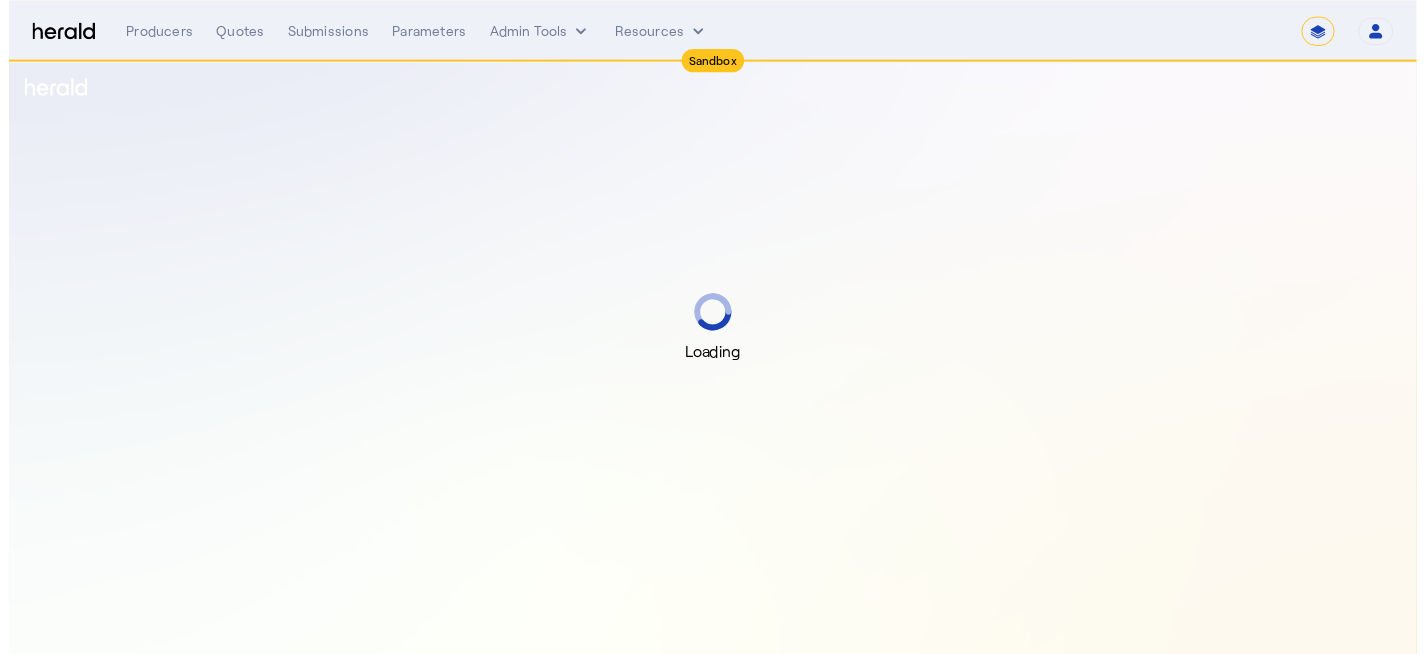 scroll, scrollTop: 0, scrollLeft: 0, axis: both 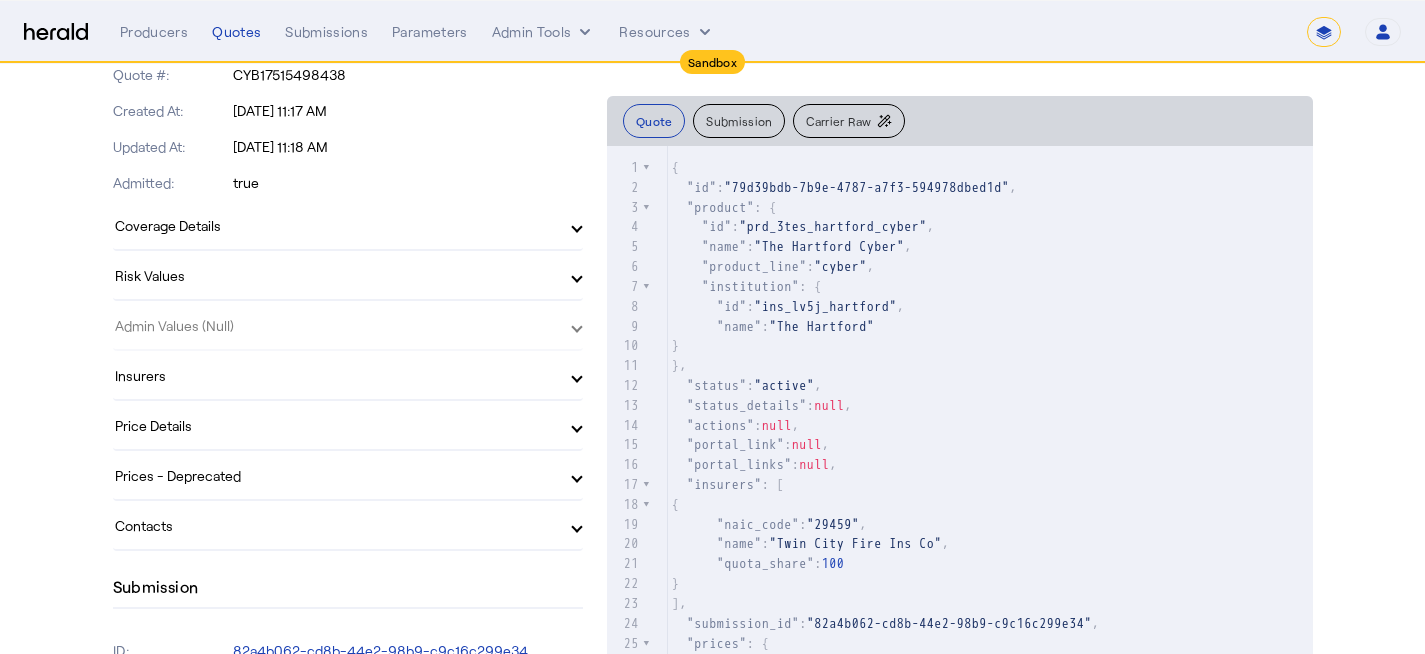 click on "Coverage Details" at bounding box center [348, 225] 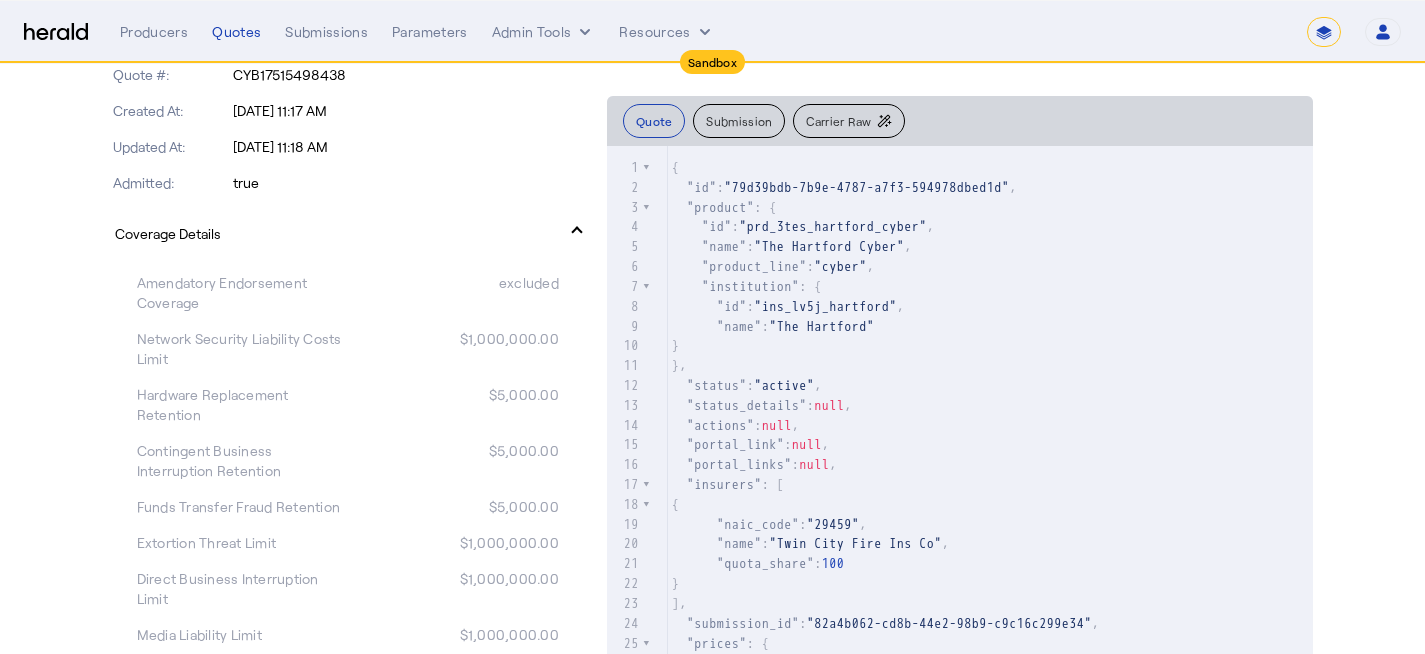 scroll, scrollTop: 2, scrollLeft: 0, axis: vertical 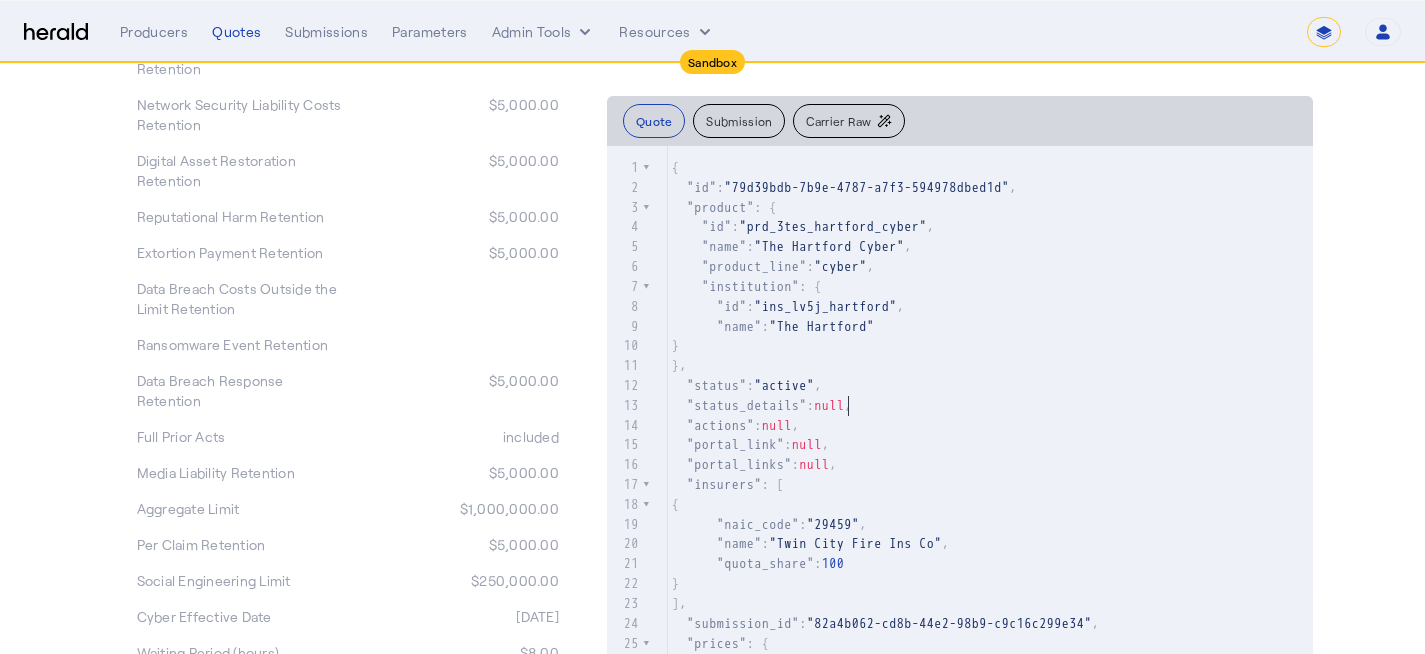 click on "null" 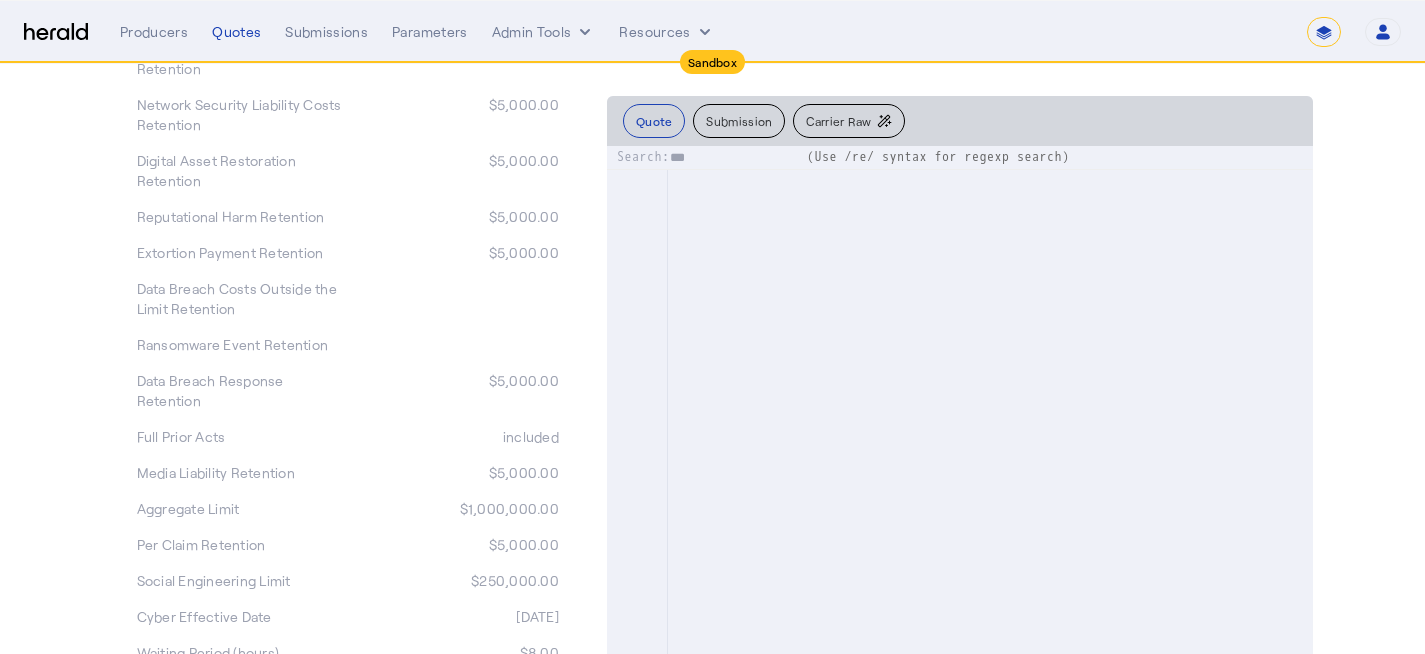 scroll, scrollTop: 1935, scrollLeft: 0, axis: vertical 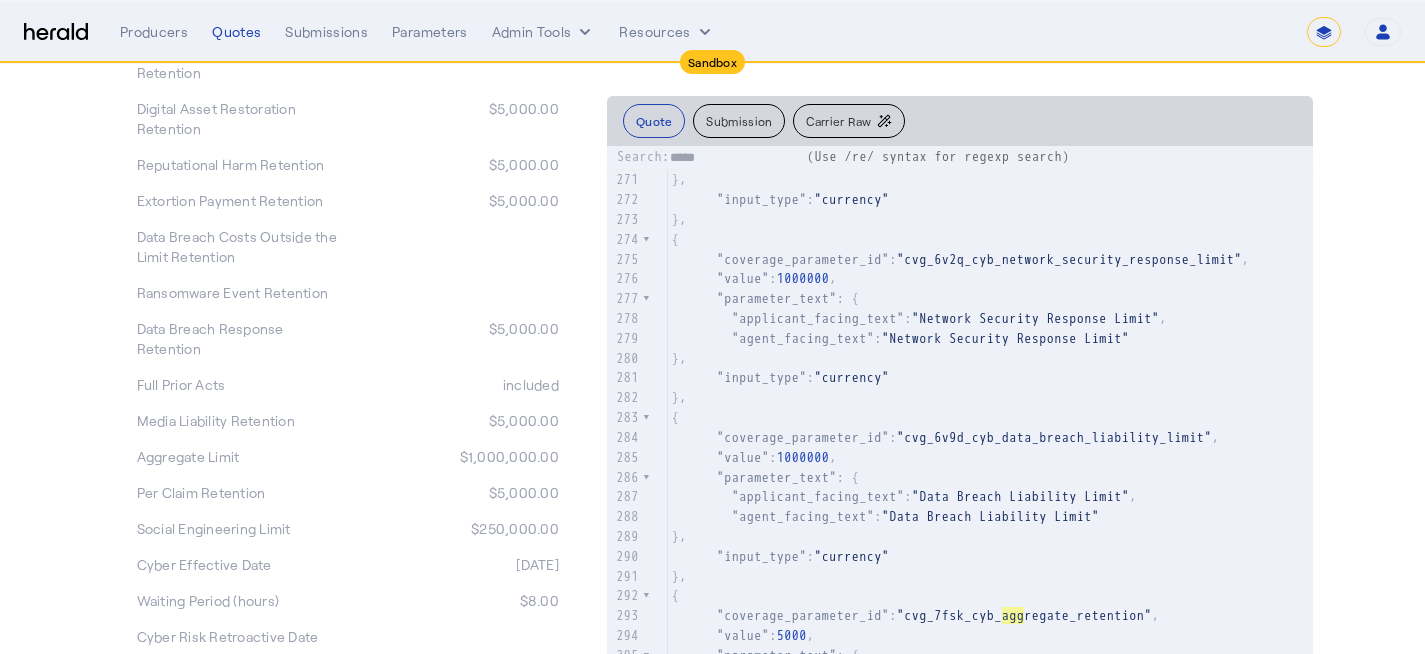 type on "*********" 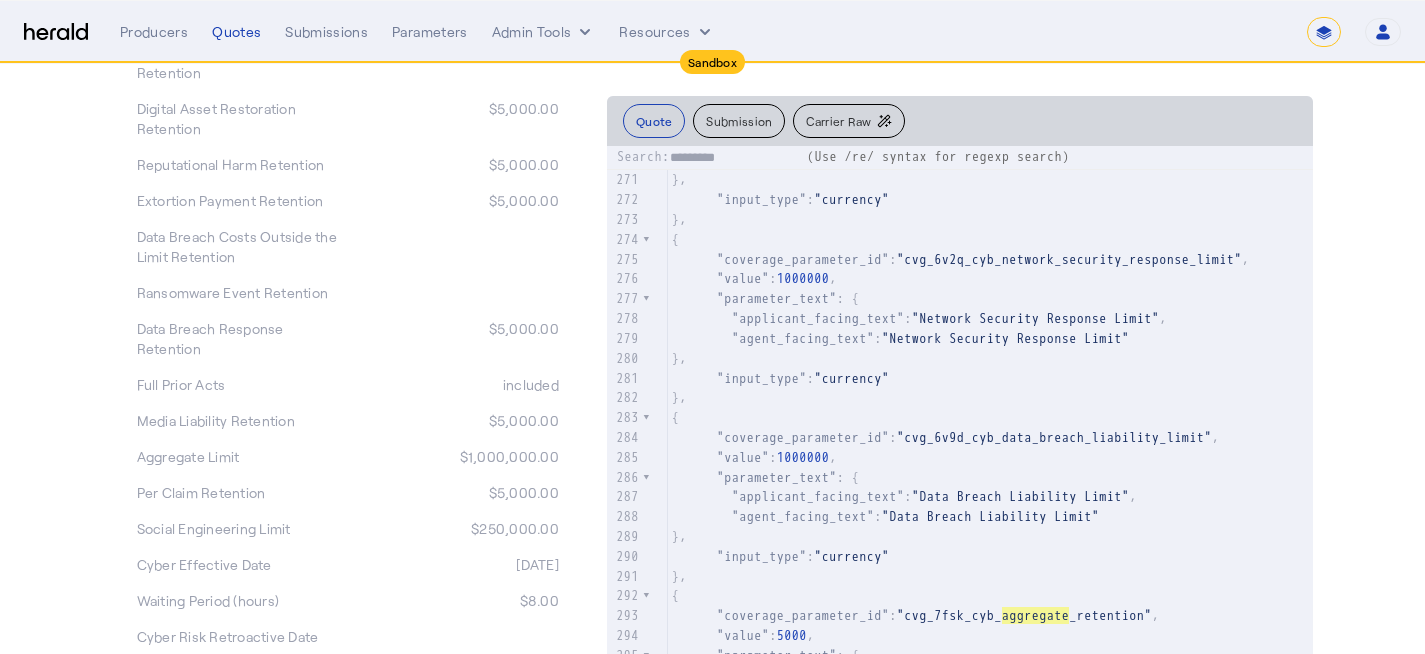scroll, scrollTop: 1987, scrollLeft: 0, axis: vertical 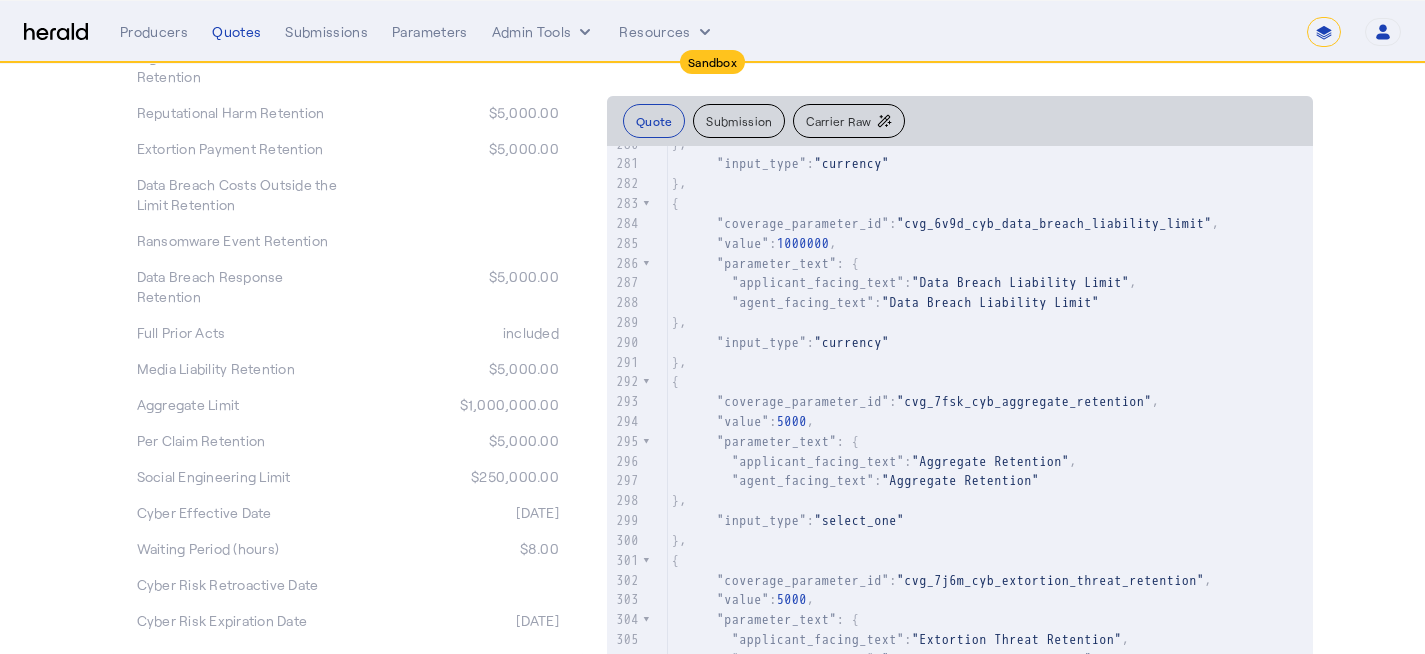 click on "}," 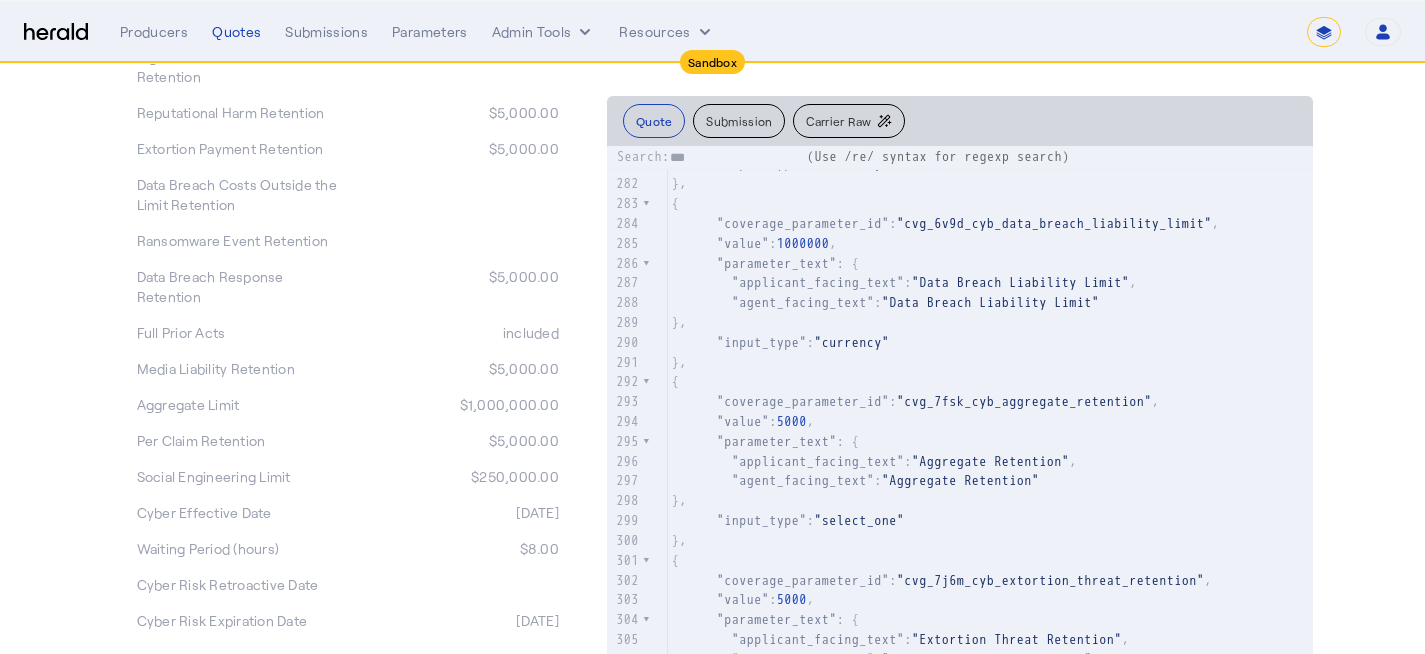 type on "*********" 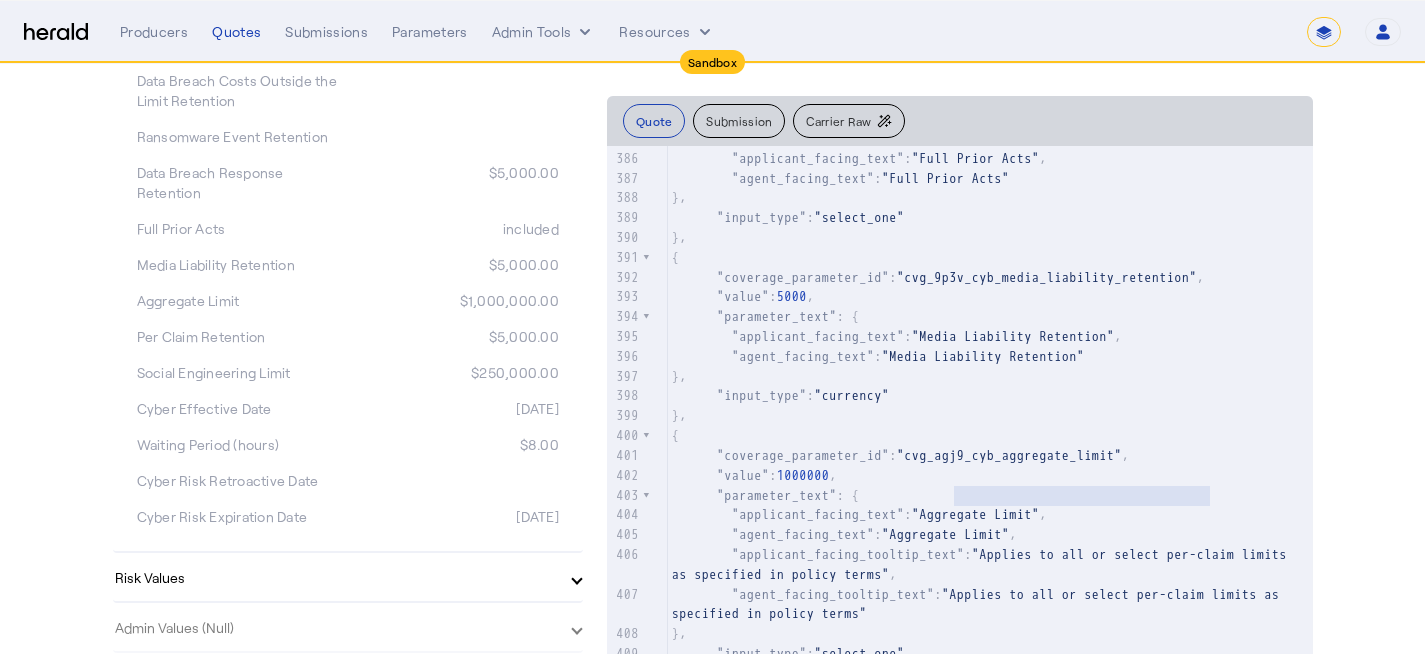 type on "**********" 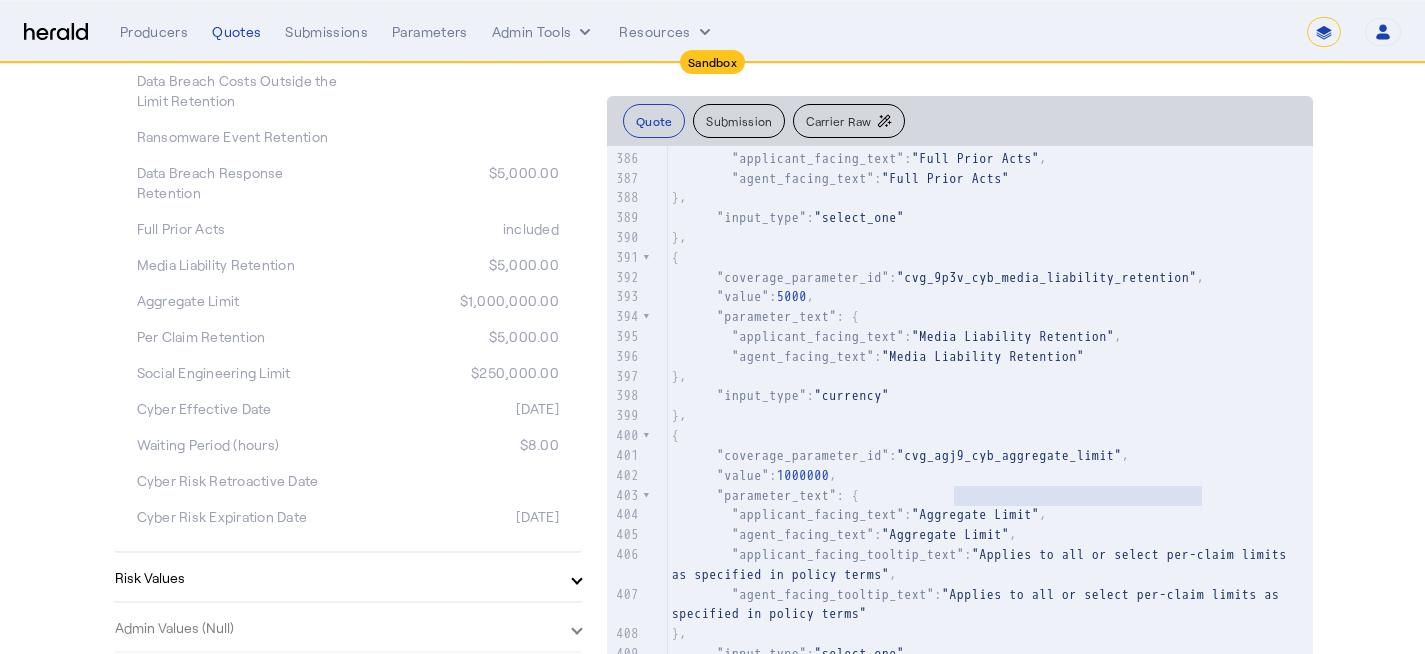 drag, startPoint x: 964, startPoint y: 493, endPoint x: 1206, endPoint y: 502, distance: 242.1673 